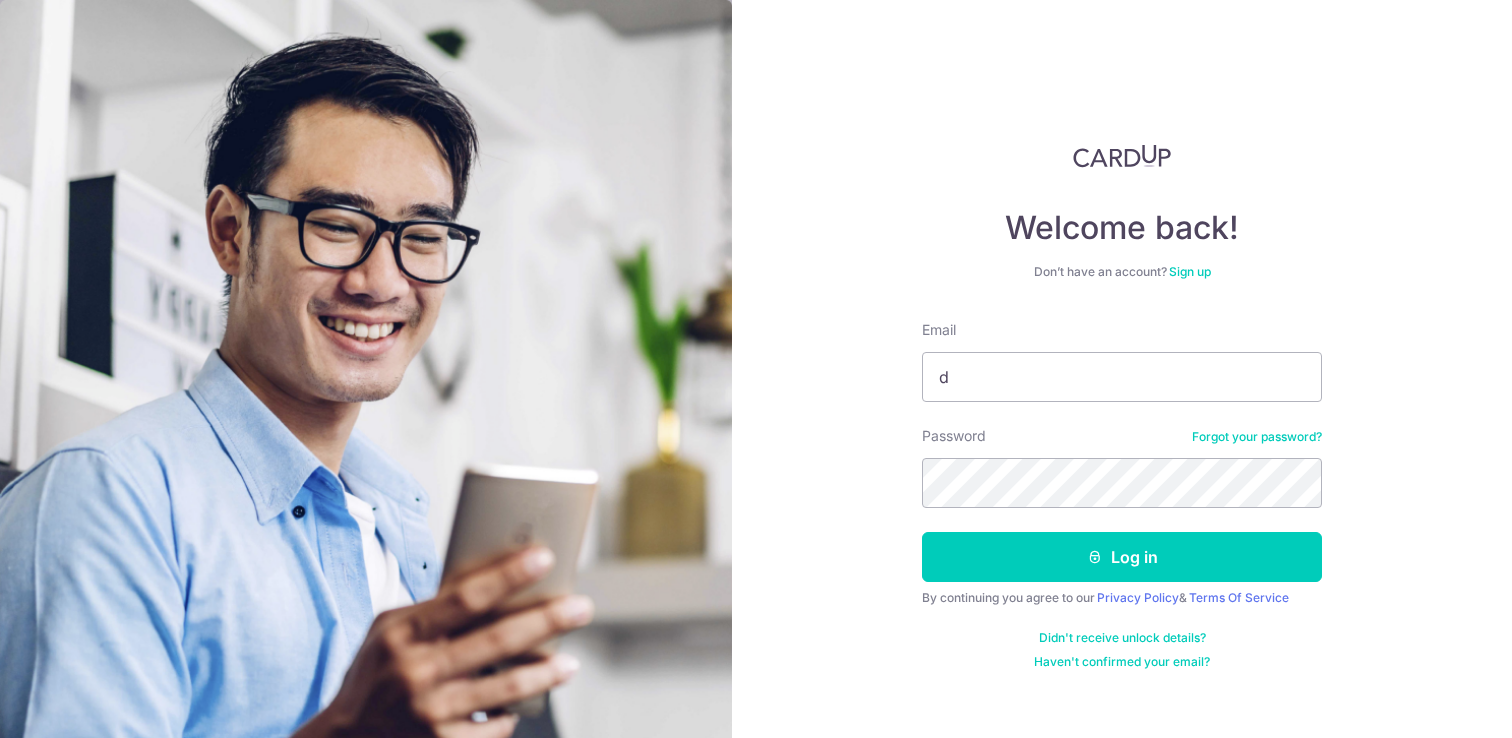 scroll, scrollTop: 0, scrollLeft: 0, axis: both 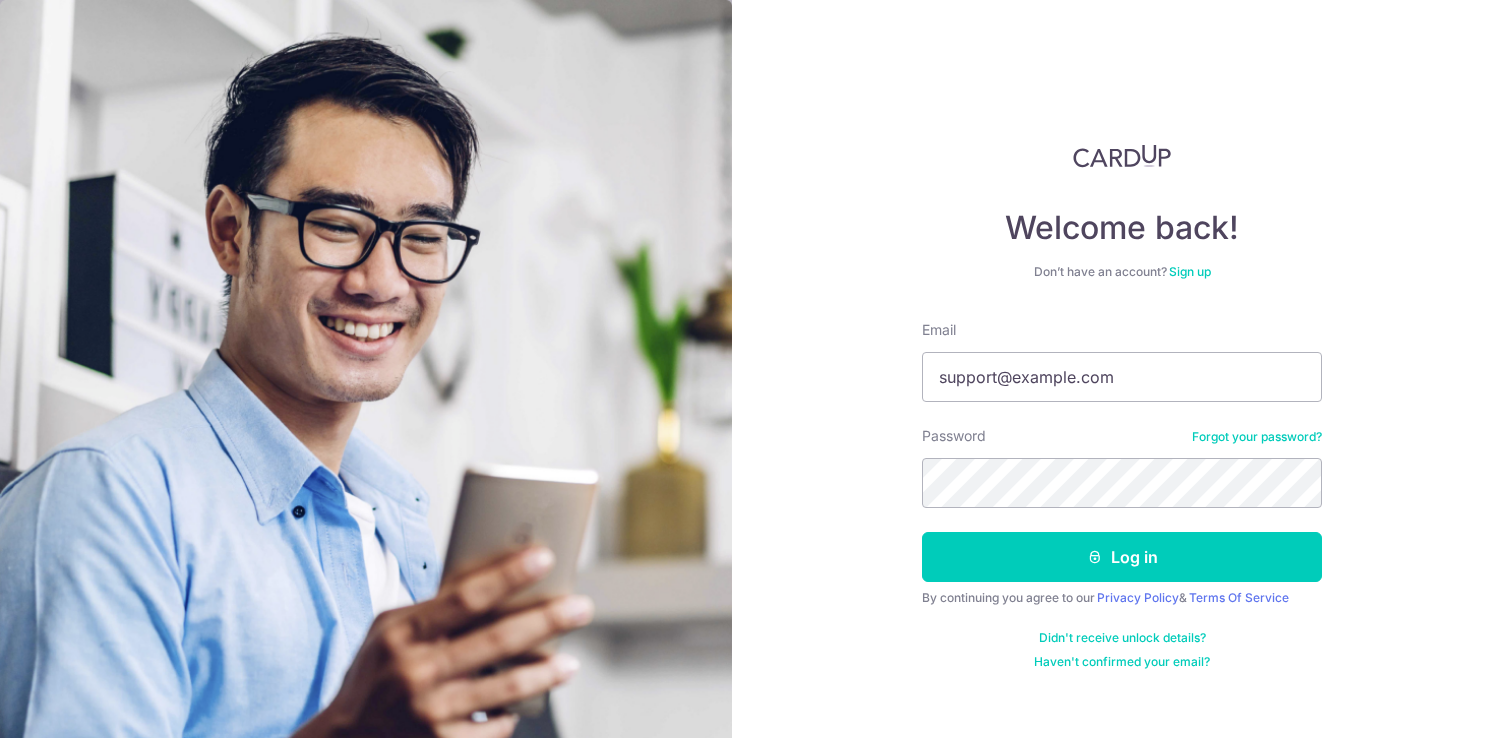 type on "ddesmondng@gmail.com" 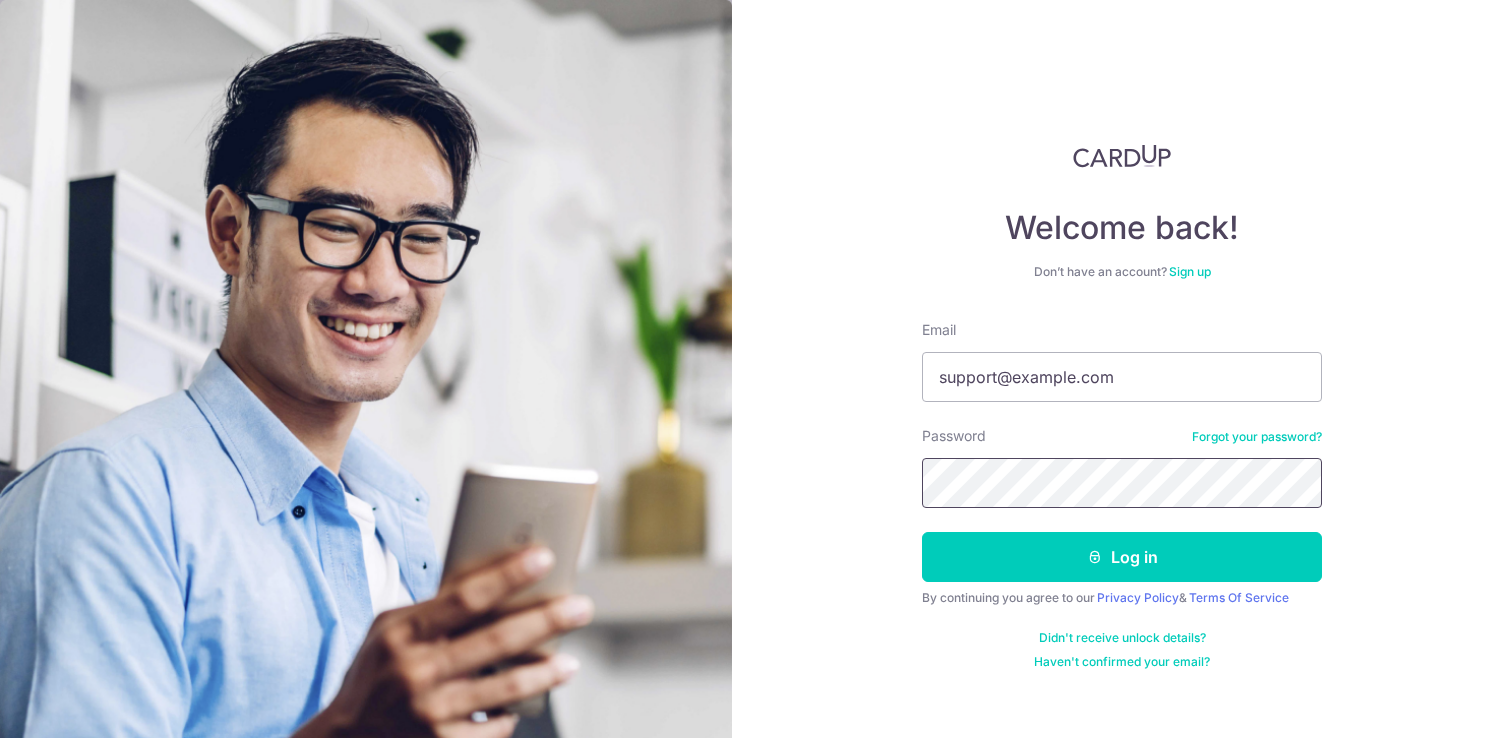 click on "Log in" at bounding box center [1122, 557] 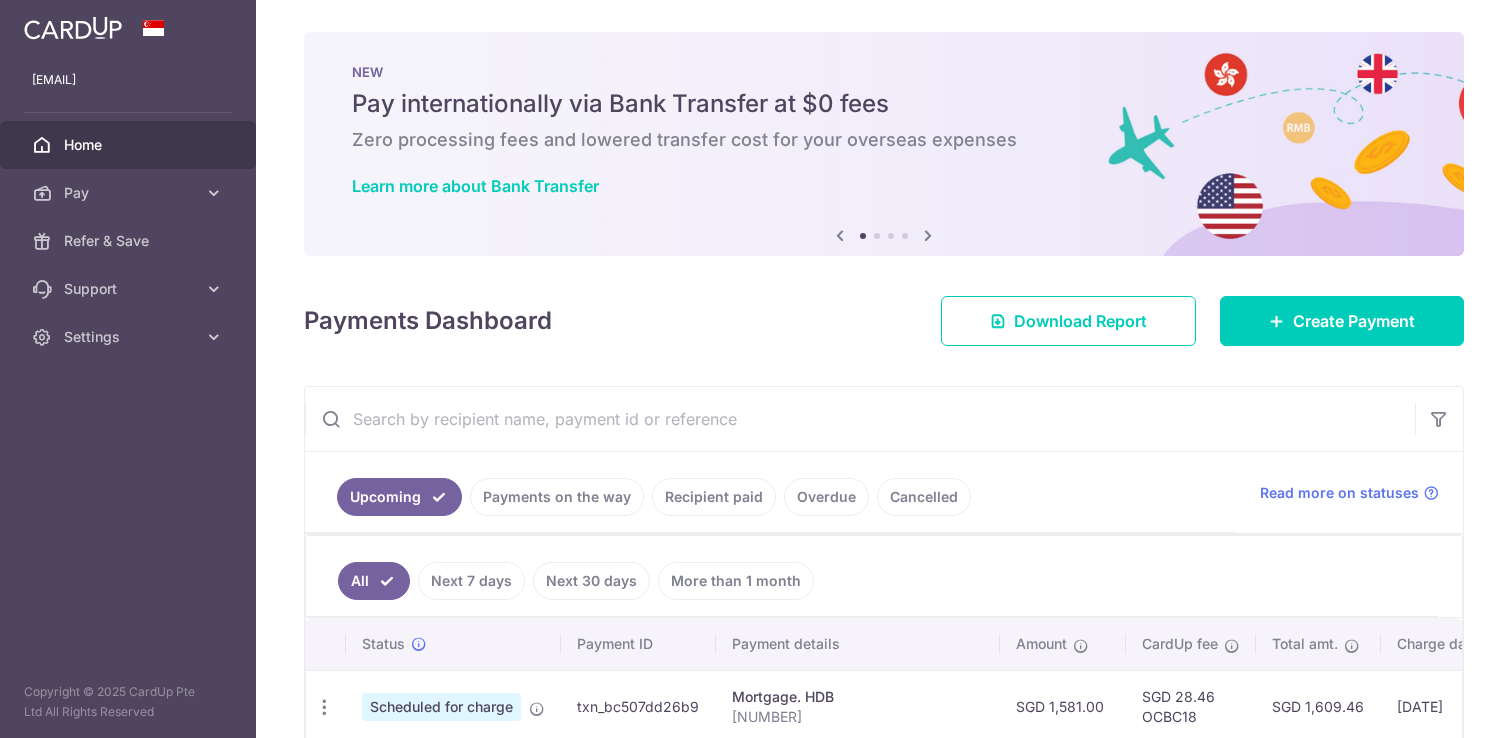 scroll, scrollTop: 0, scrollLeft: 0, axis: both 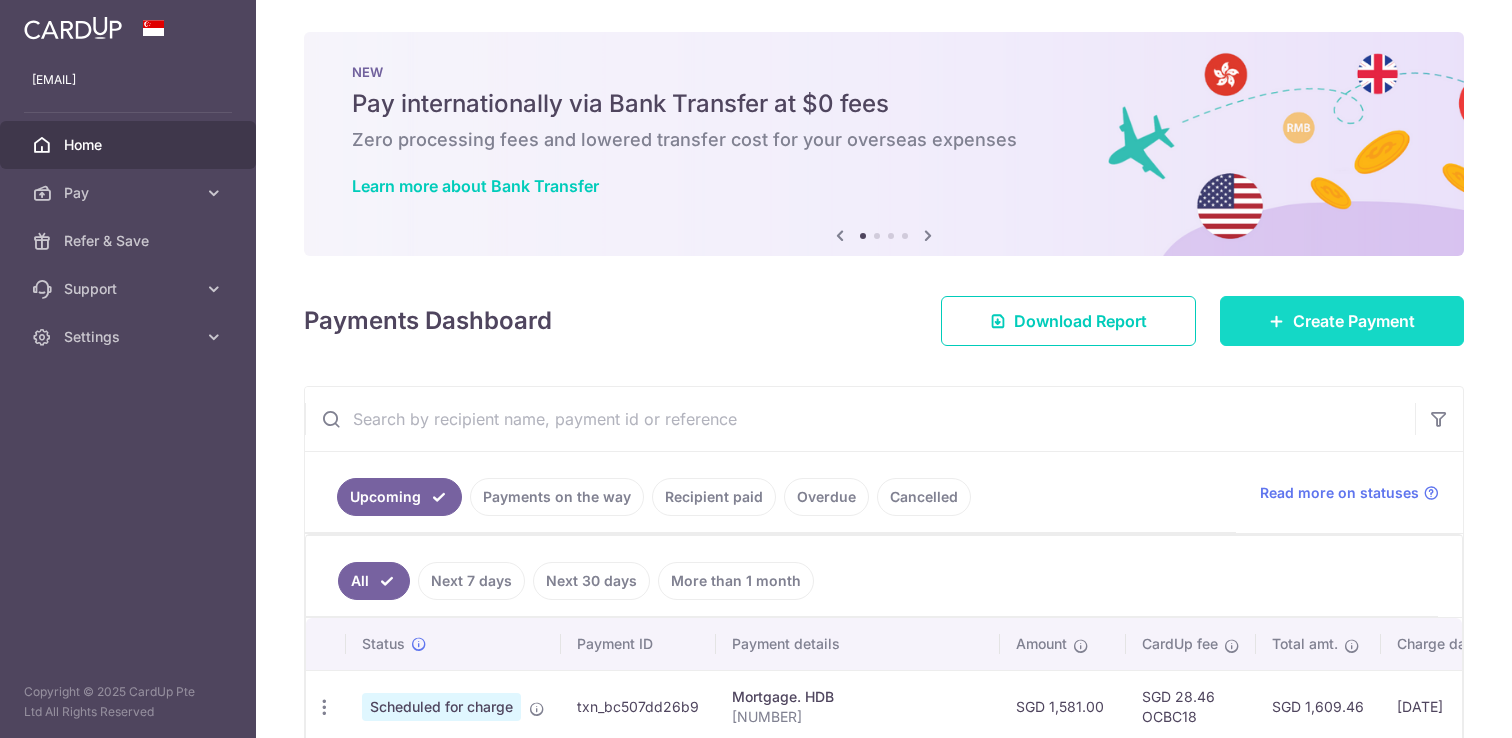 click on "Create Payment" at bounding box center [1342, 321] 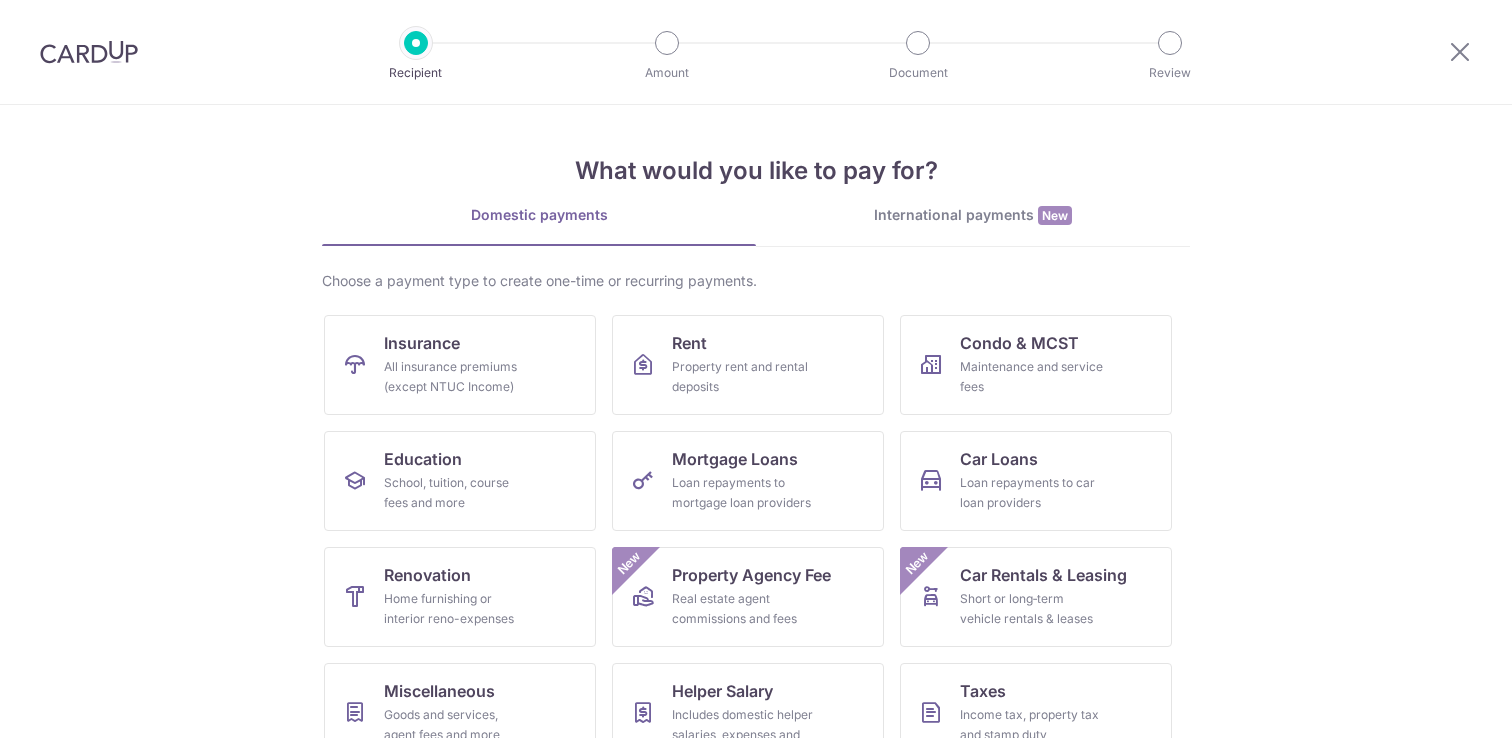 scroll, scrollTop: 0, scrollLeft: 0, axis: both 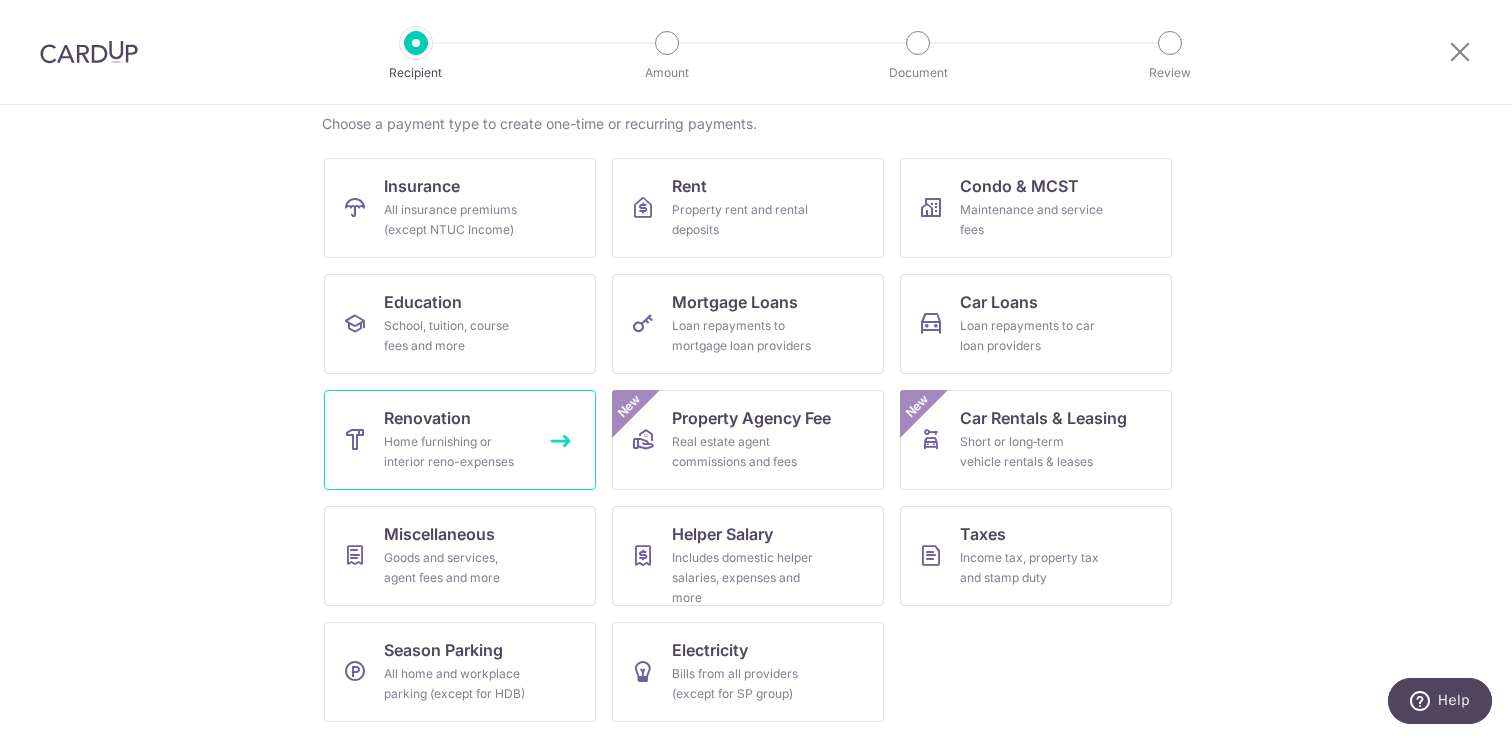click on "Home furnishing or interior reno-expenses" at bounding box center (456, 452) 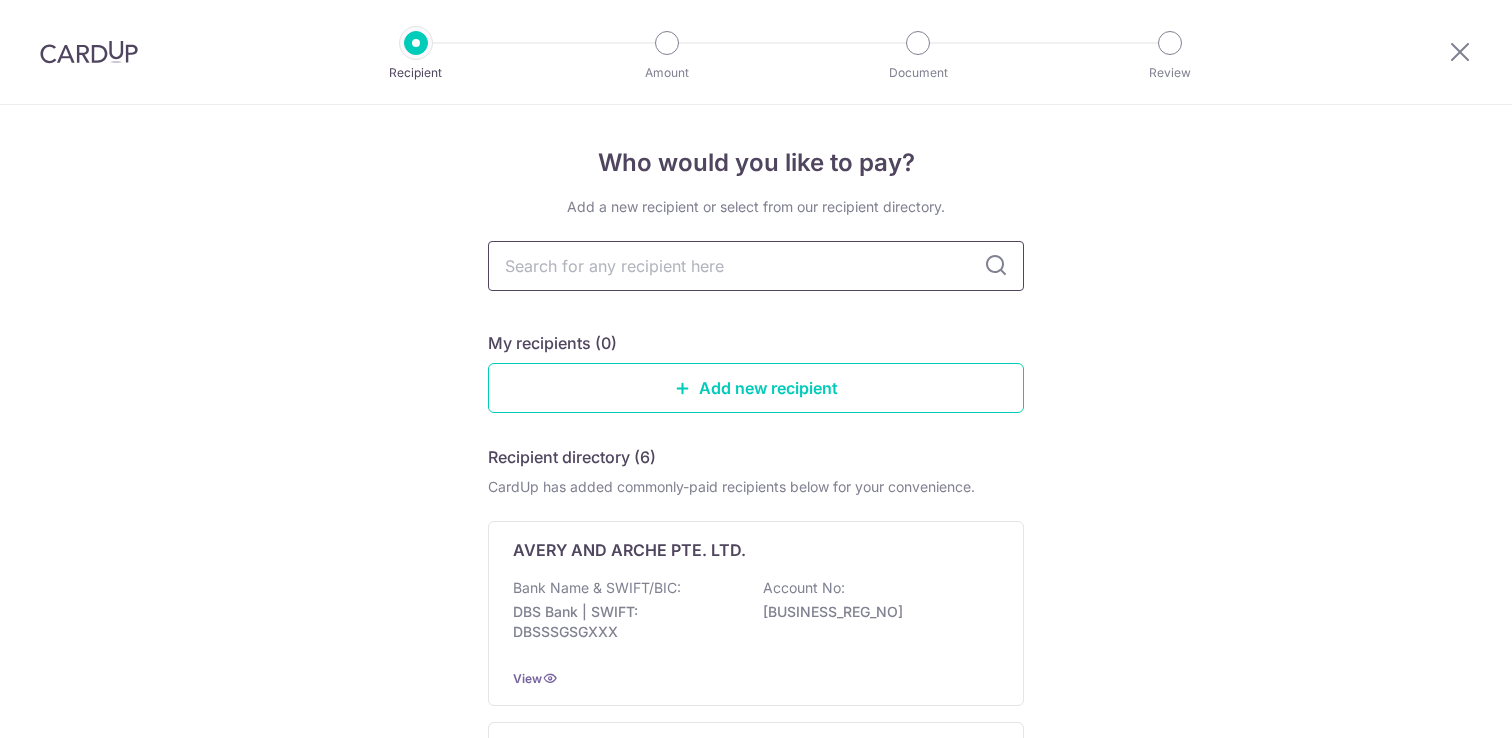 scroll, scrollTop: 0, scrollLeft: 0, axis: both 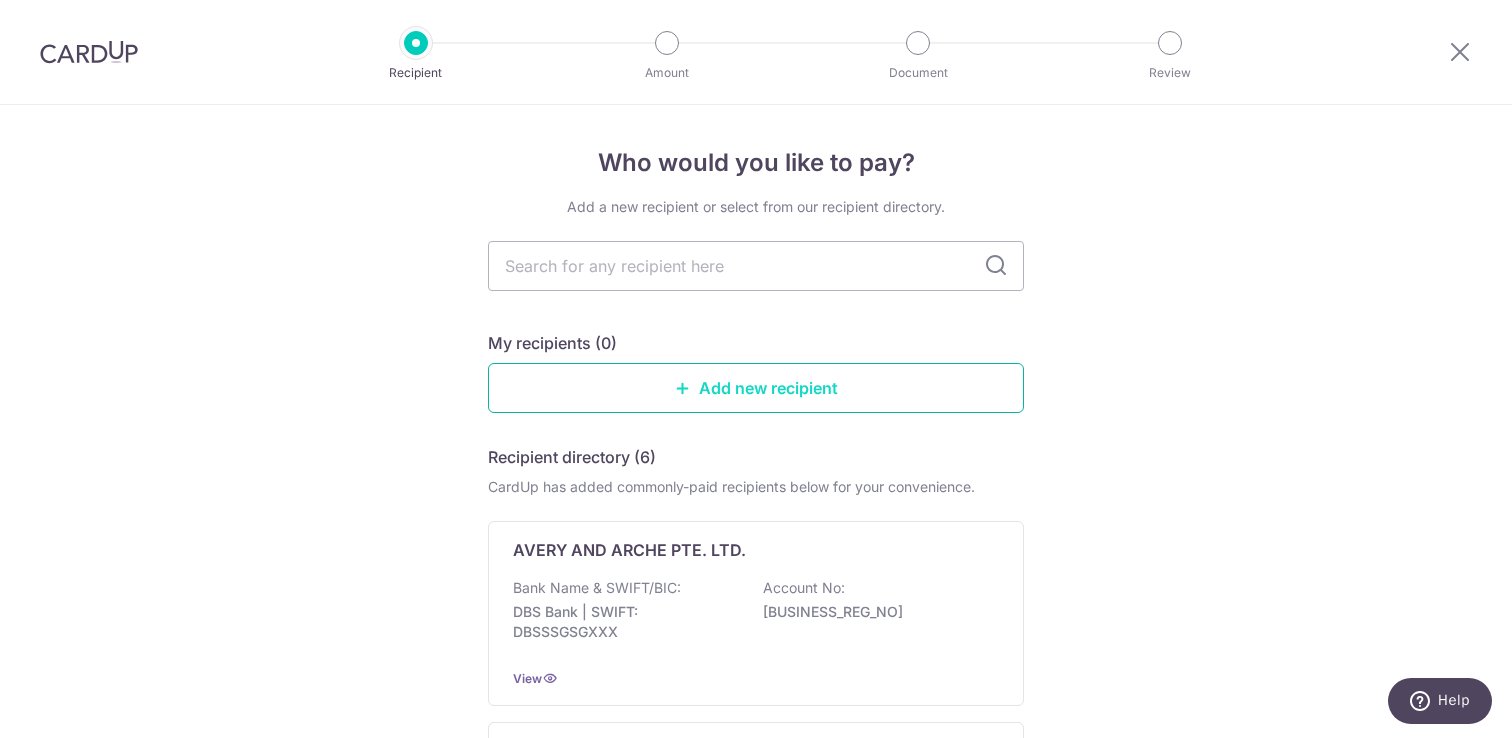 click on "Add new recipient" at bounding box center [756, 388] 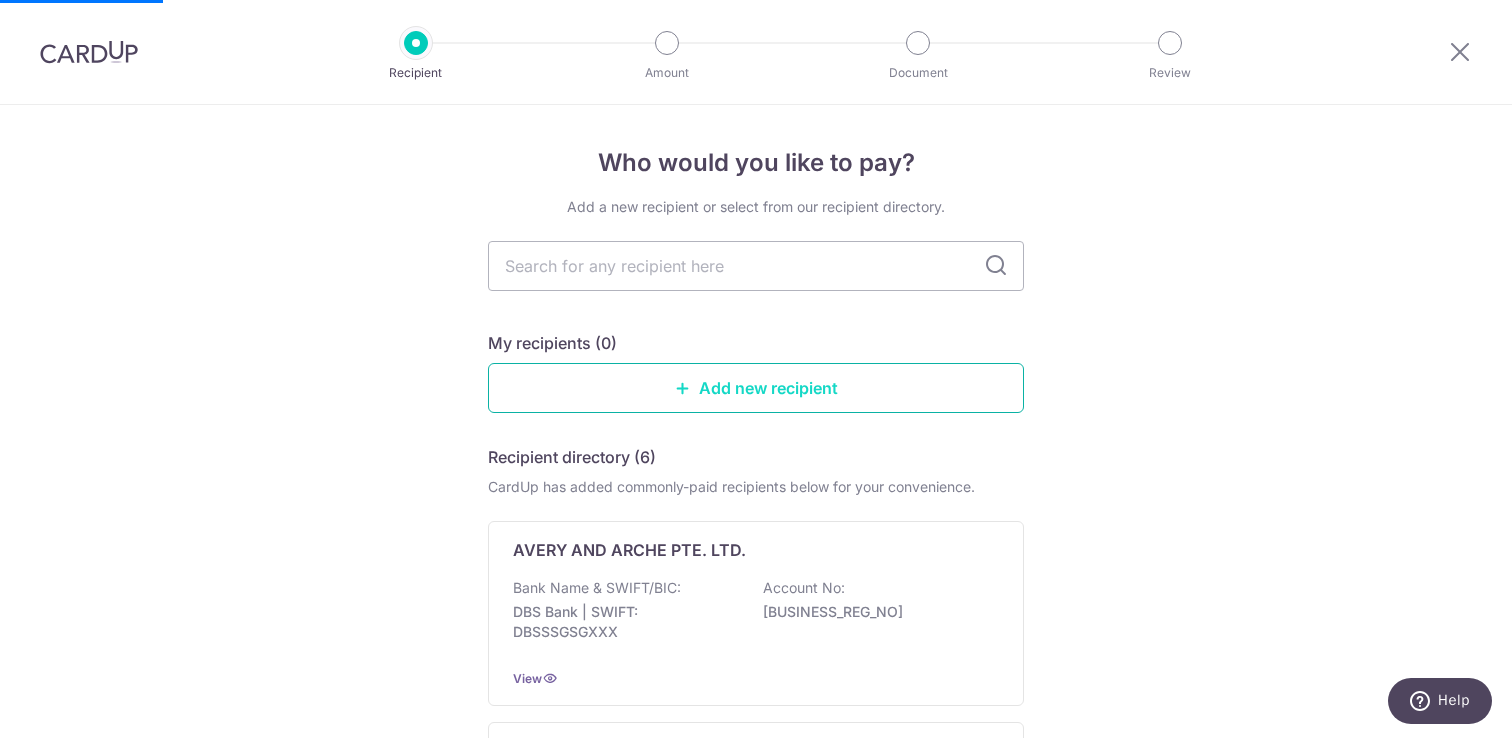scroll, scrollTop: 9, scrollLeft: 0, axis: vertical 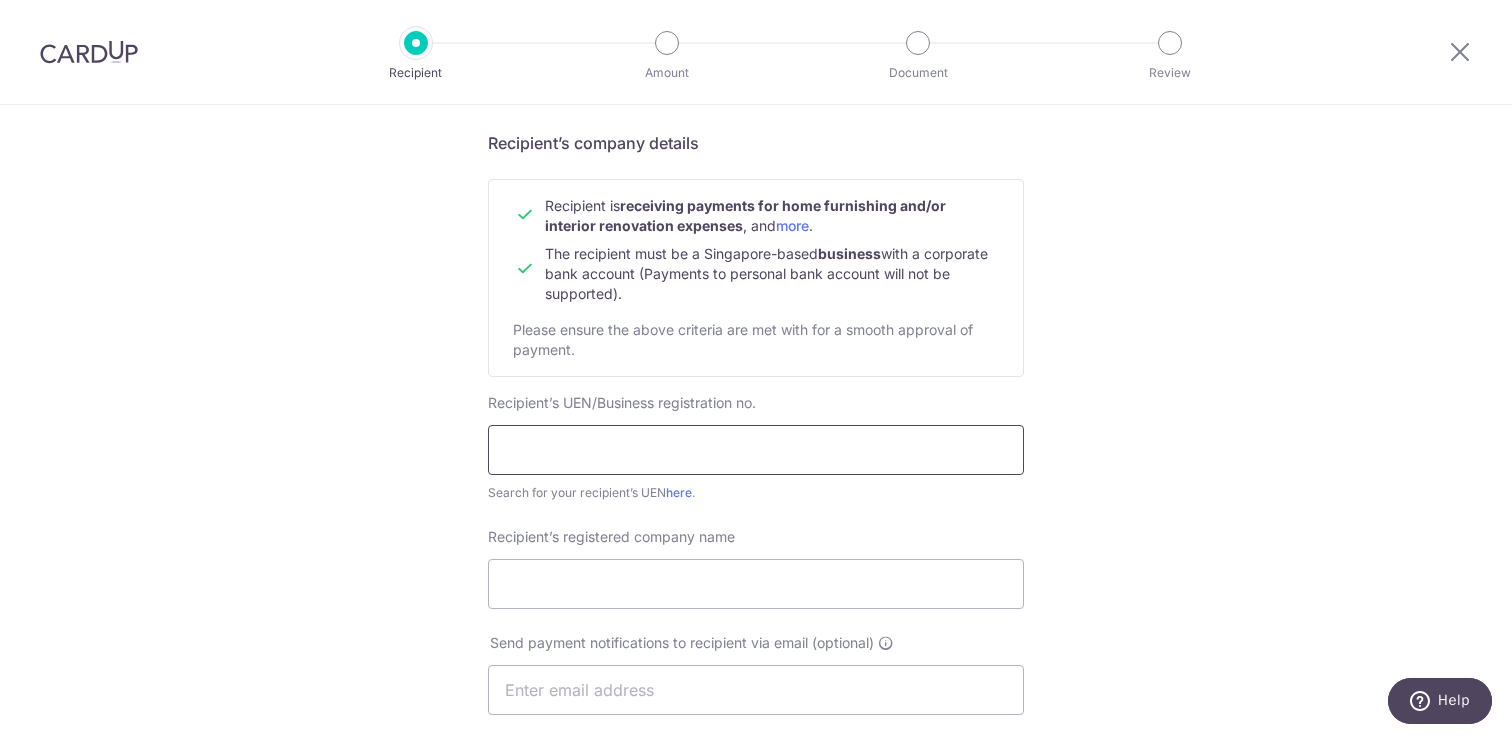 click at bounding box center [756, 450] 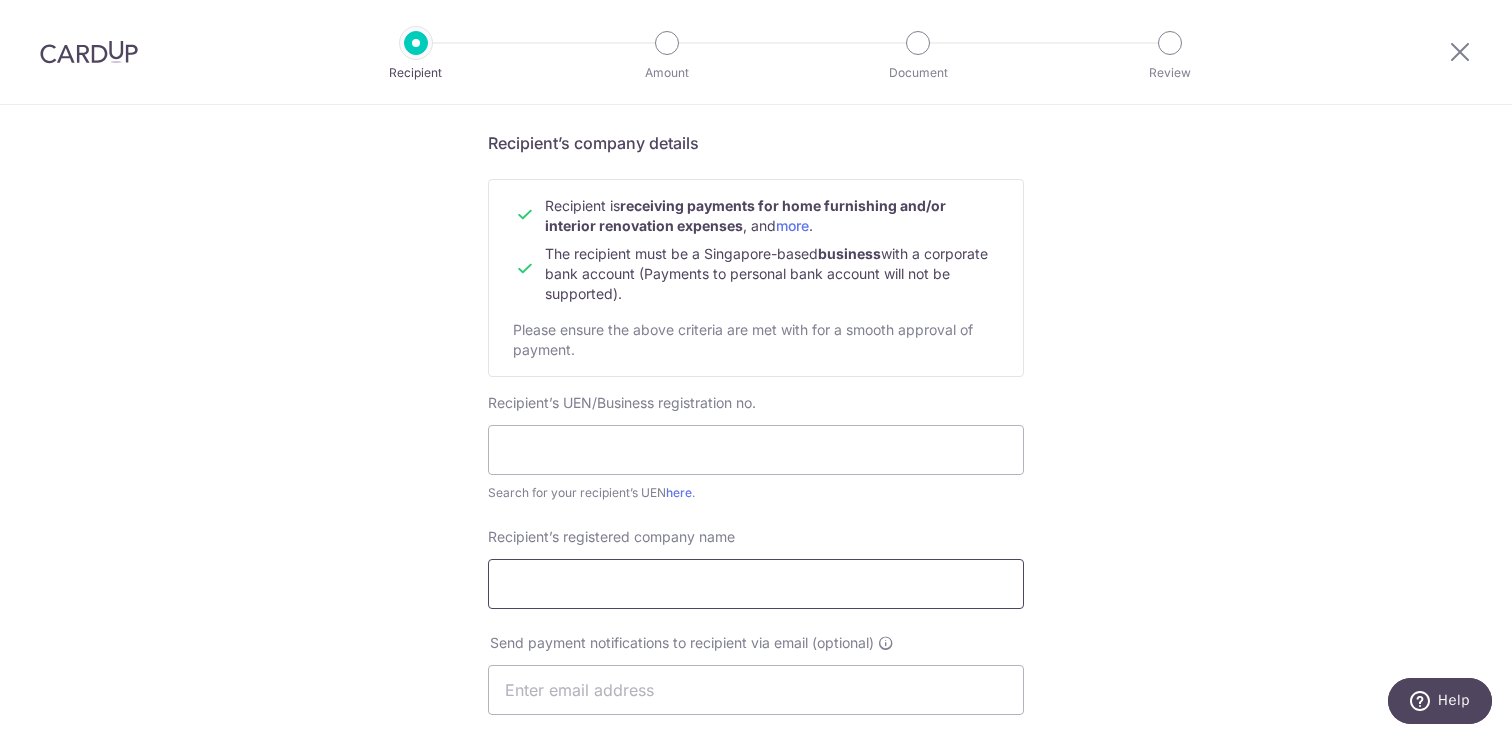 click on "Recipient’s registered company name" at bounding box center [756, 584] 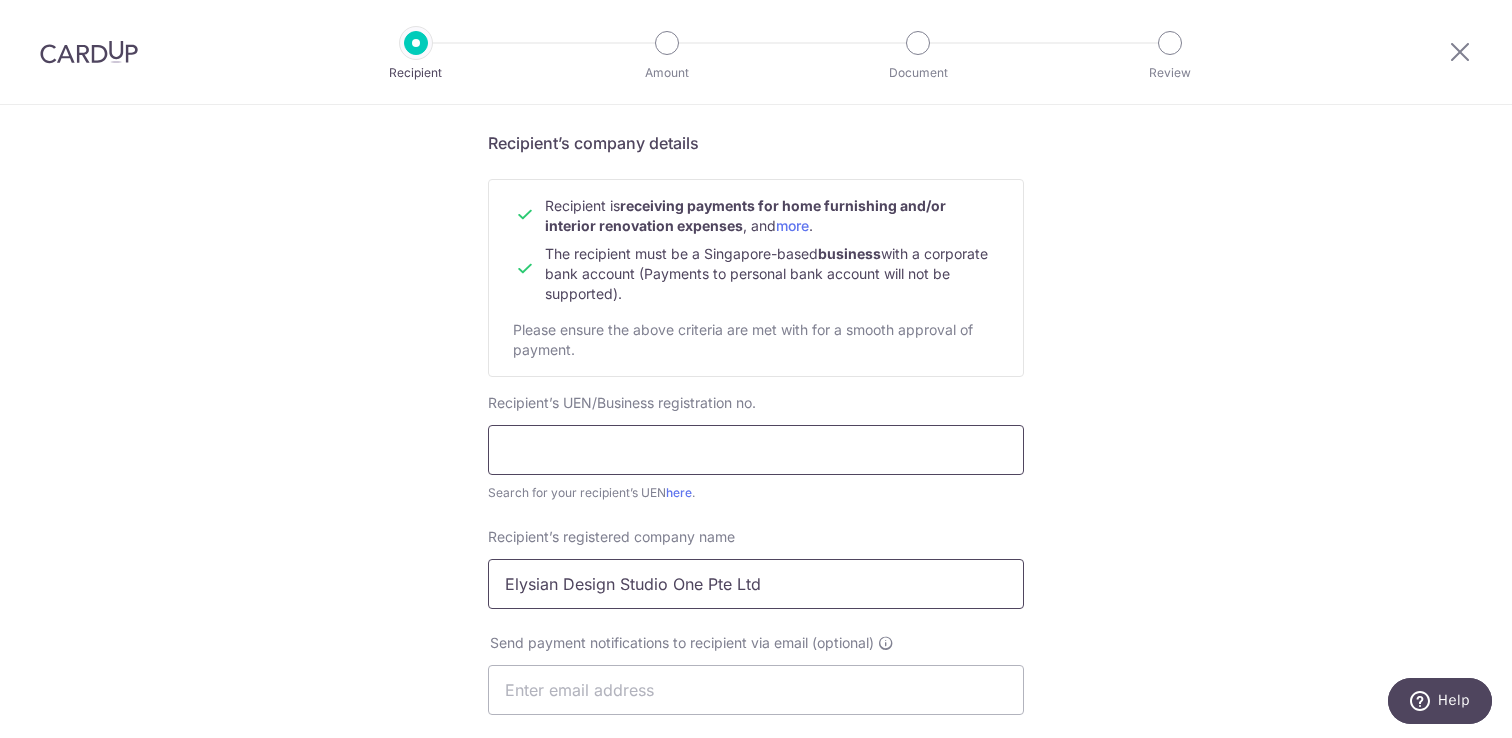 type on "Elysian Design Studio One Pte Ltd" 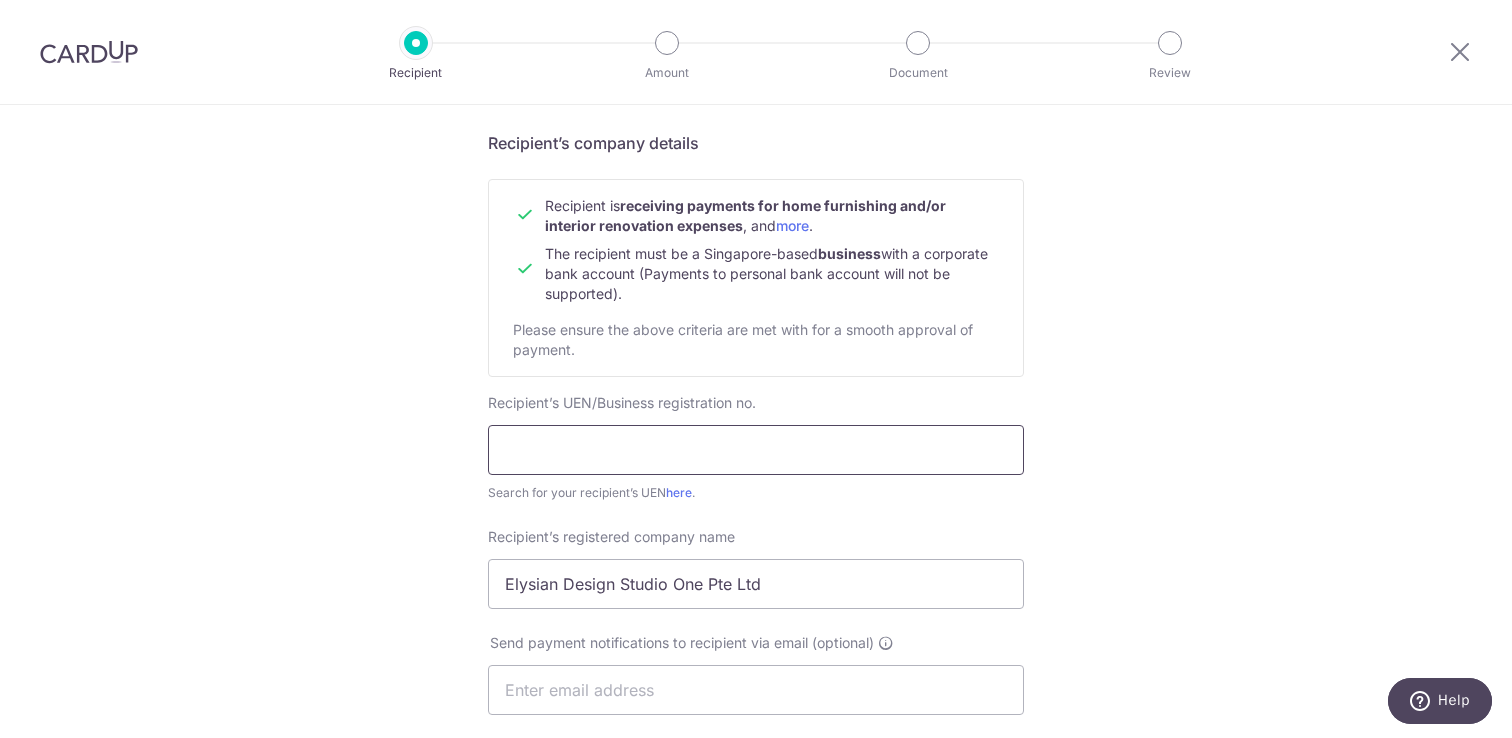 click at bounding box center [756, 450] 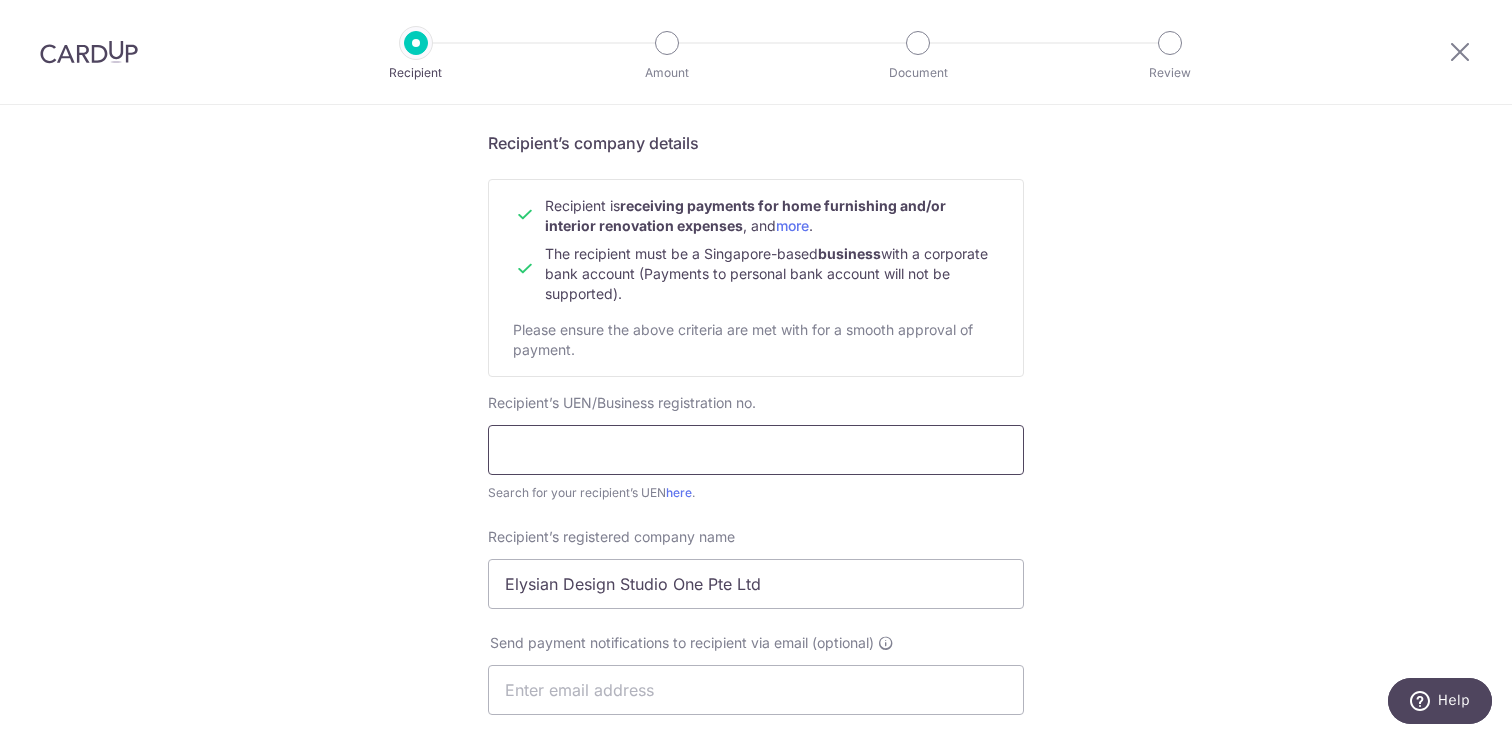 paste on "202451797D" 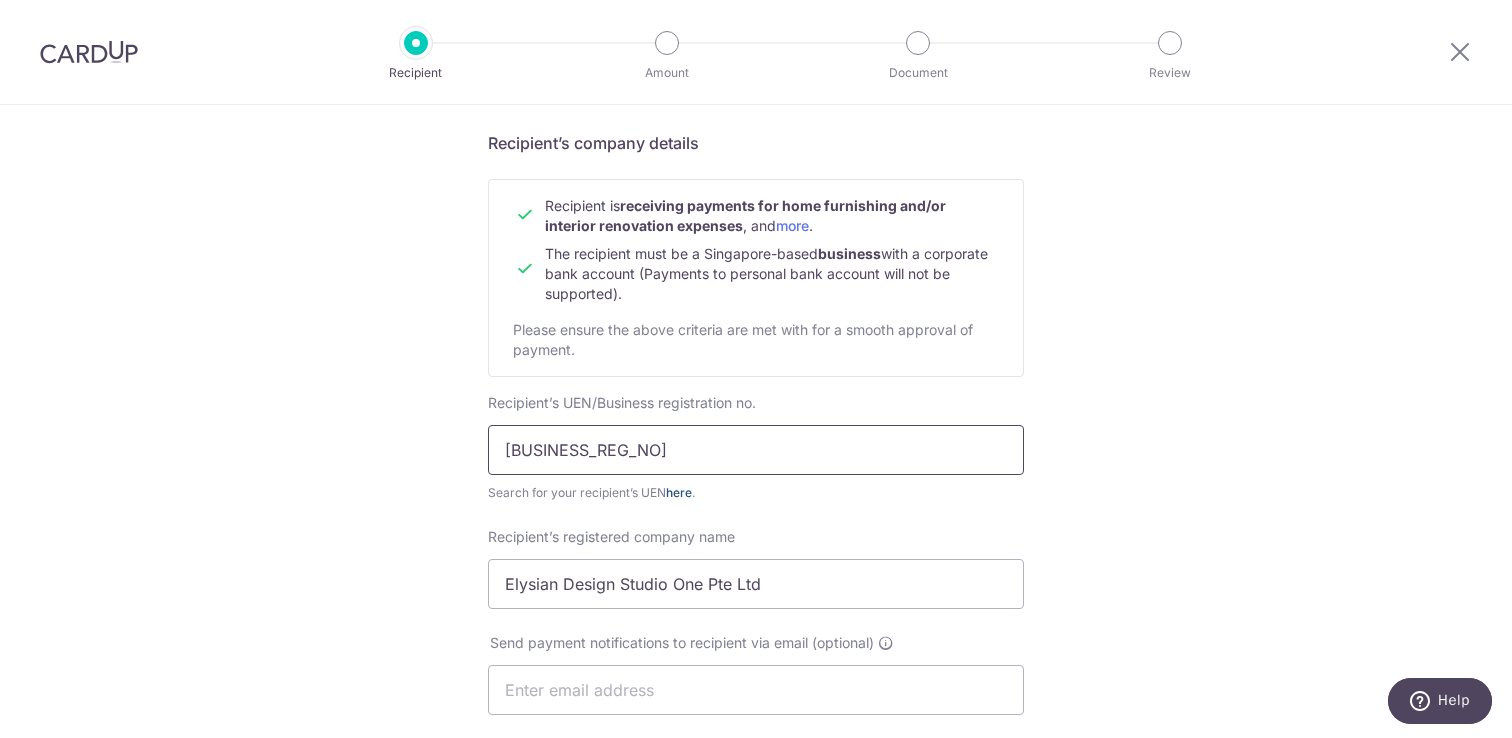 type on "202451797D" 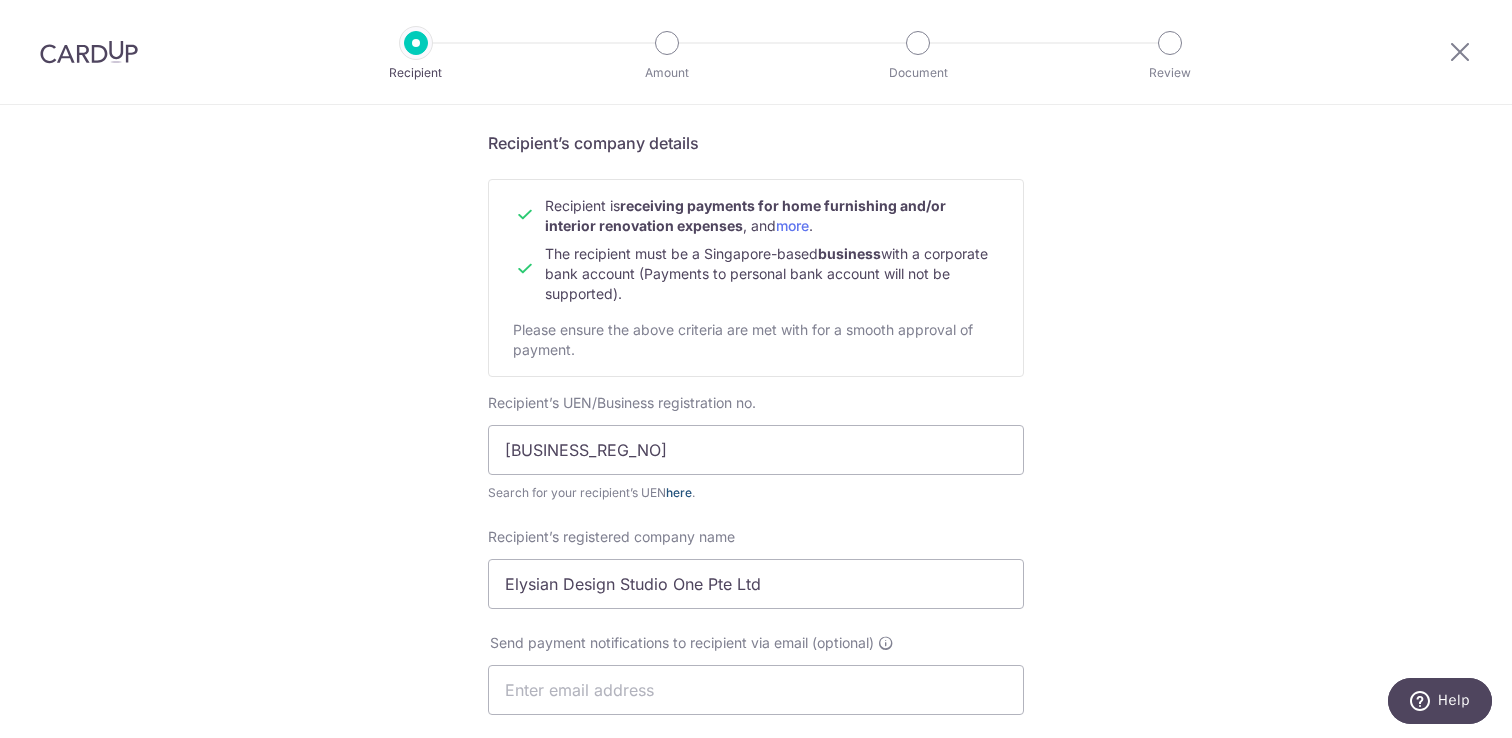 click on "here" at bounding box center [679, 492] 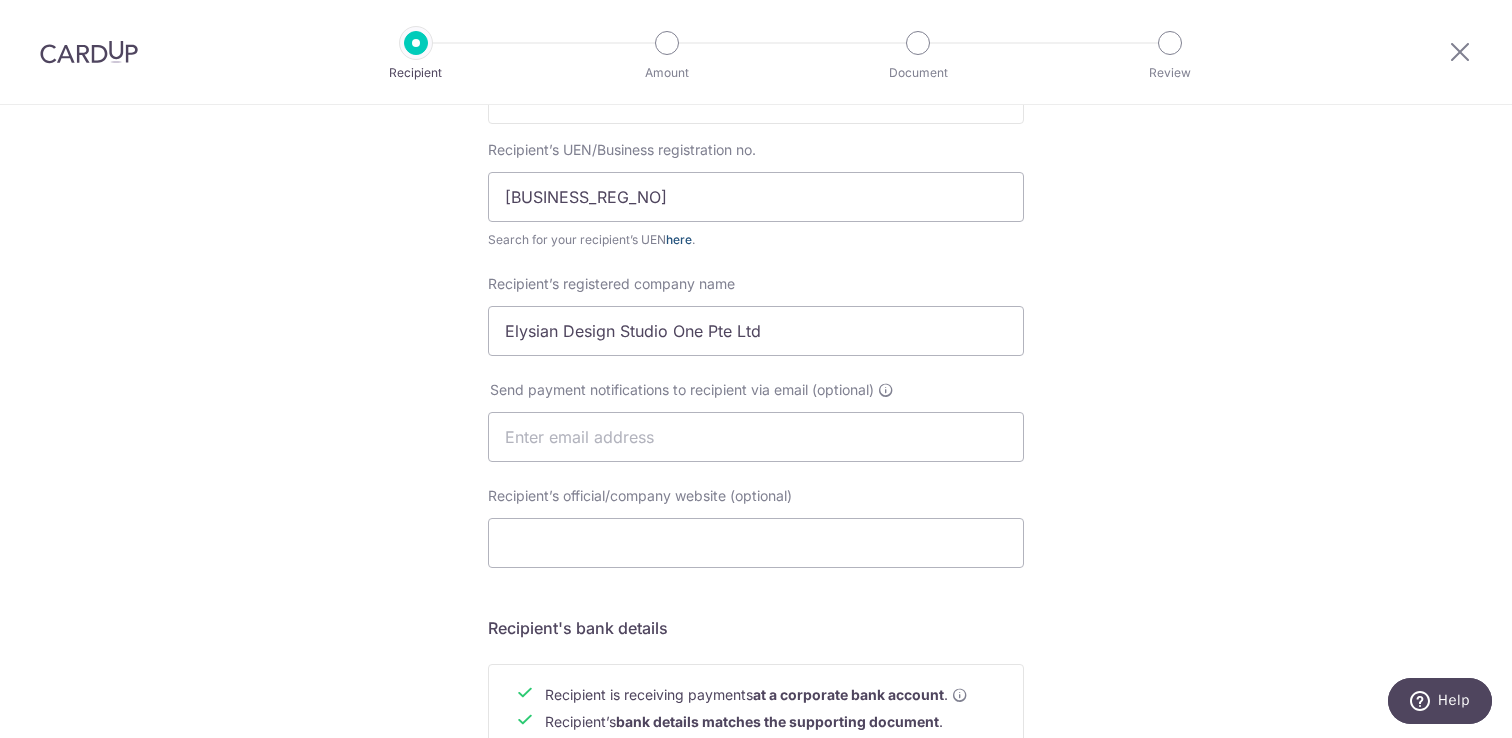 scroll, scrollTop: 418, scrollLeft: 0, axis: vertical 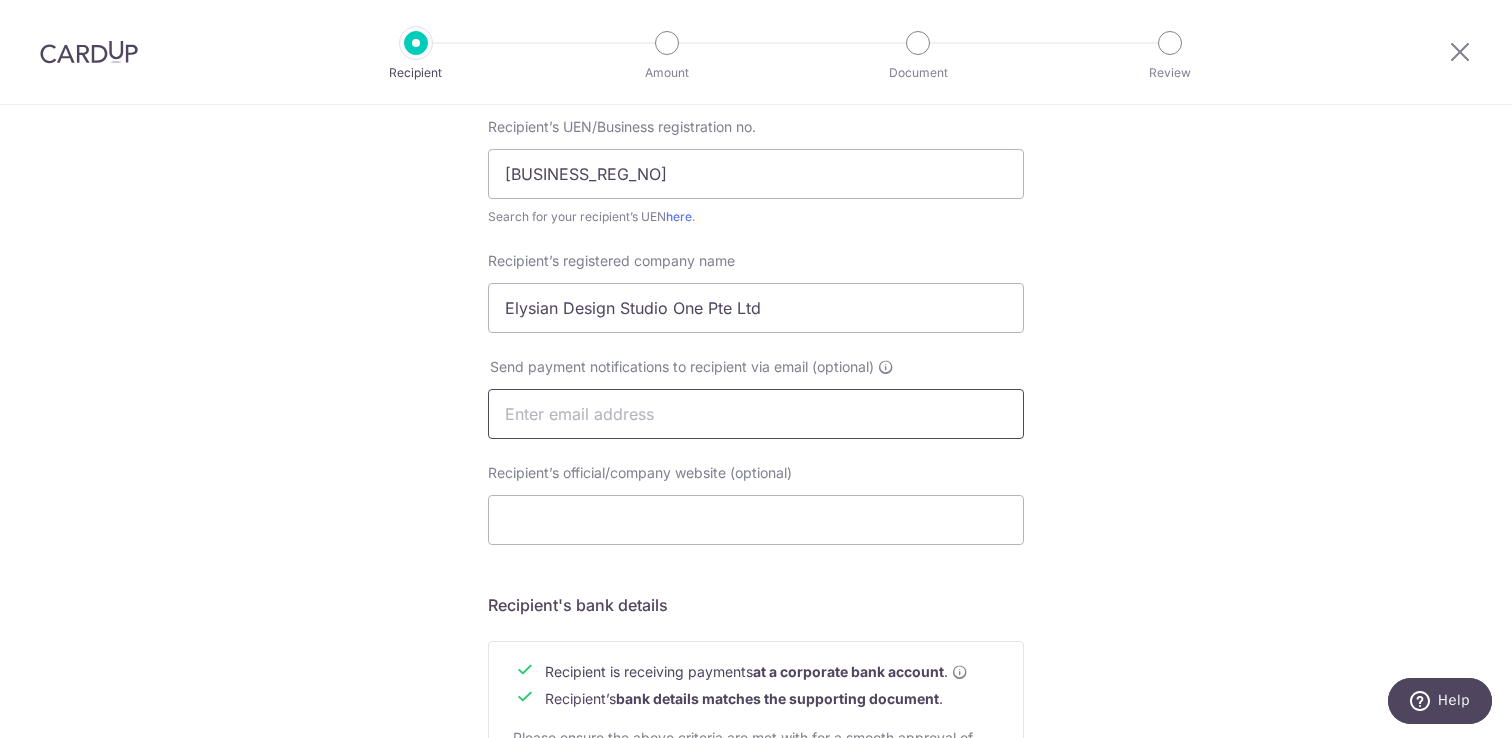 click at bounding box center (756, 414) 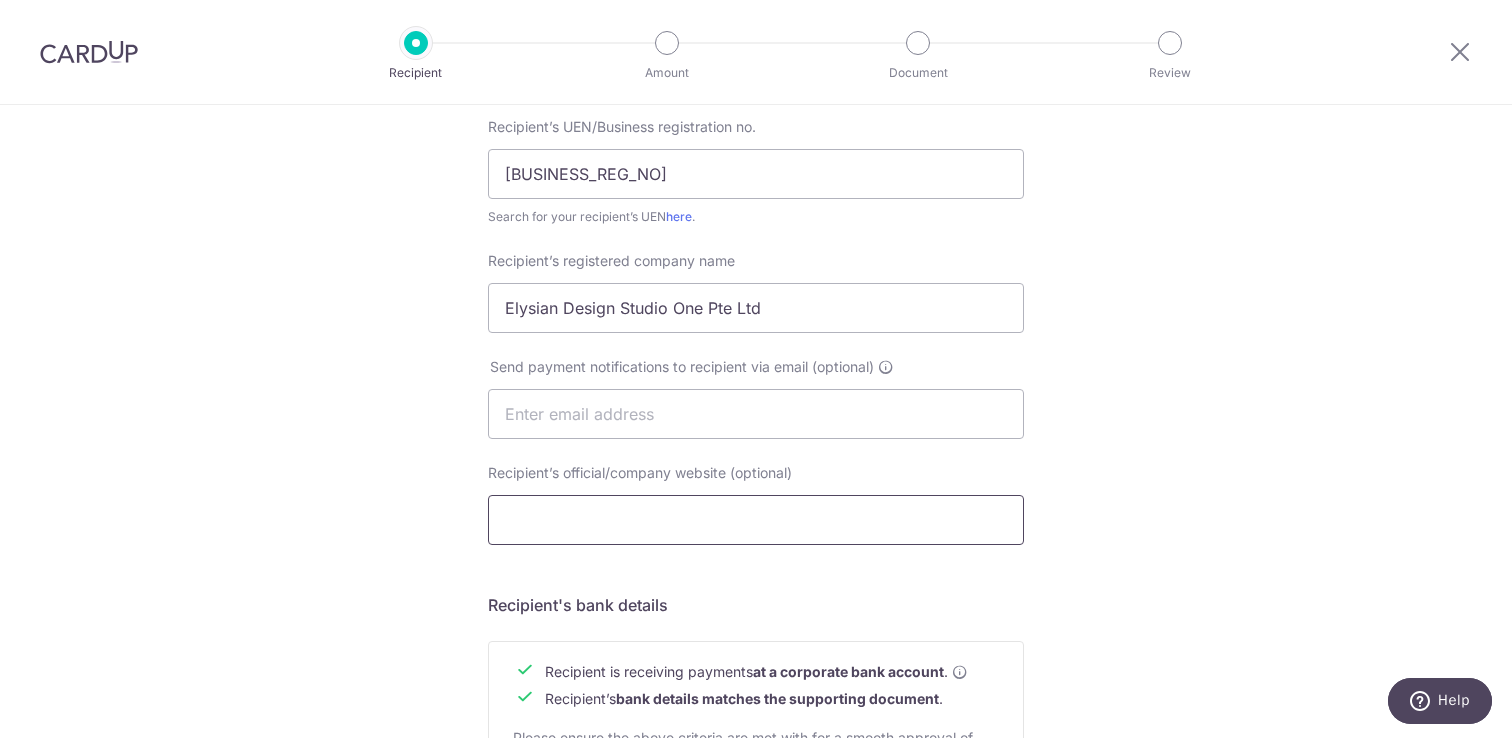 click on "Recipient’s official/company website (optional)" at bounding box center (756, 520) 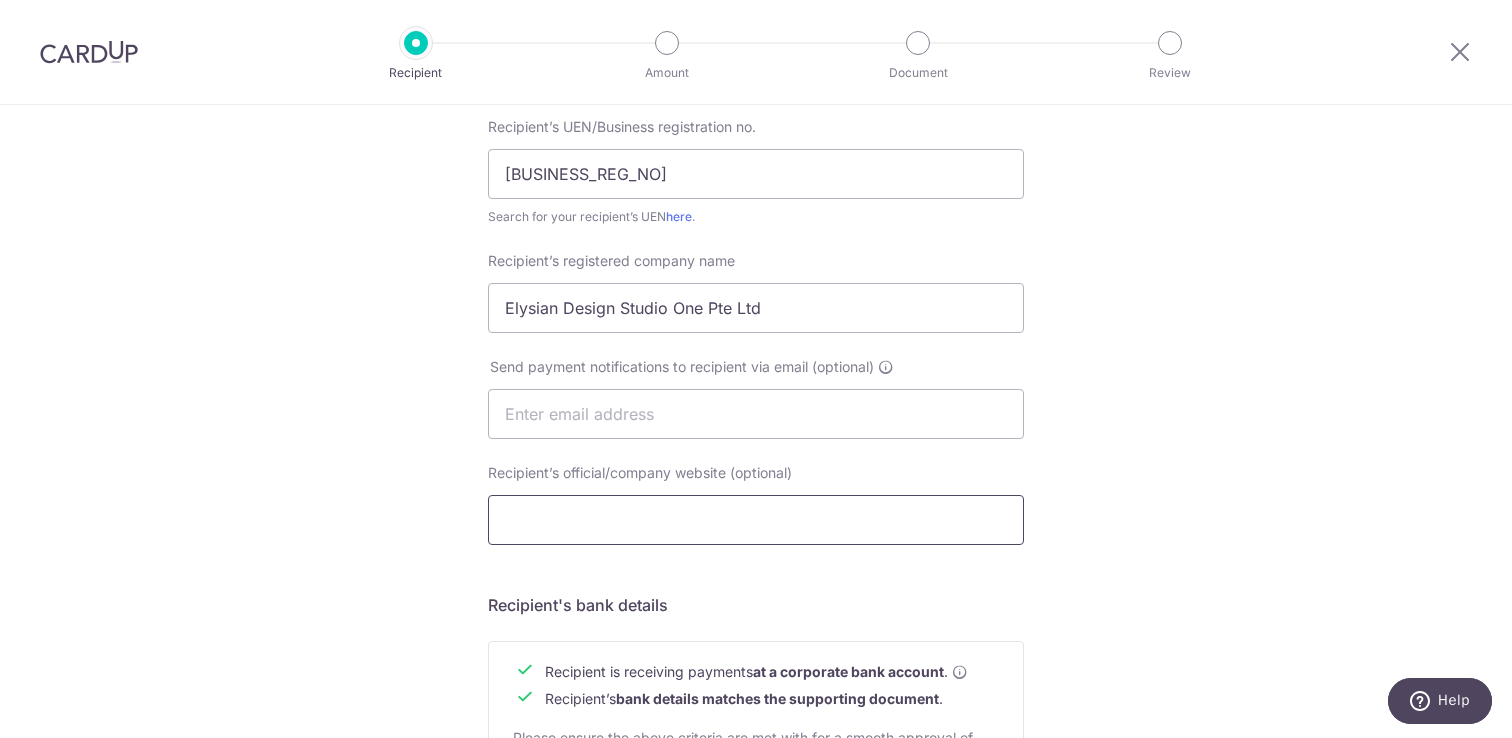 paste on "https://elysiandesign.com.sg/" 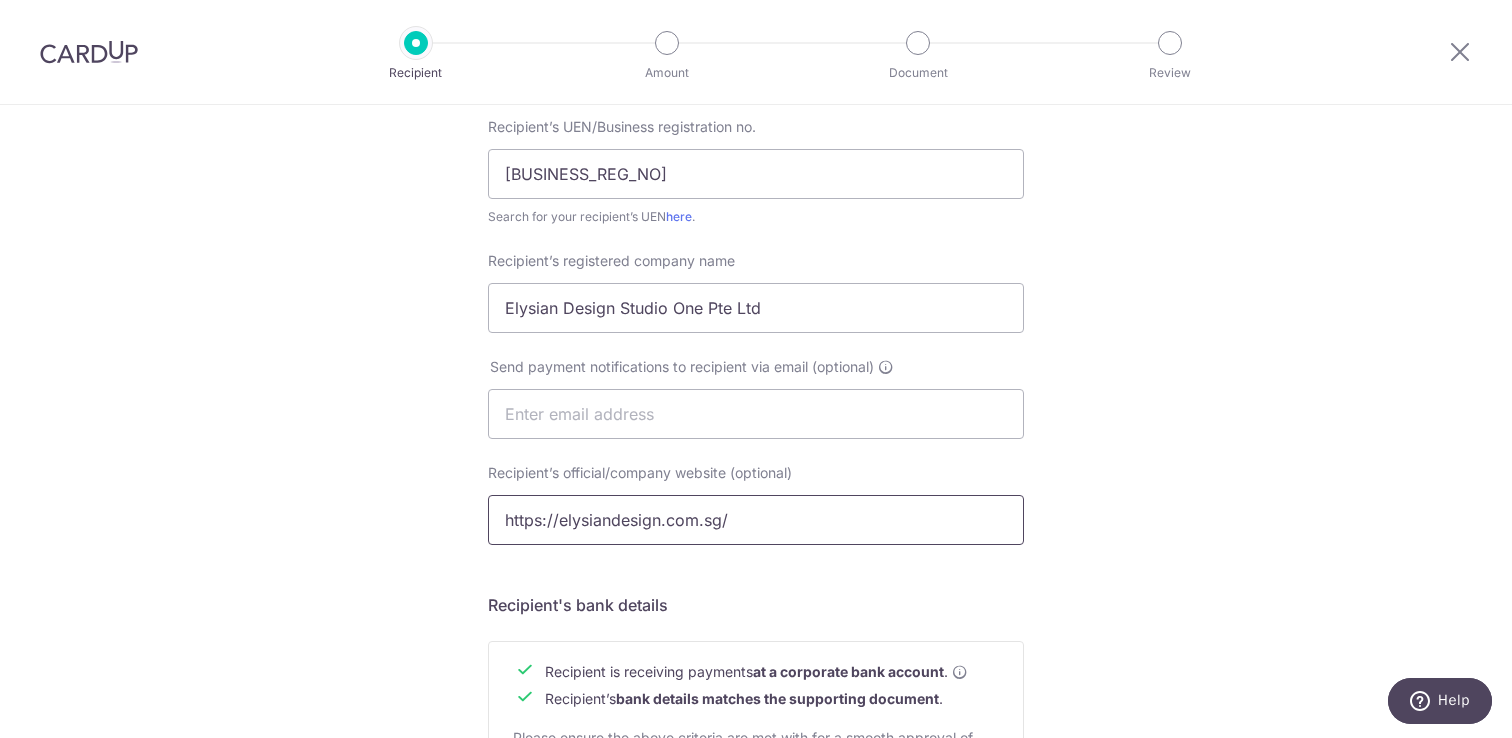 type on "https://elysiandesign.com.sg/" 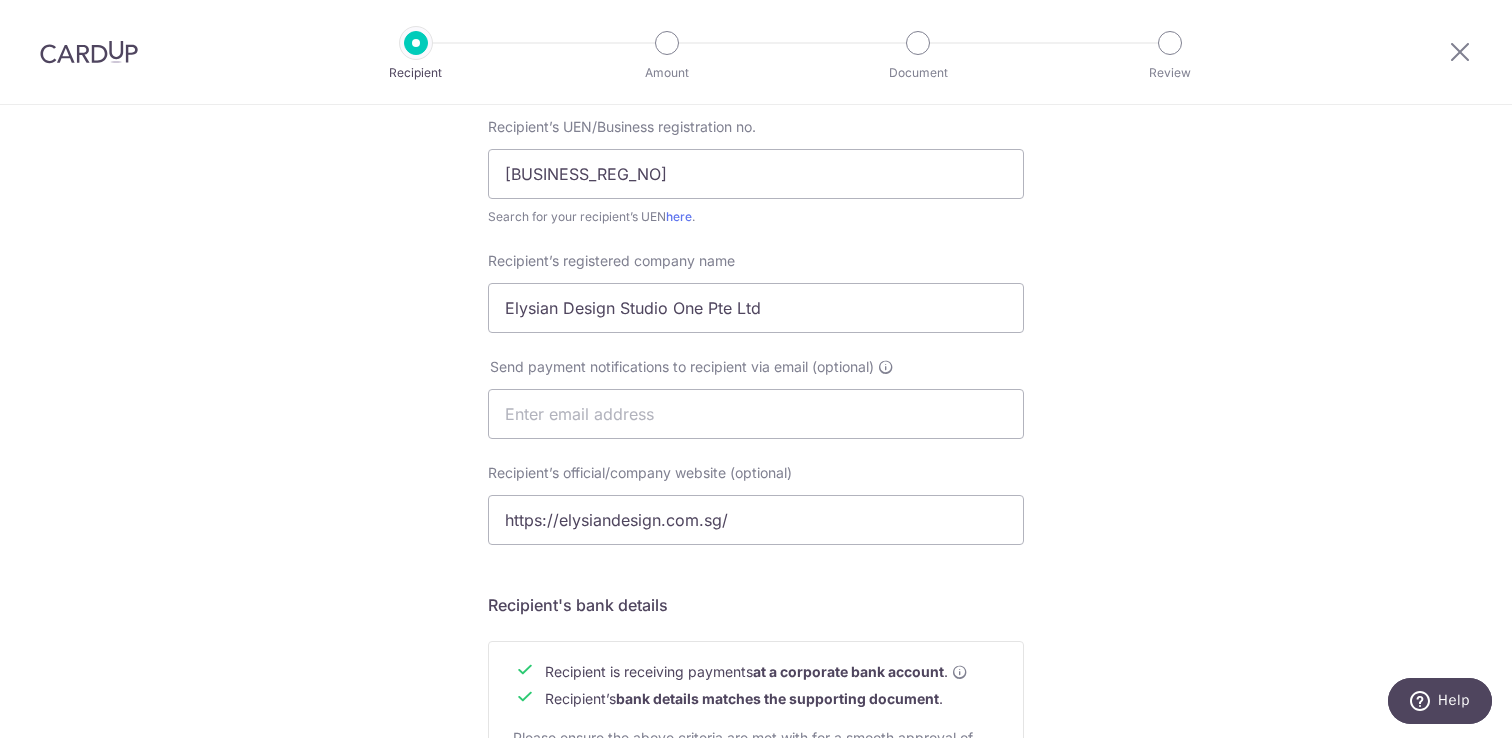 click on "Who would you like to pay?
Your recipient does not need a CardUp account to receive your payments.
Recipient’s company details
Recipient is  receiving payments for home furnishing and/or interior renovation expenses , and  more .
The recipient must be a Singapore-based  business  with a corporate bank account (Payments to personal bank account will not be supported).
Please ensure the above criteria are met with for a smooth approval of payment.
Recipient’s UEN/Business registration no.
202451797D
Search for your recipient’s UEN  here .
." at bounding box center (756, 439) 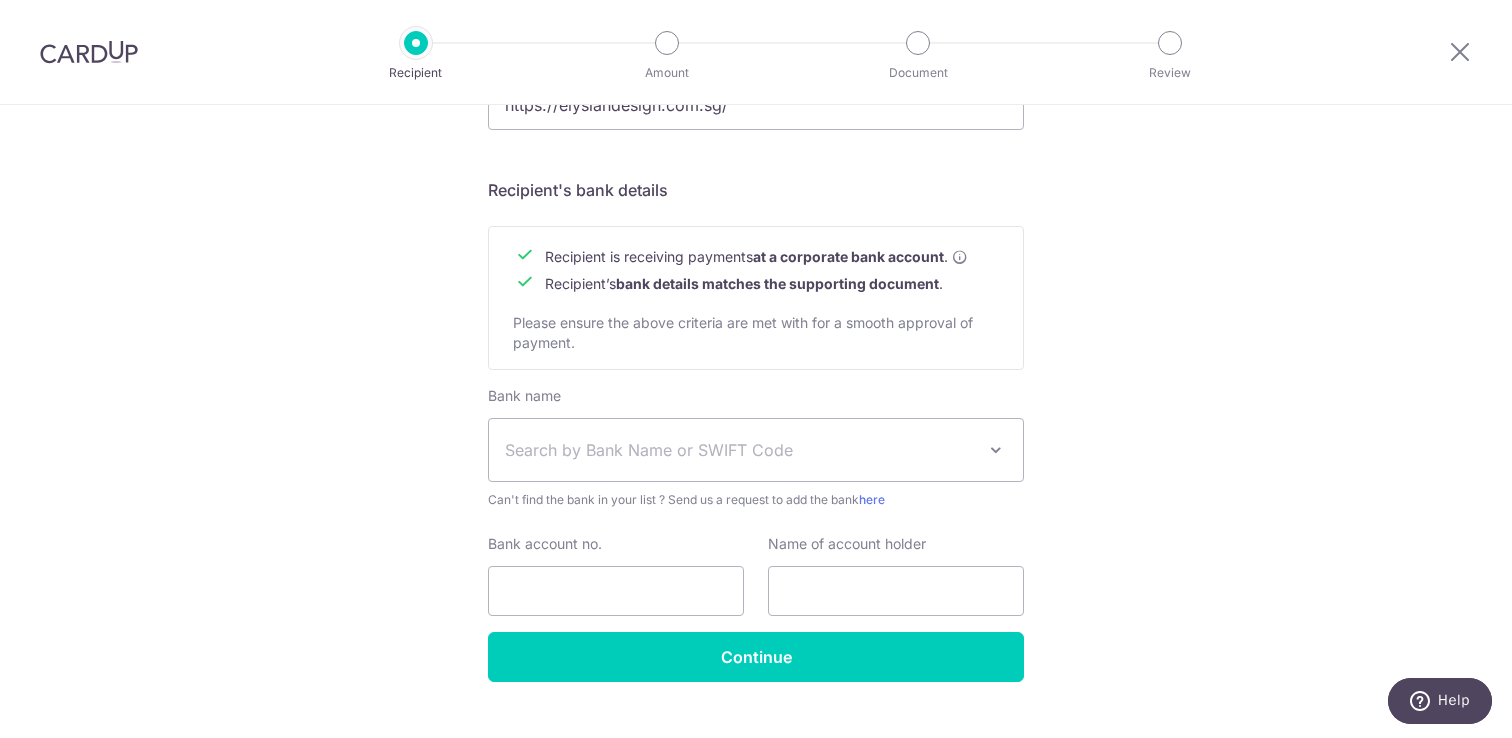 scroll, scrollTop: 835, scrollLeft: 0, axis: vertical 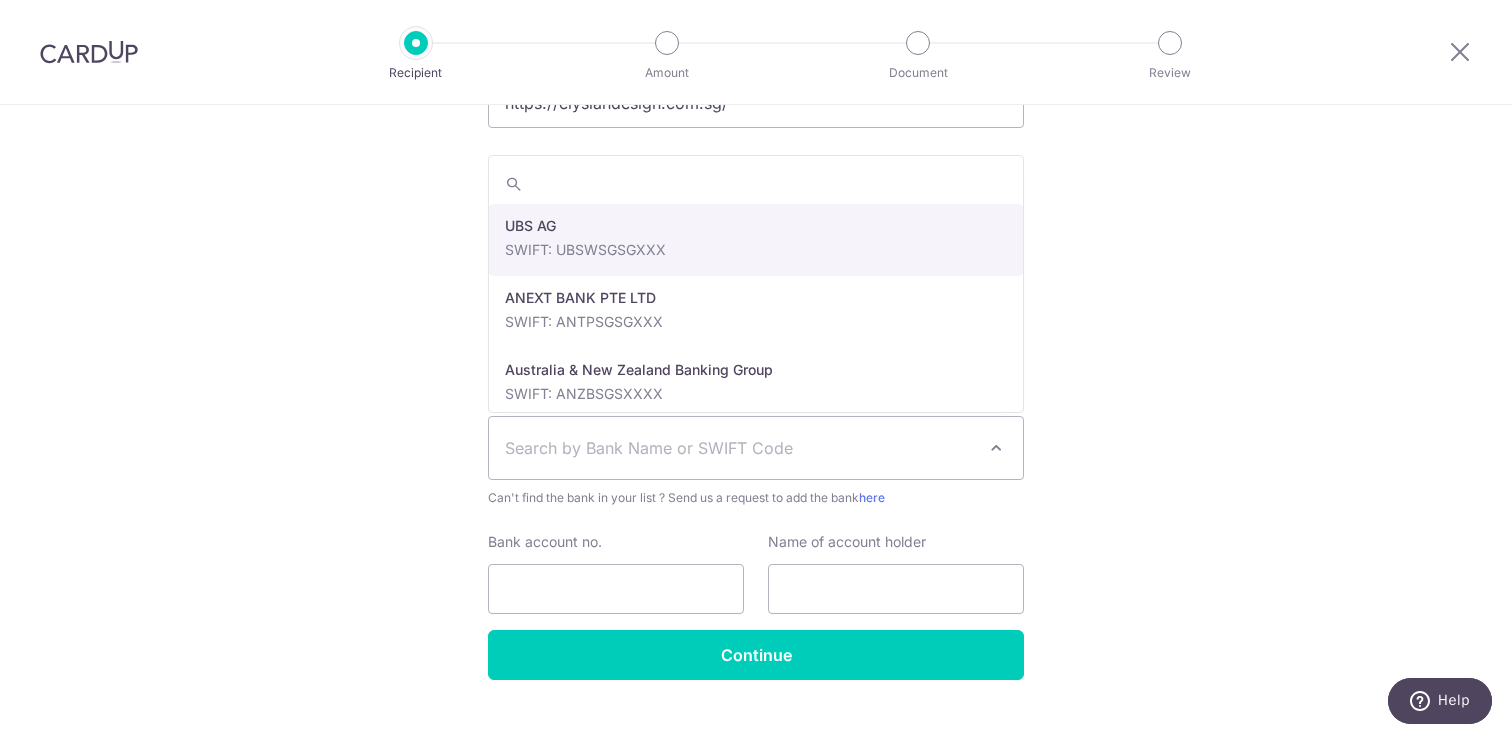 click on "Search by Bank Name or SWIFT Code" at bounding box center [740, 448] 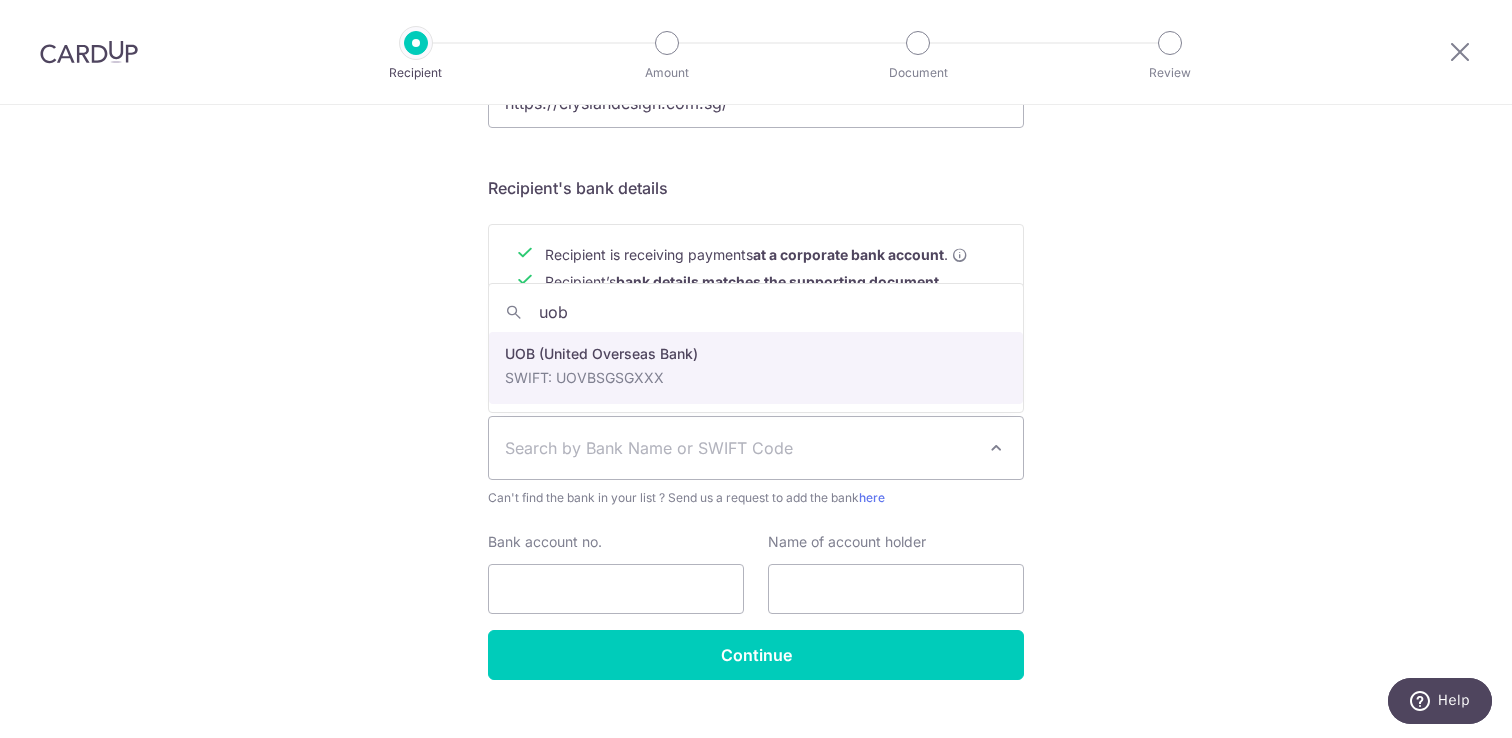 type on "uob" 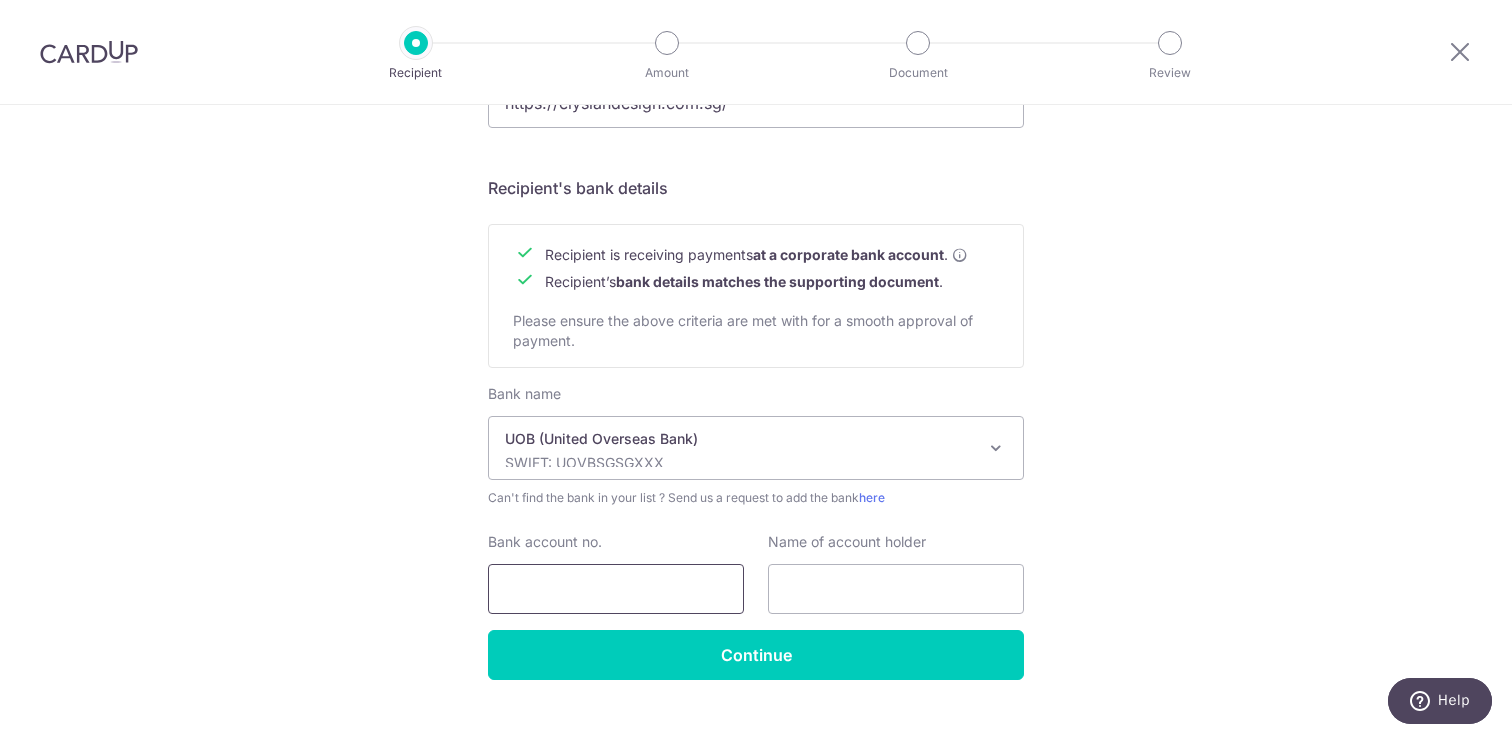 click on "Bank account no." at bounding box center (616, 589) 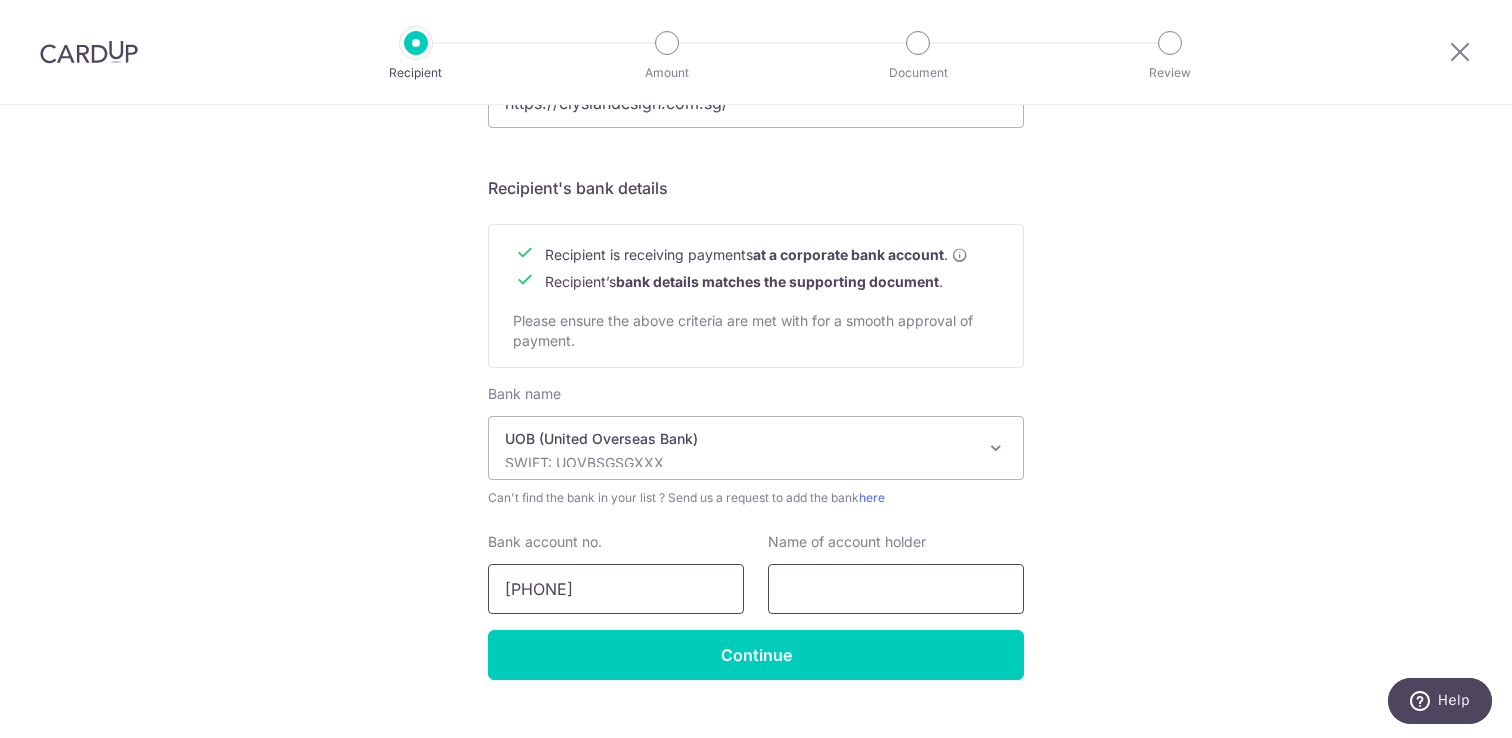 type on "3493396305" 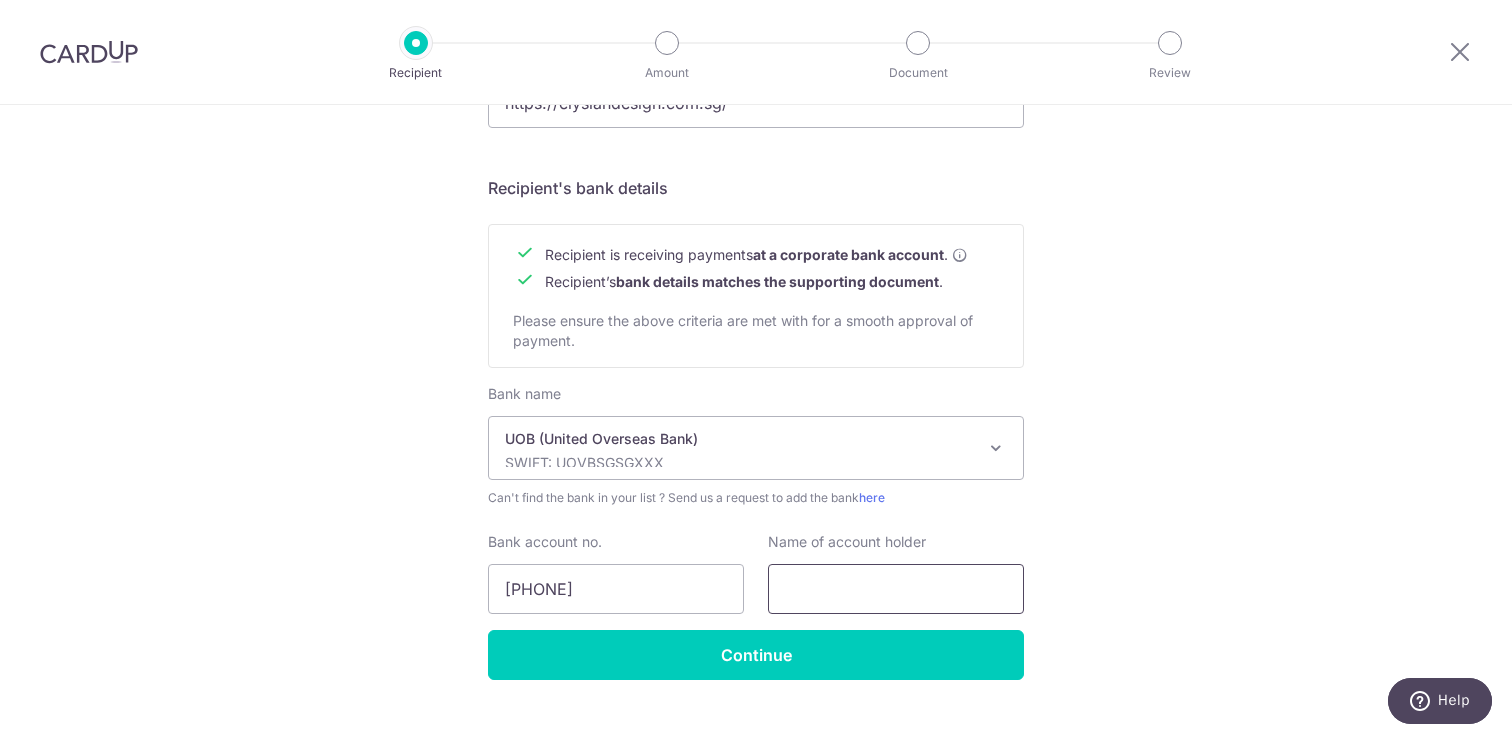 click at bounding box center (896, 589) 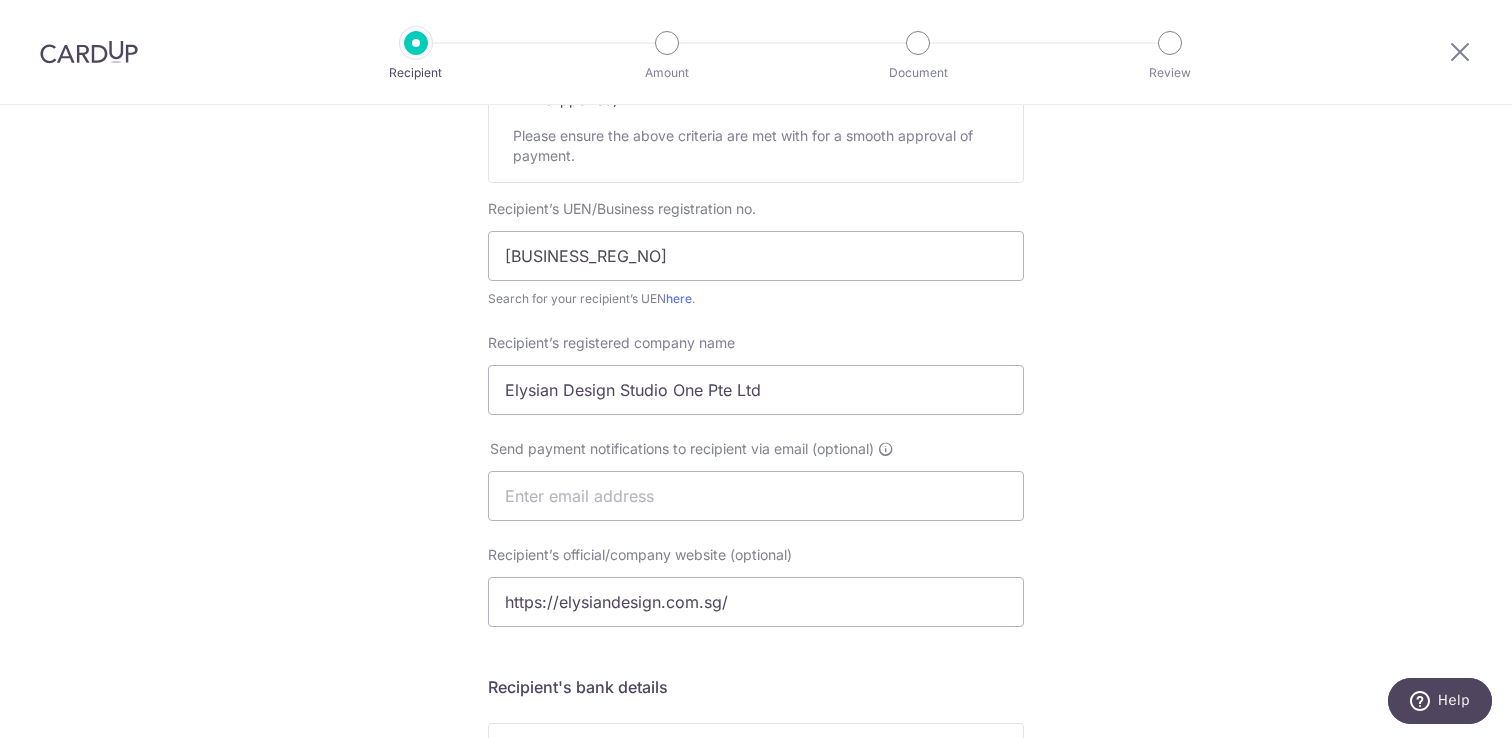 scroll, scrollTop: 399, scrollLeft: 0, axis: vertical 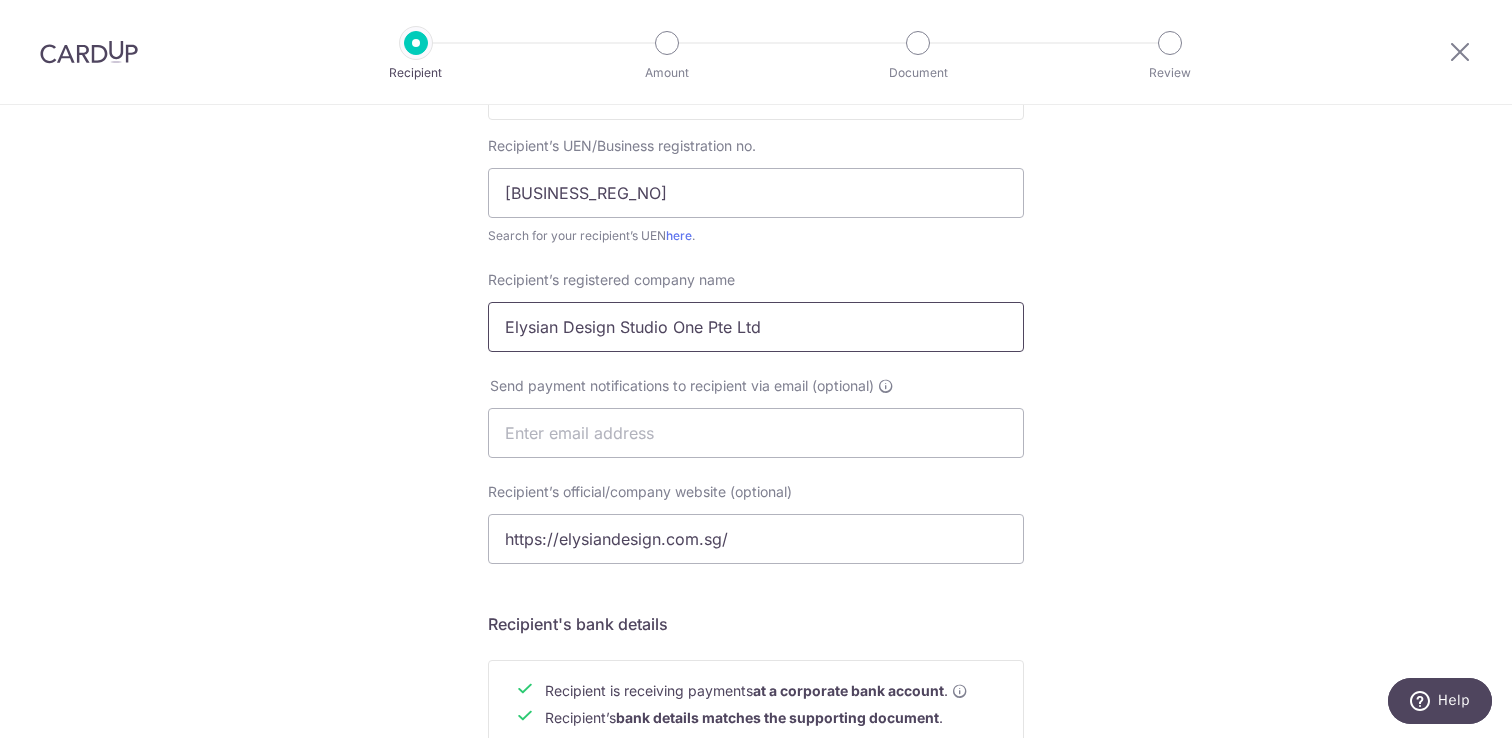 click on "Elysian Design Studio One Pte Ltd" at bounding box center [756, 327] 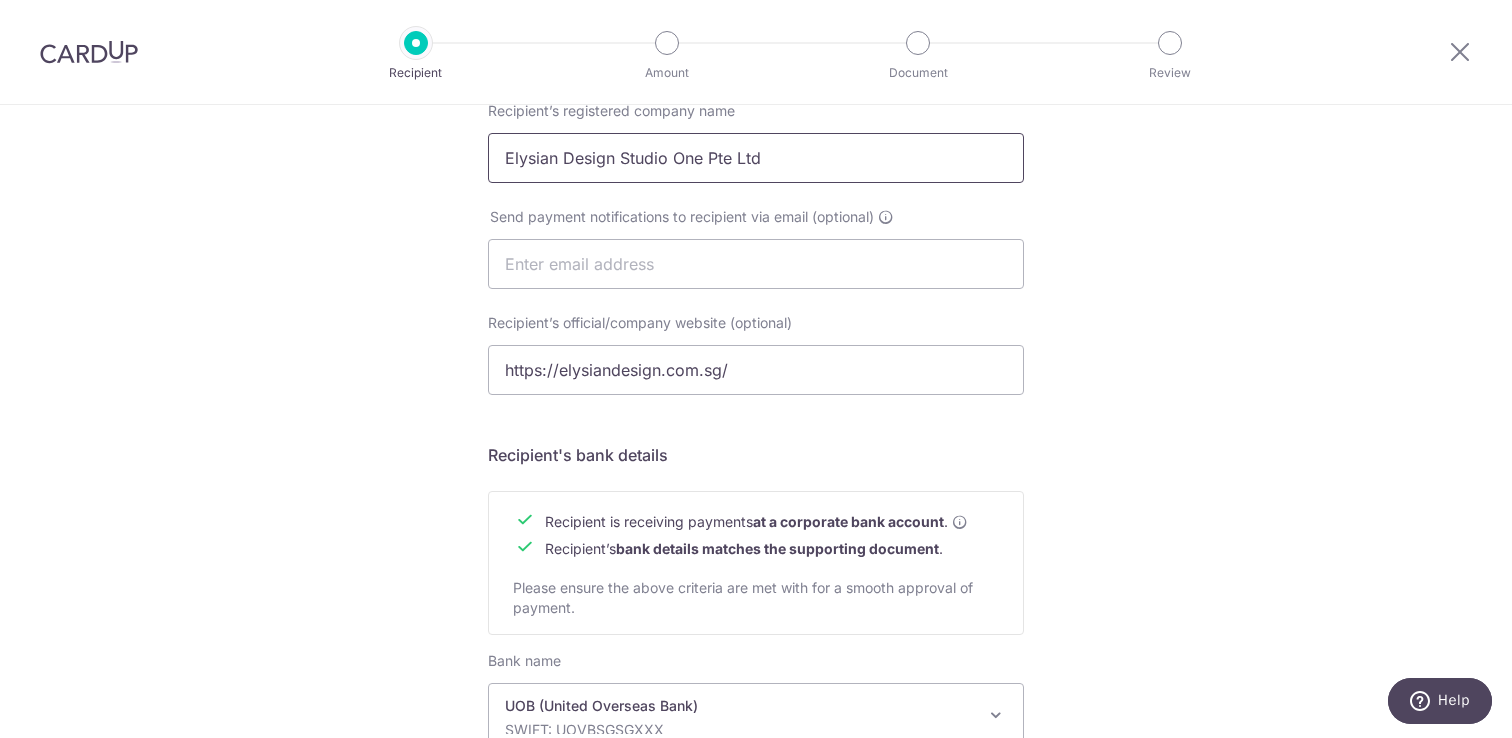 scroll, scrollTop: 872, scrollLeft: 0, axis: vertical 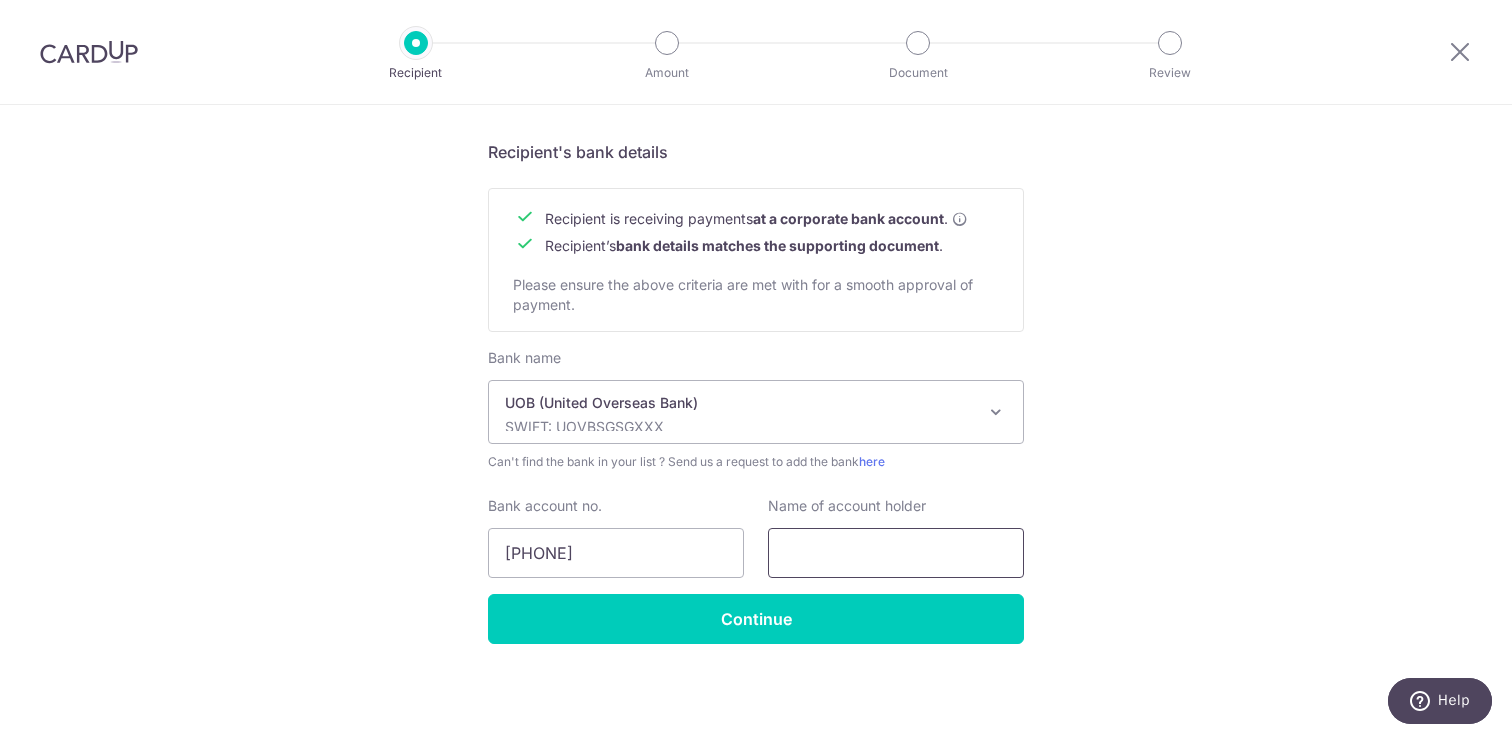 click at bounding box center (896, 553) 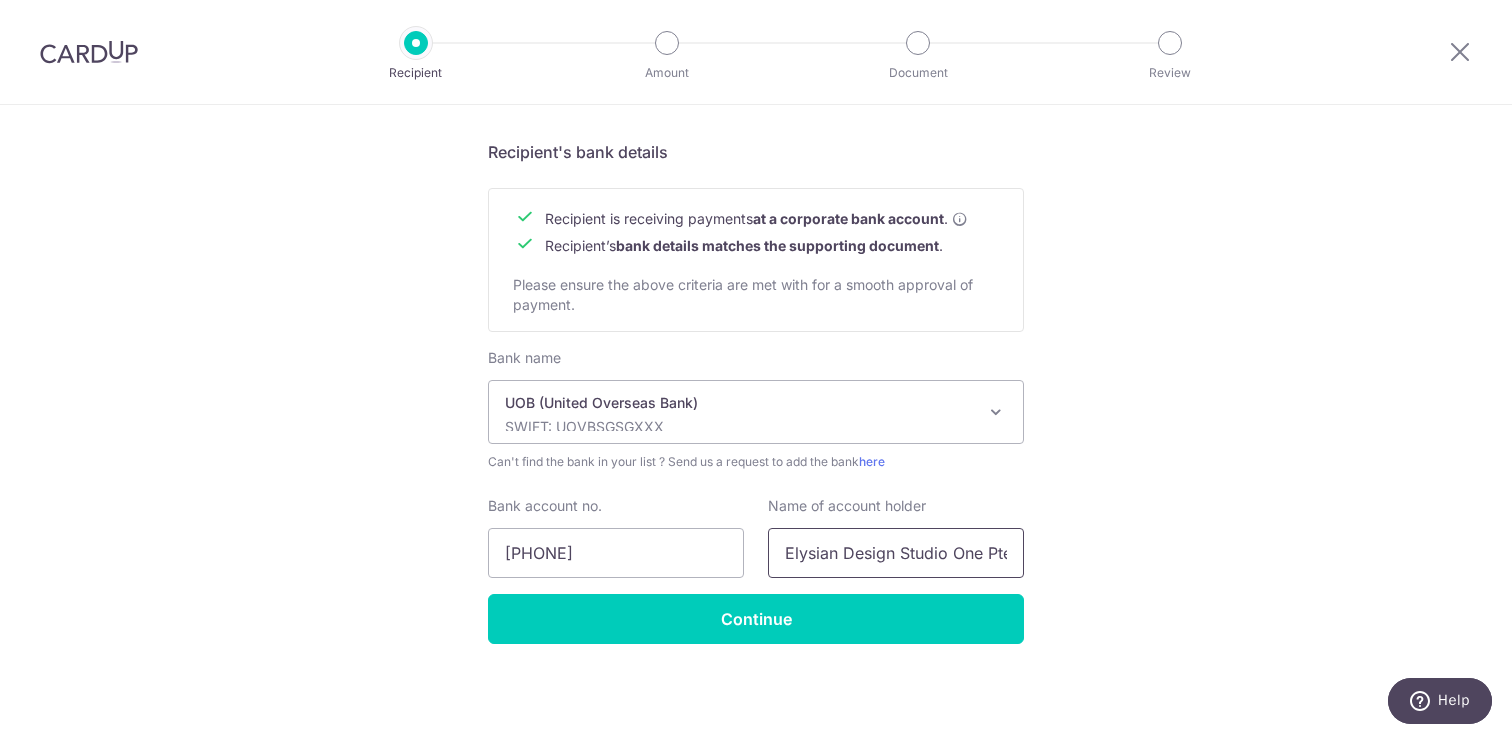 scroll, scrollTop: 0, scrollLeft: 33, axis: horizontal 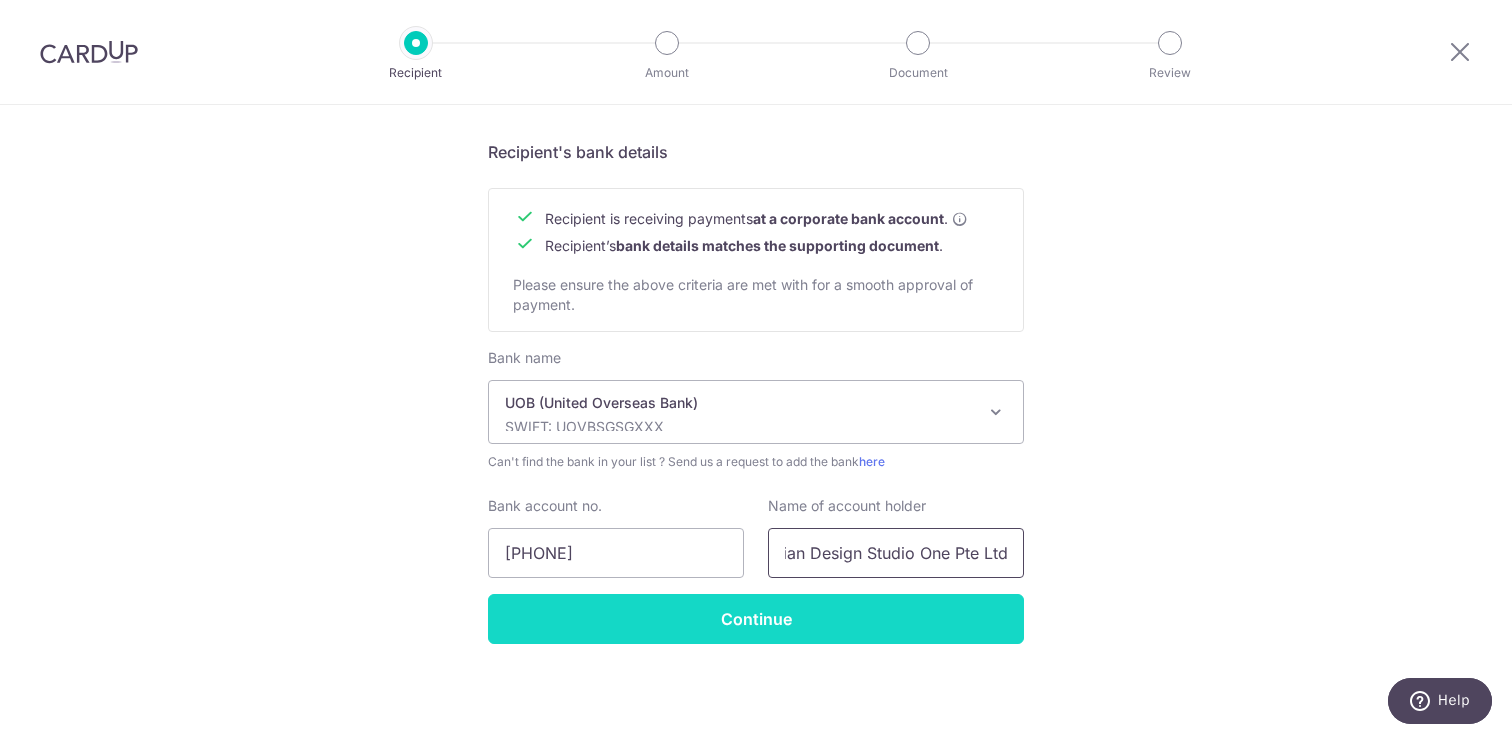 type on "Elysian Design Studio One Pte Ltd" 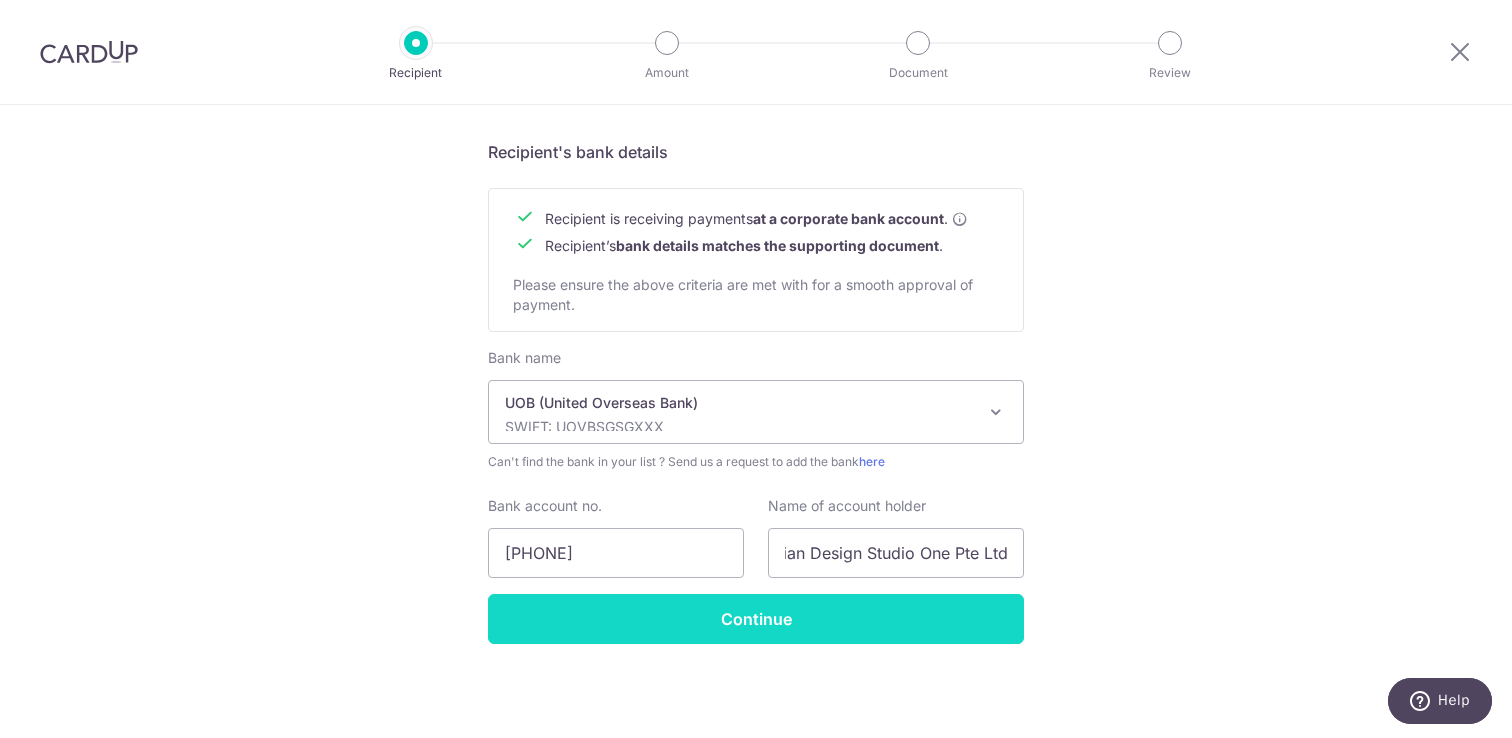 scroll, scrollTop: 0, scrollLeft: 0, axis: both 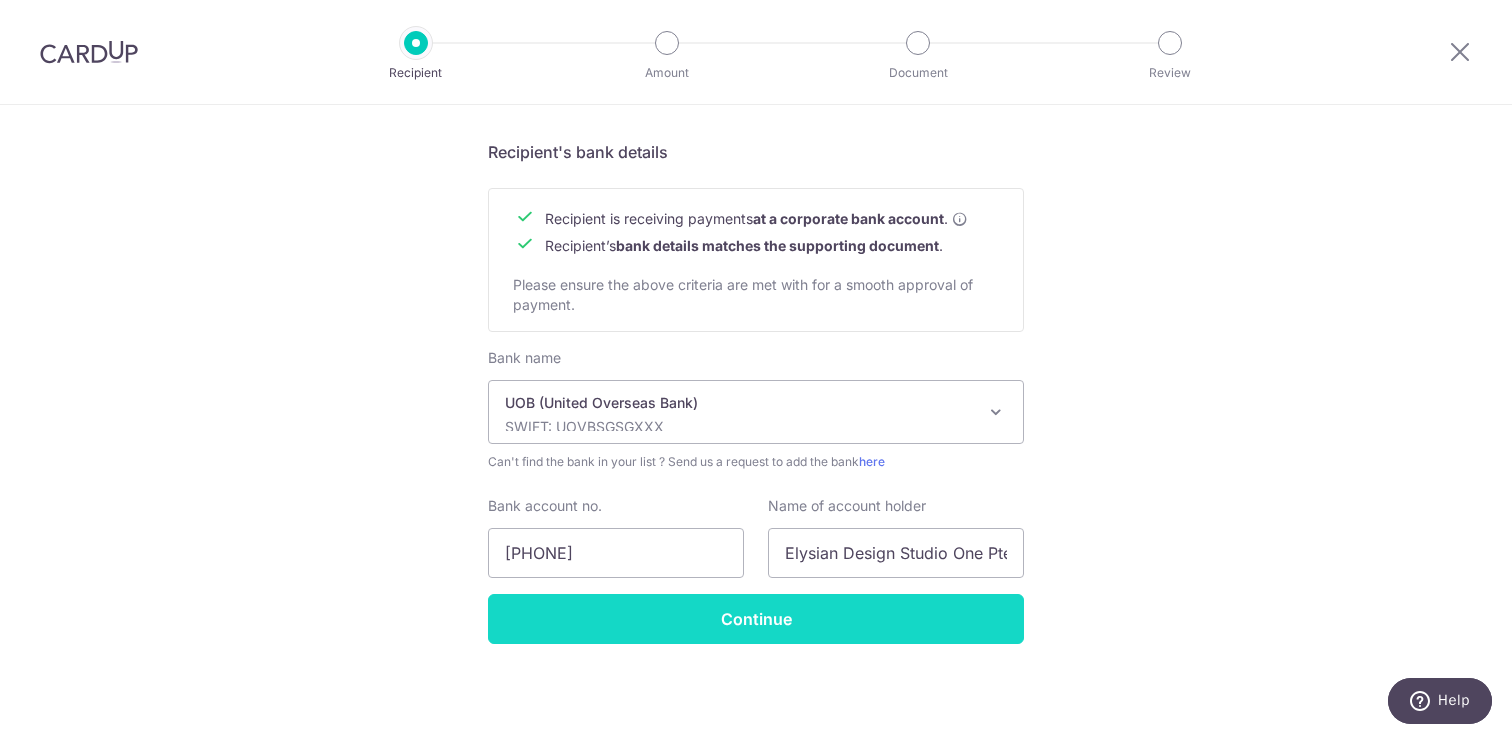 click on "Continue" at bounding box center (756, 619) 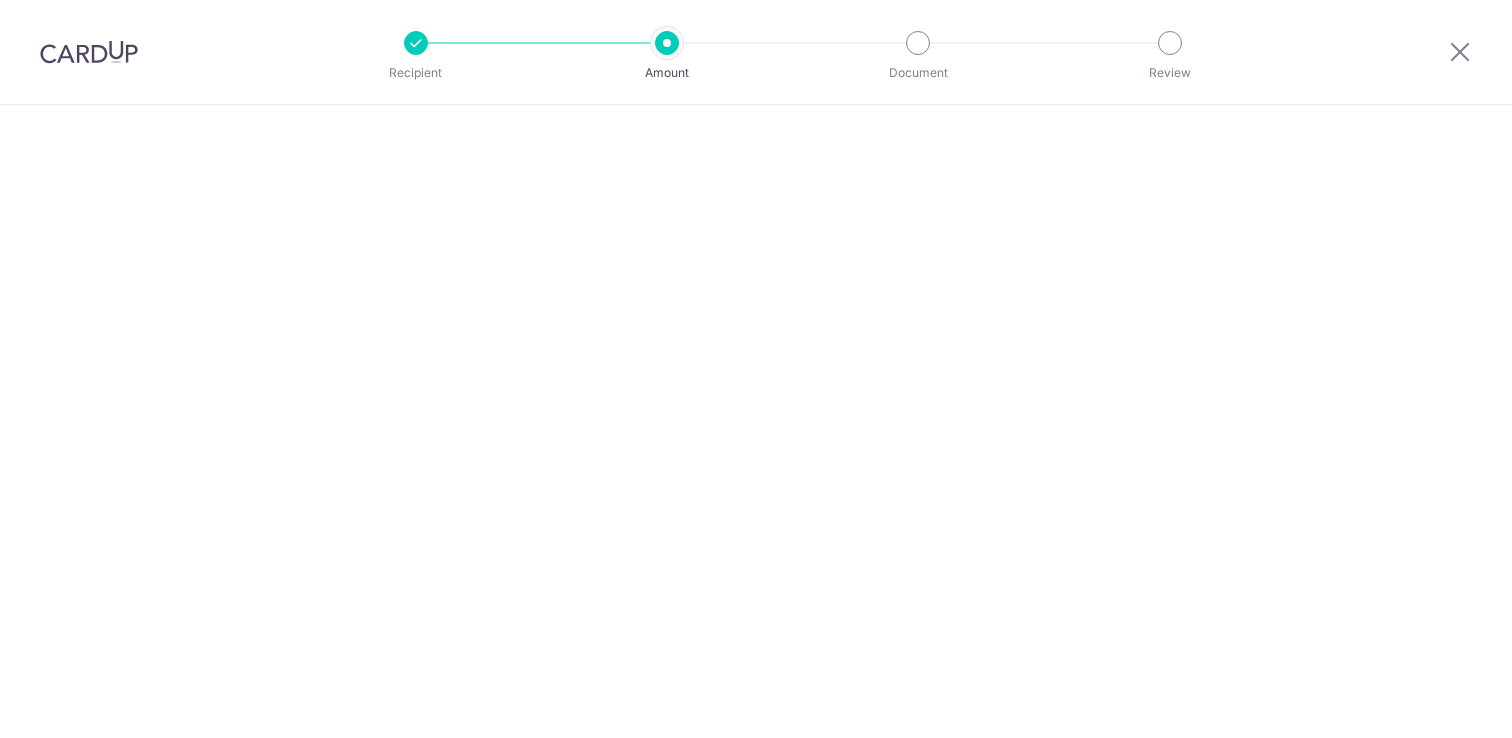scroll, scrollTop: 0, scrollLeft: 0, axis: both 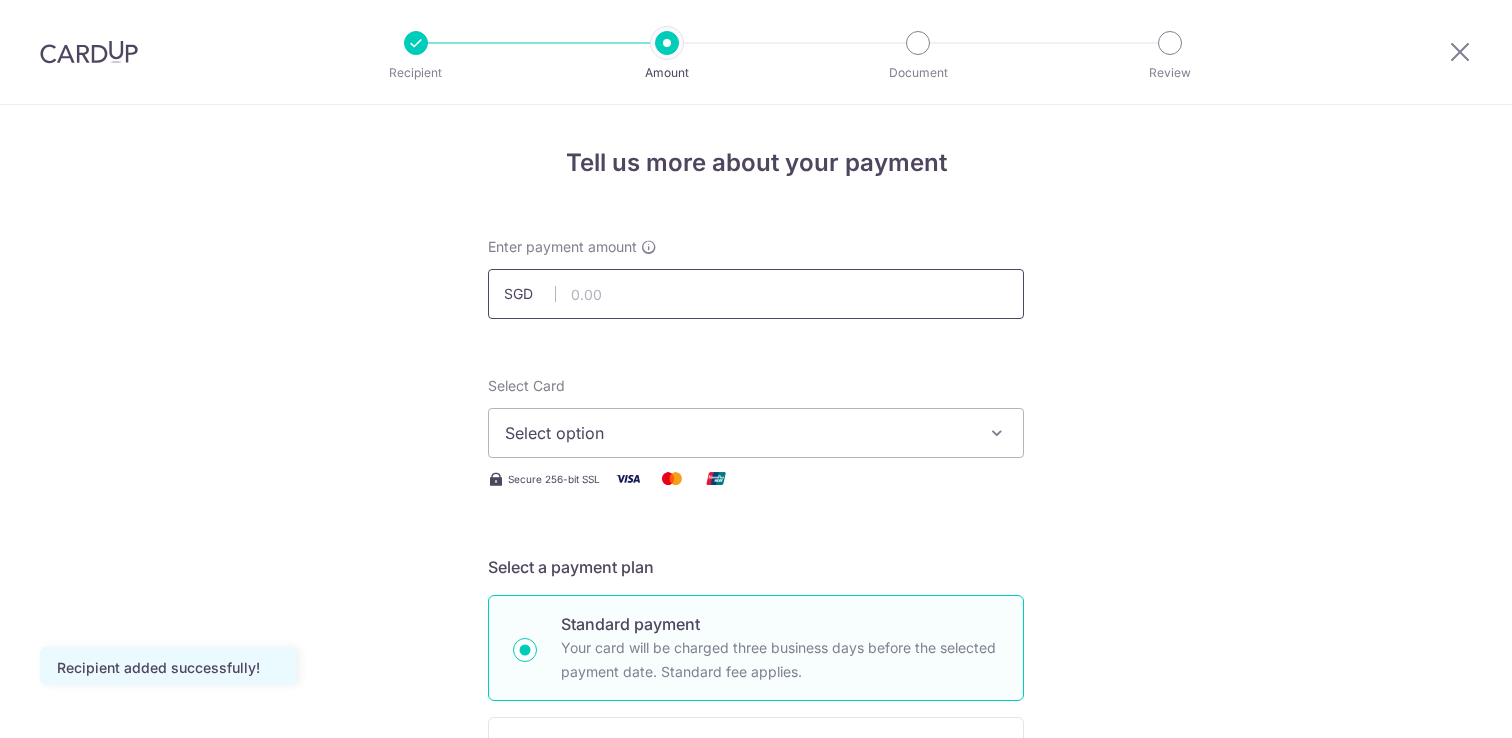 click at bounding box center (756, 294) 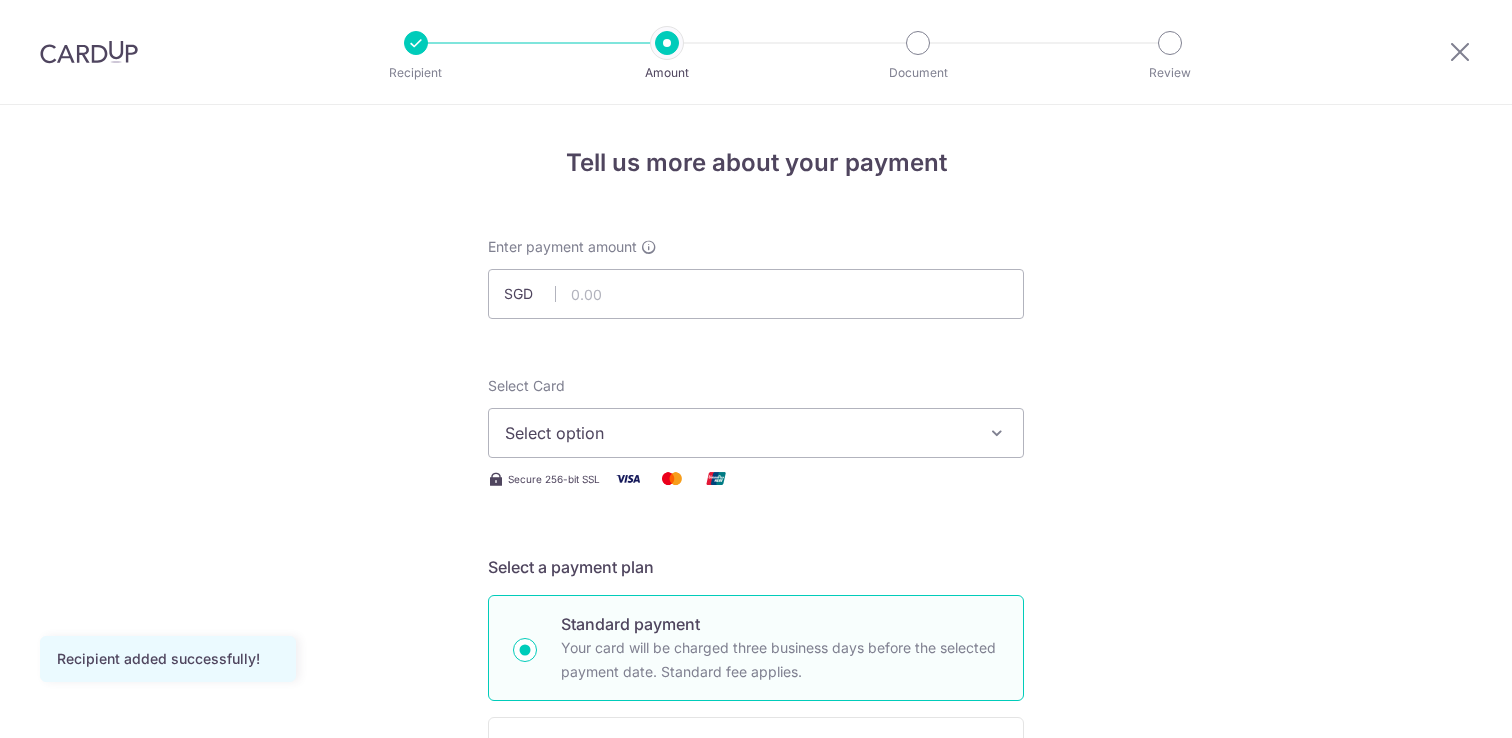 click on "Select option" at bounding box center [738, 433] 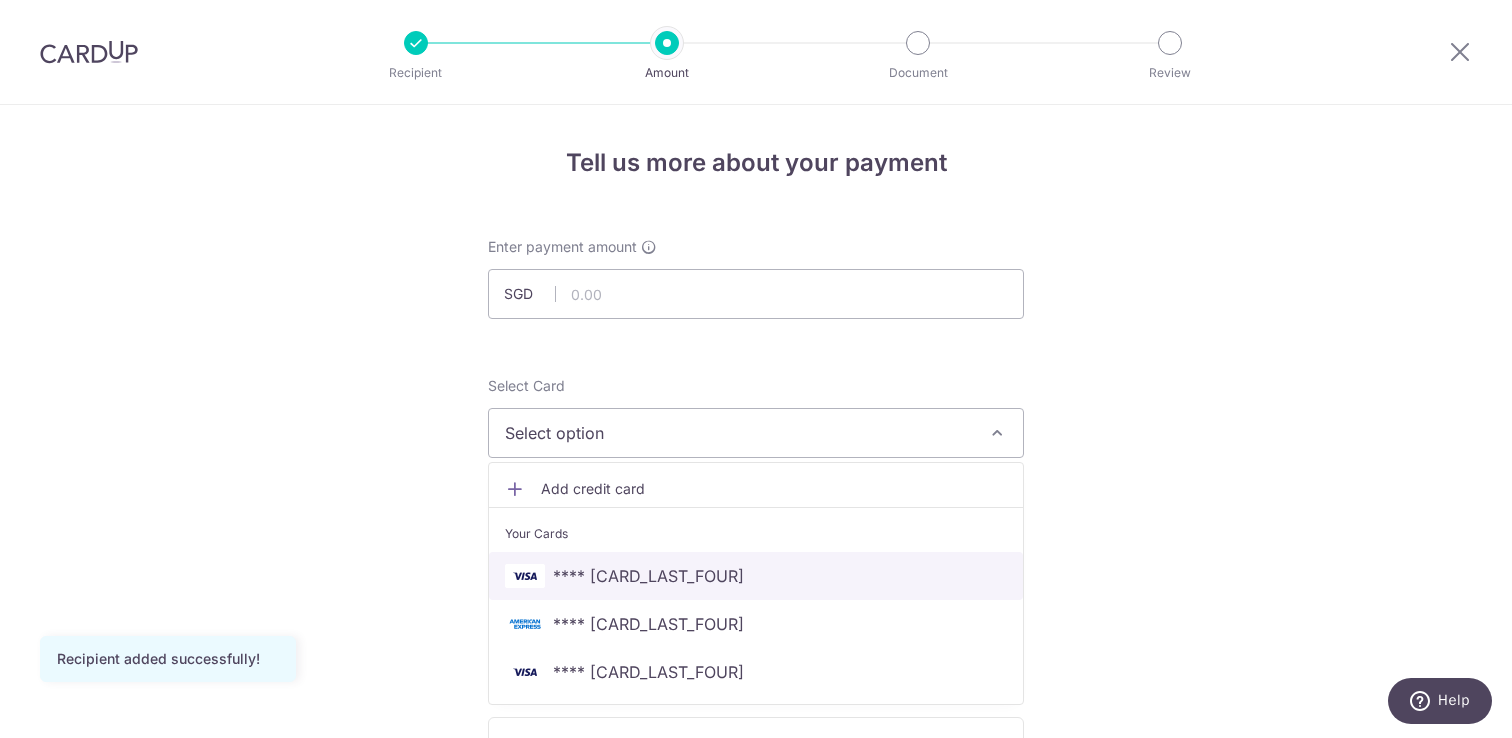 drag, startPoint x: 633, startPoint y: 564, endPoint x: 661, endPoint y: 229, distance: 336.16812 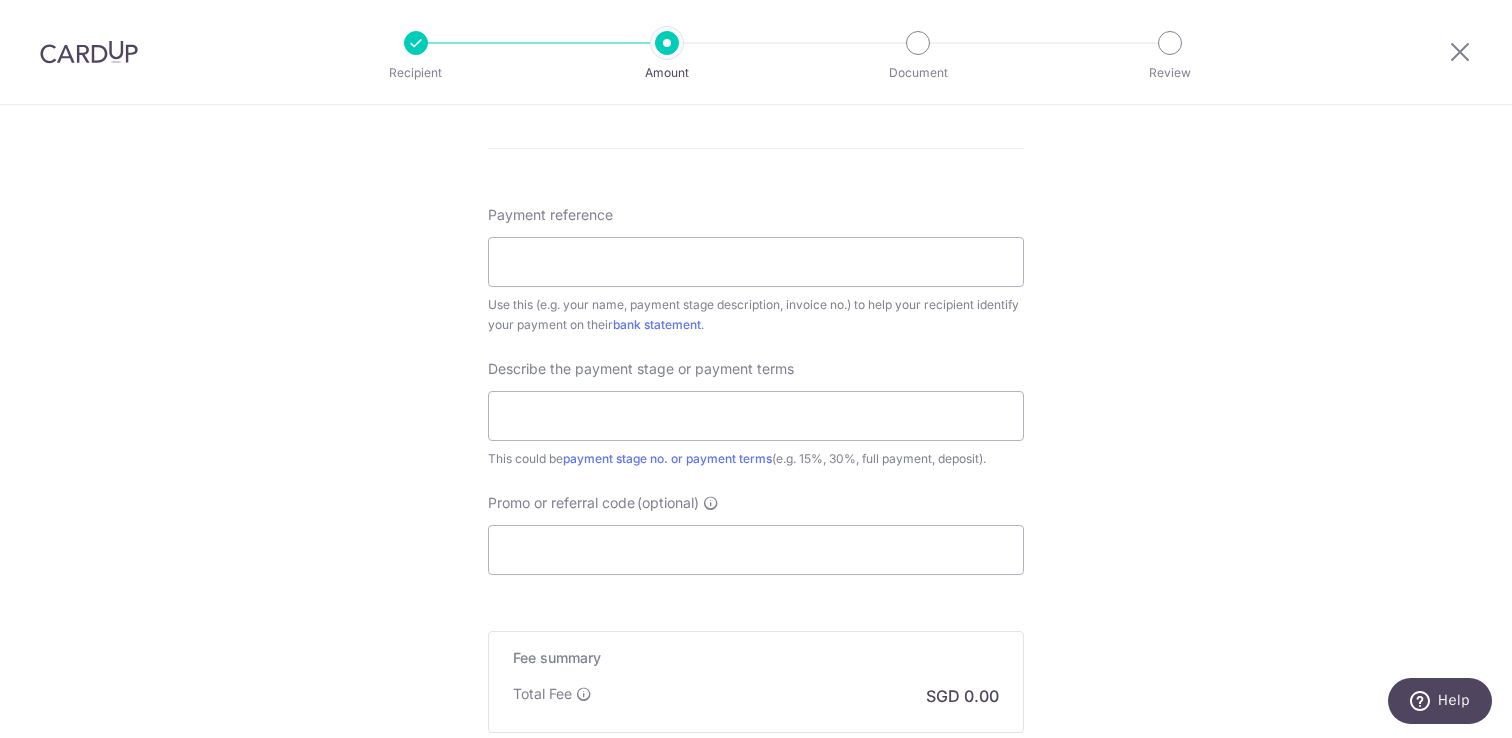 scroll, scrollTop: 950, scrollLeft: 0, axis: vertical 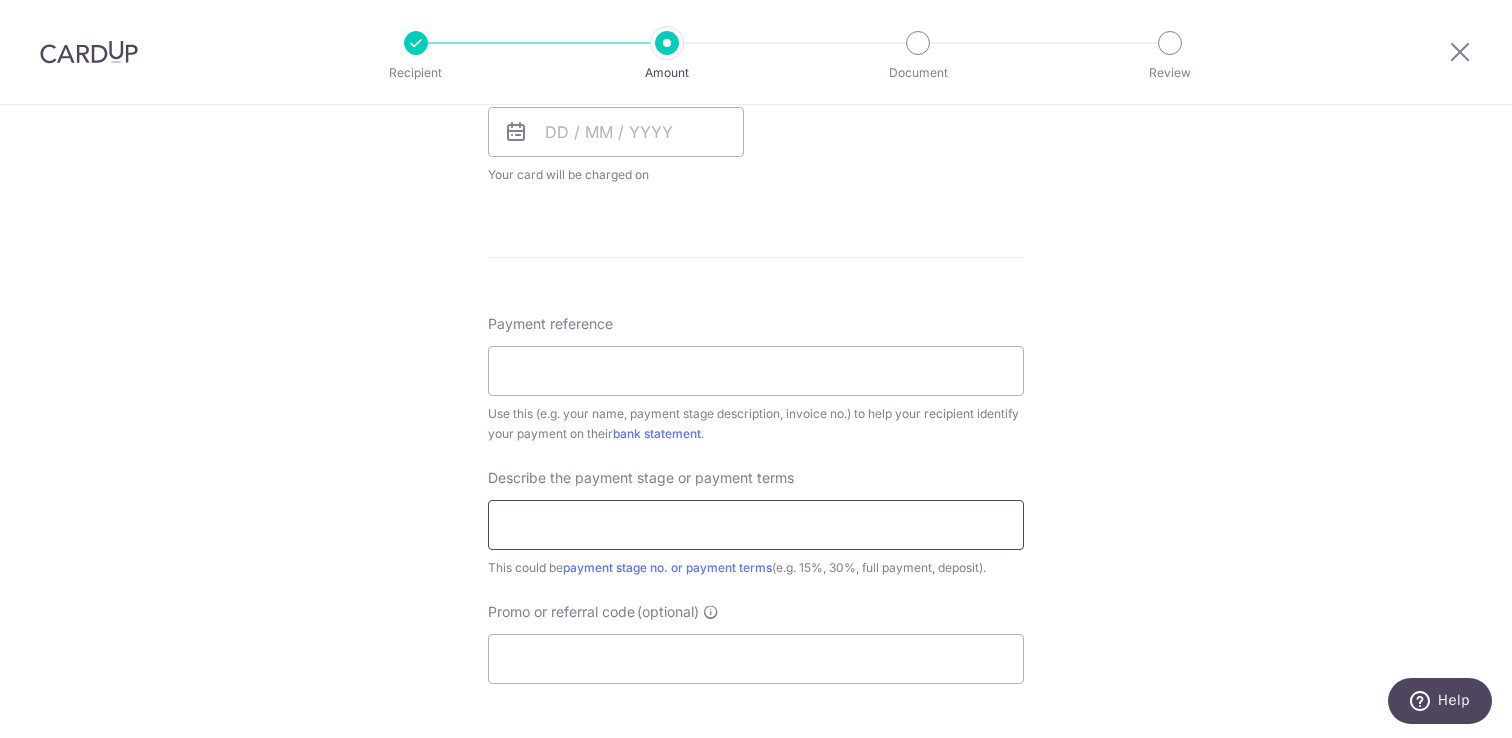click at bounding box center [756, 525] 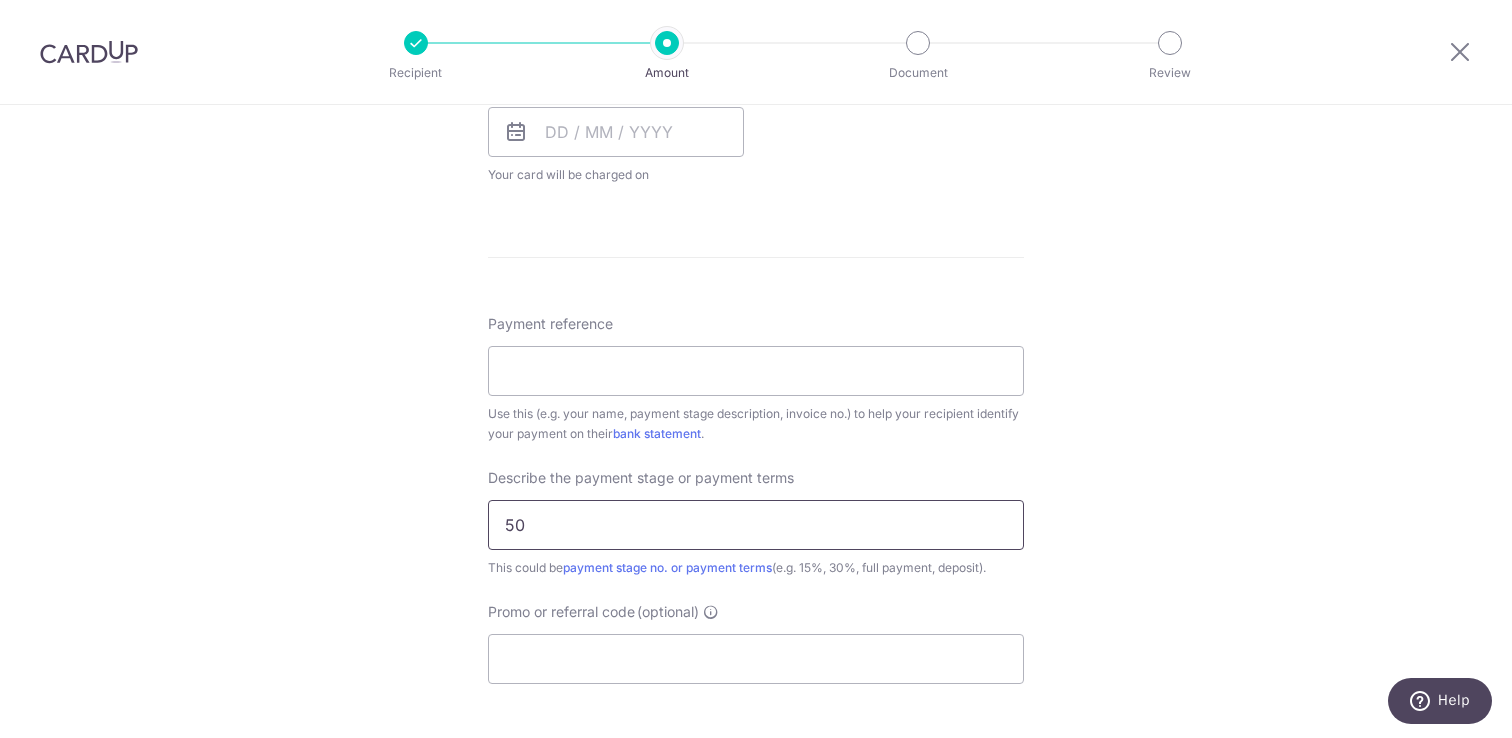 type on "5" 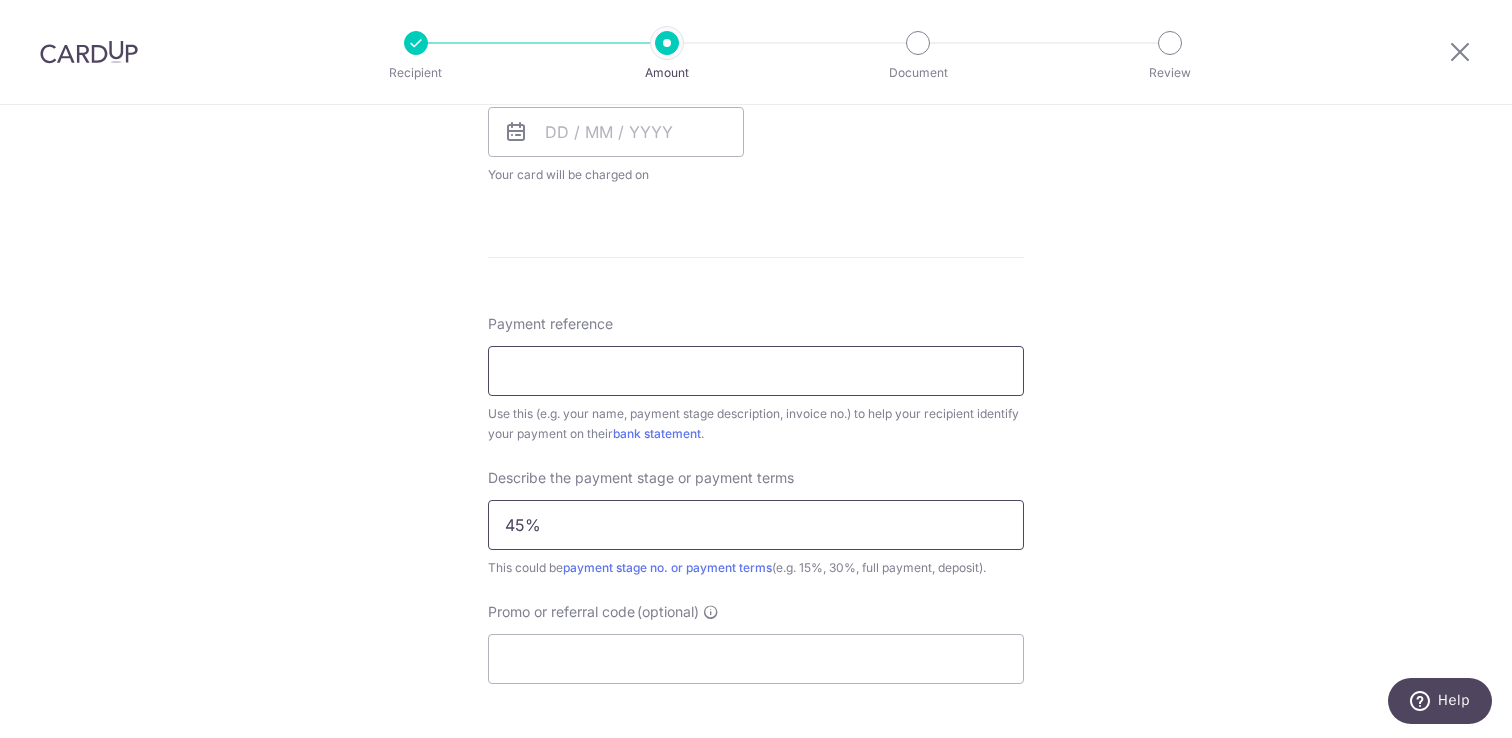 type on "45%" 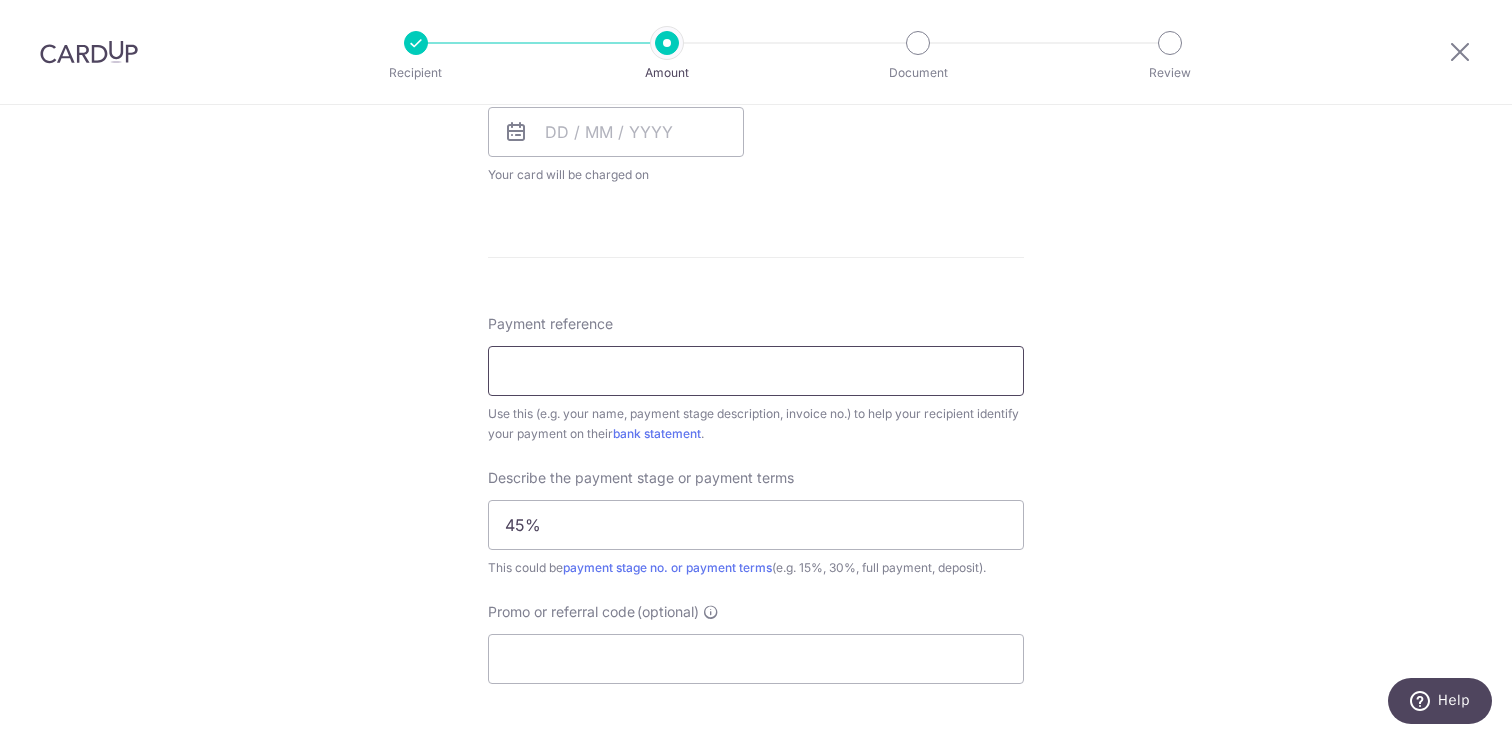 click on "Payment reference" at bounding box center [756, 371] 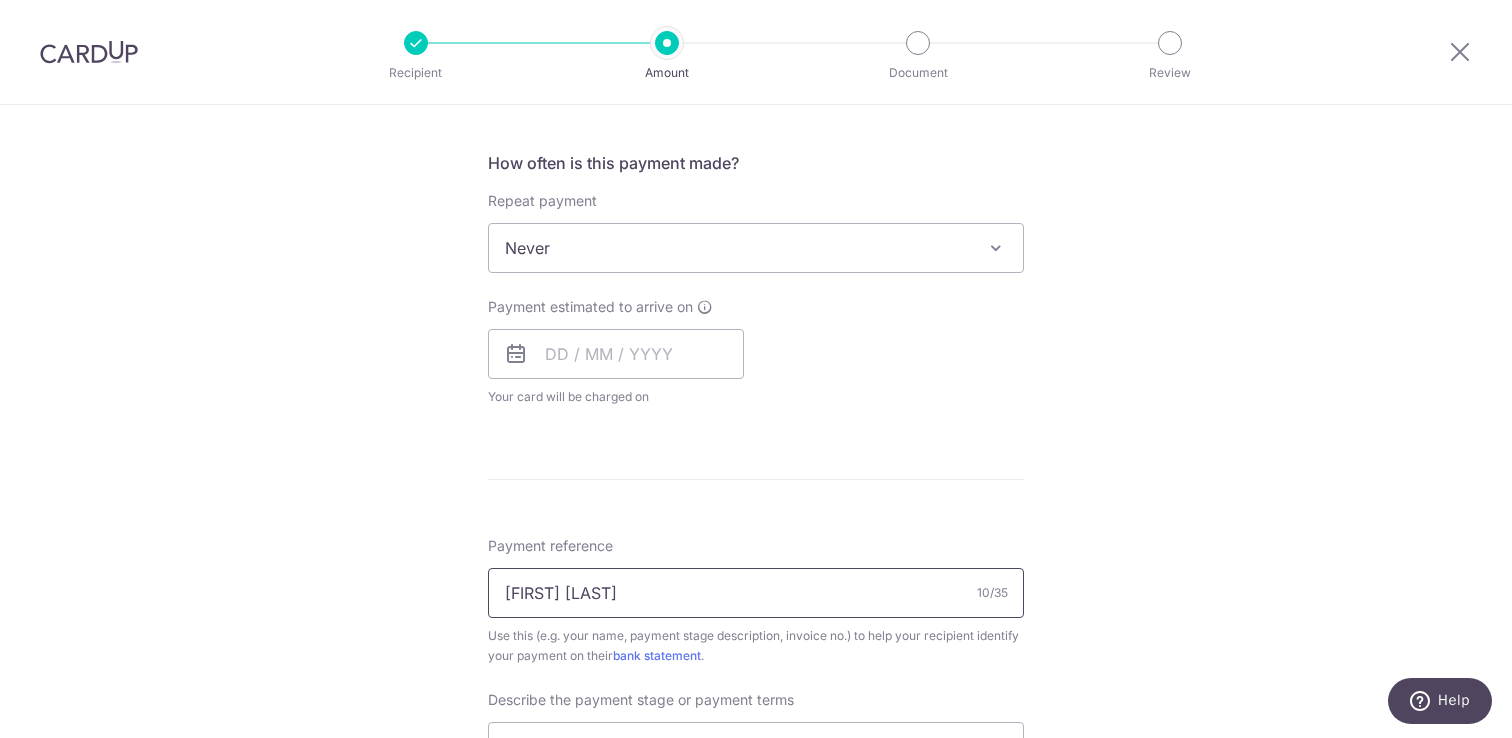 scroll, scrollTop: 627, scrollLeft: 0, axis: vertical 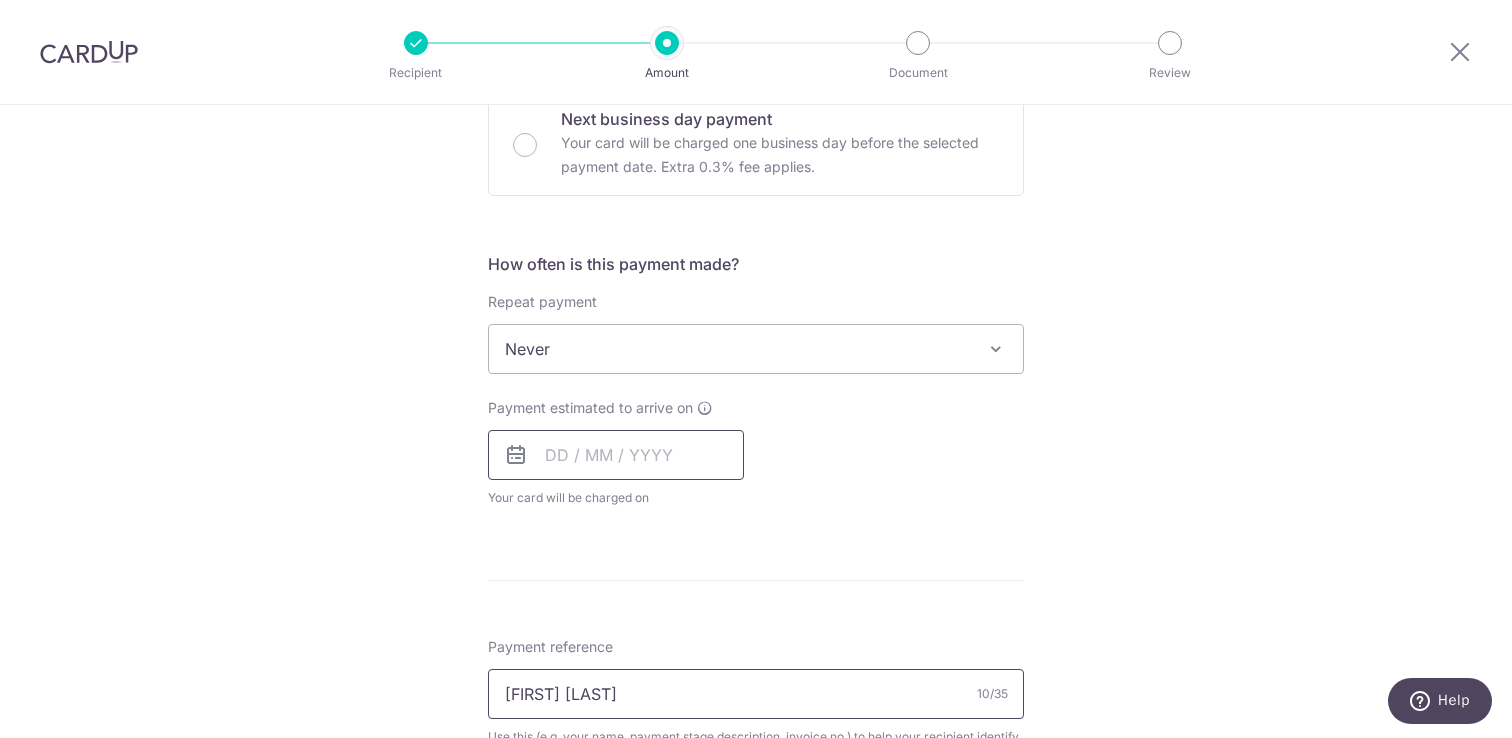 type on "Desmond Ng" 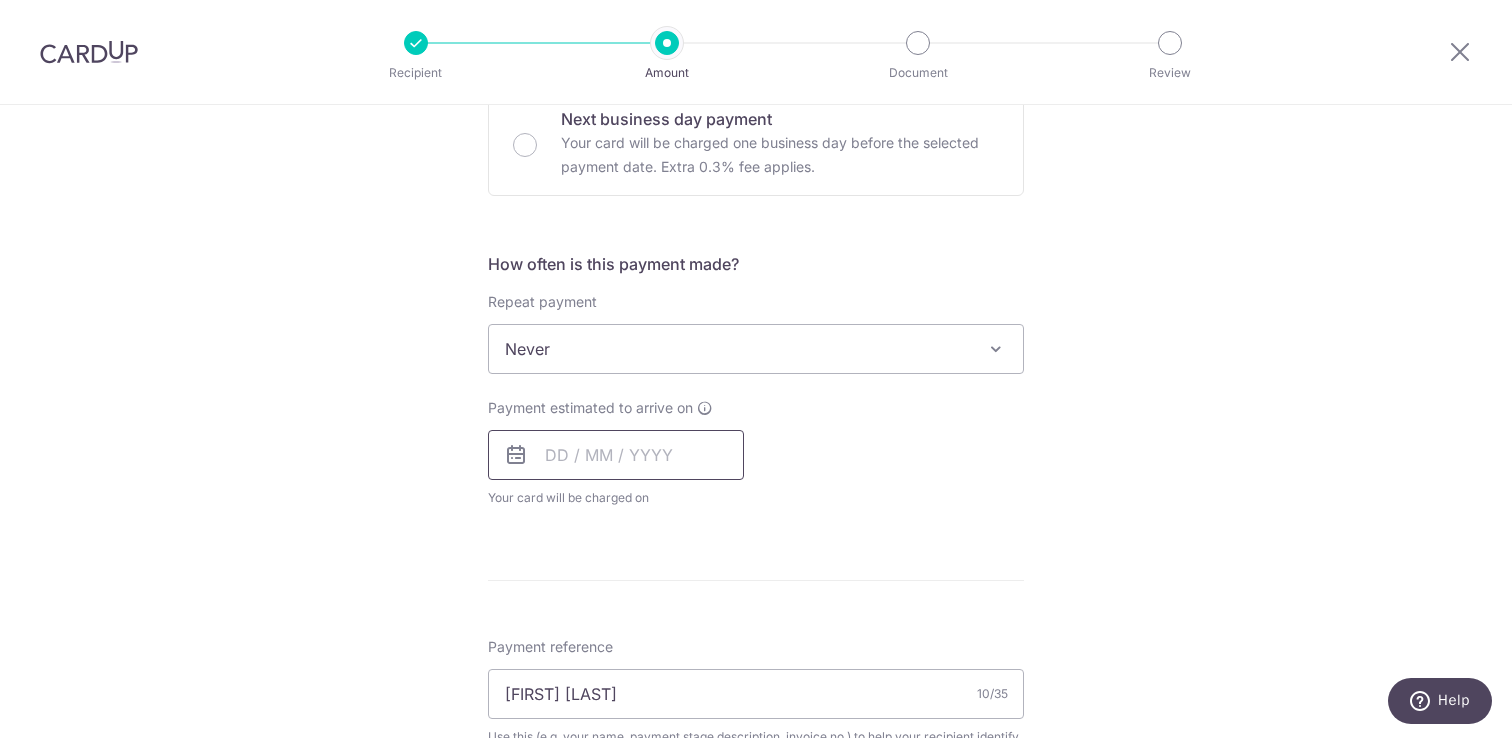click at bounding box center (616, 455) 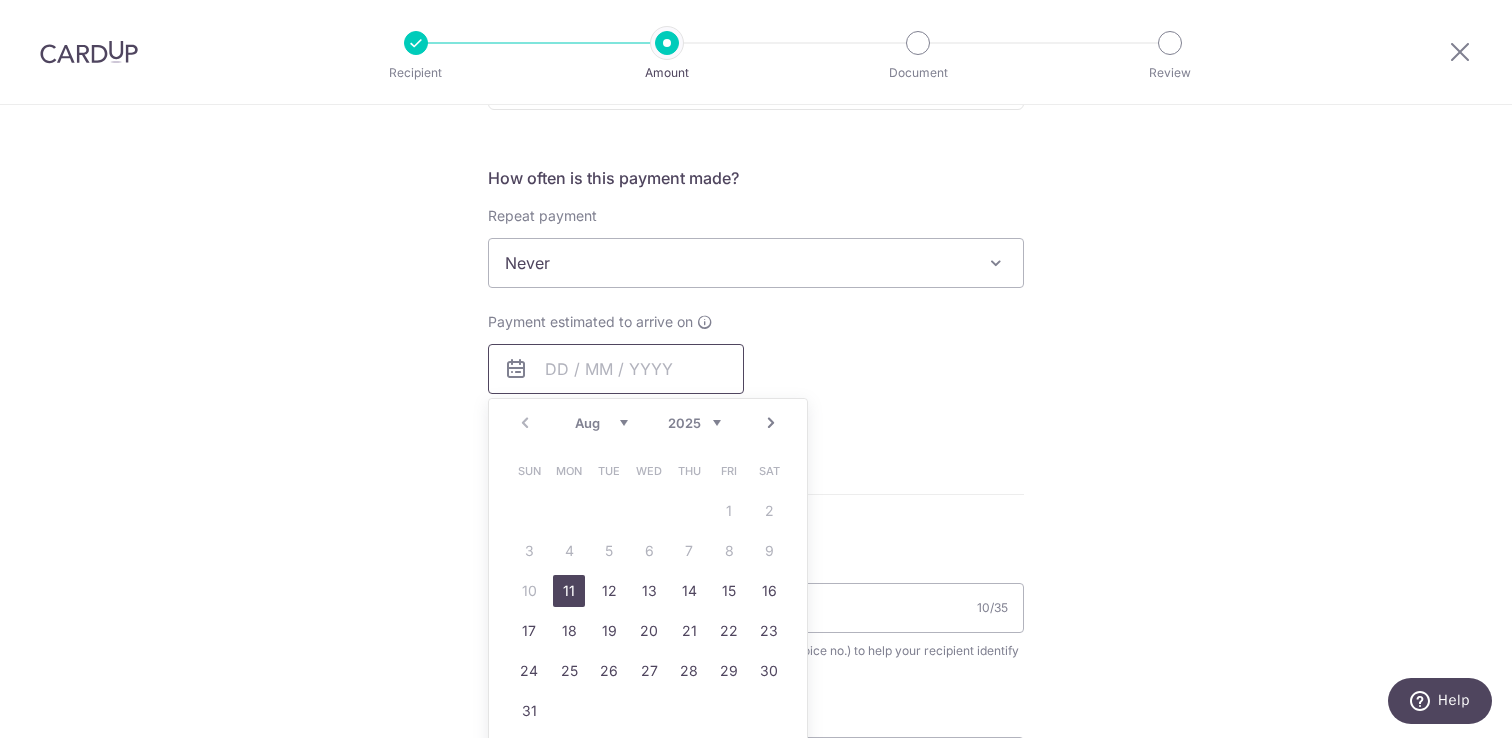 scroll, scrollTop: 719, scrollLeft: 0, axis: vertical 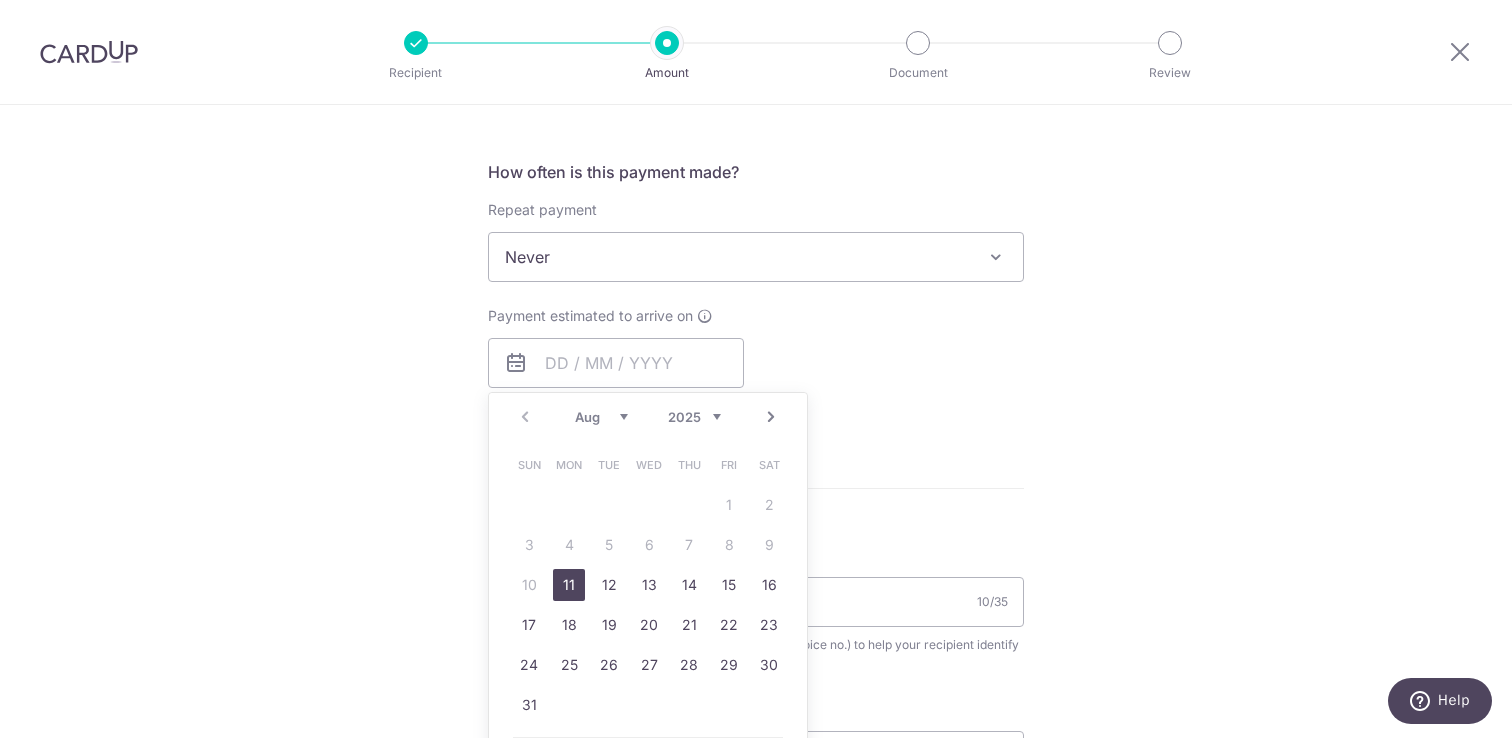 click on "11" at bounding box center (569, 585) 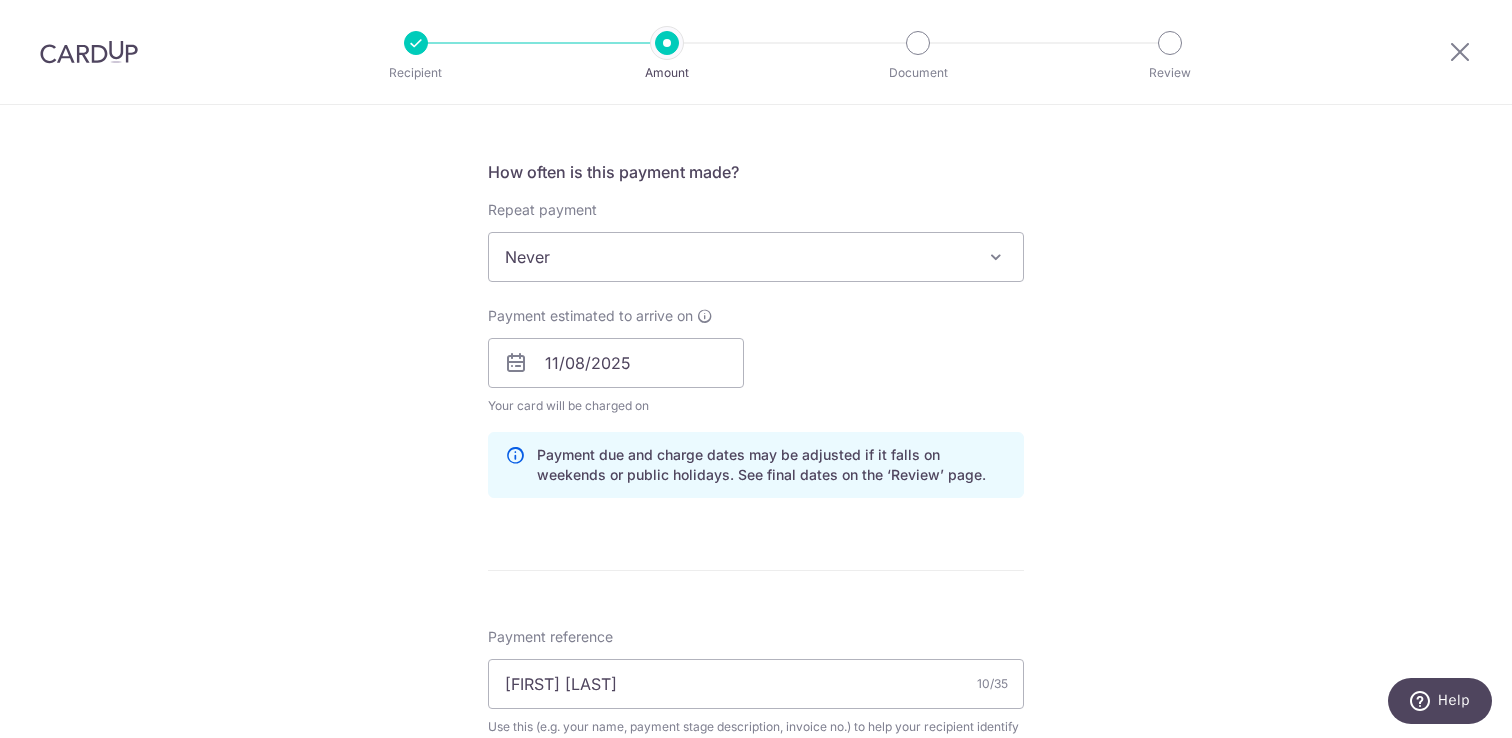 click on "Never" at bounding box center (756, 257) 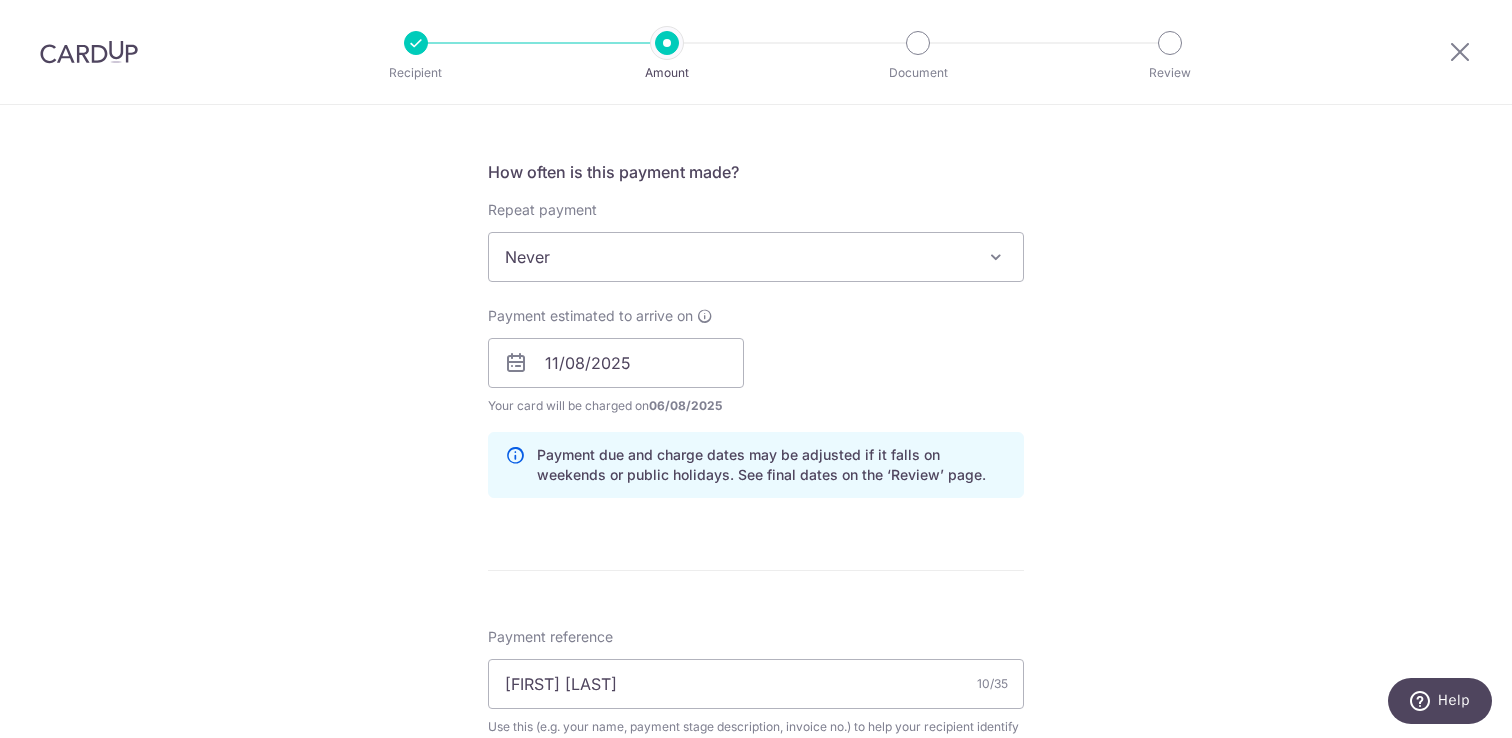 click on "Repeat payment
Never
Every week
Every month
Every quarter
Every half a year Never
To set up monthly income tax payments on CardUp, please ensure the following:     Keep GIRO active   First payment through GIRO   Limit of 11 months scheduling   Upload Notice of Assessment    For more details, refer to this guide:  CardUp Help - Monthly Income Tax Payments" at bounding box center [756, 241] 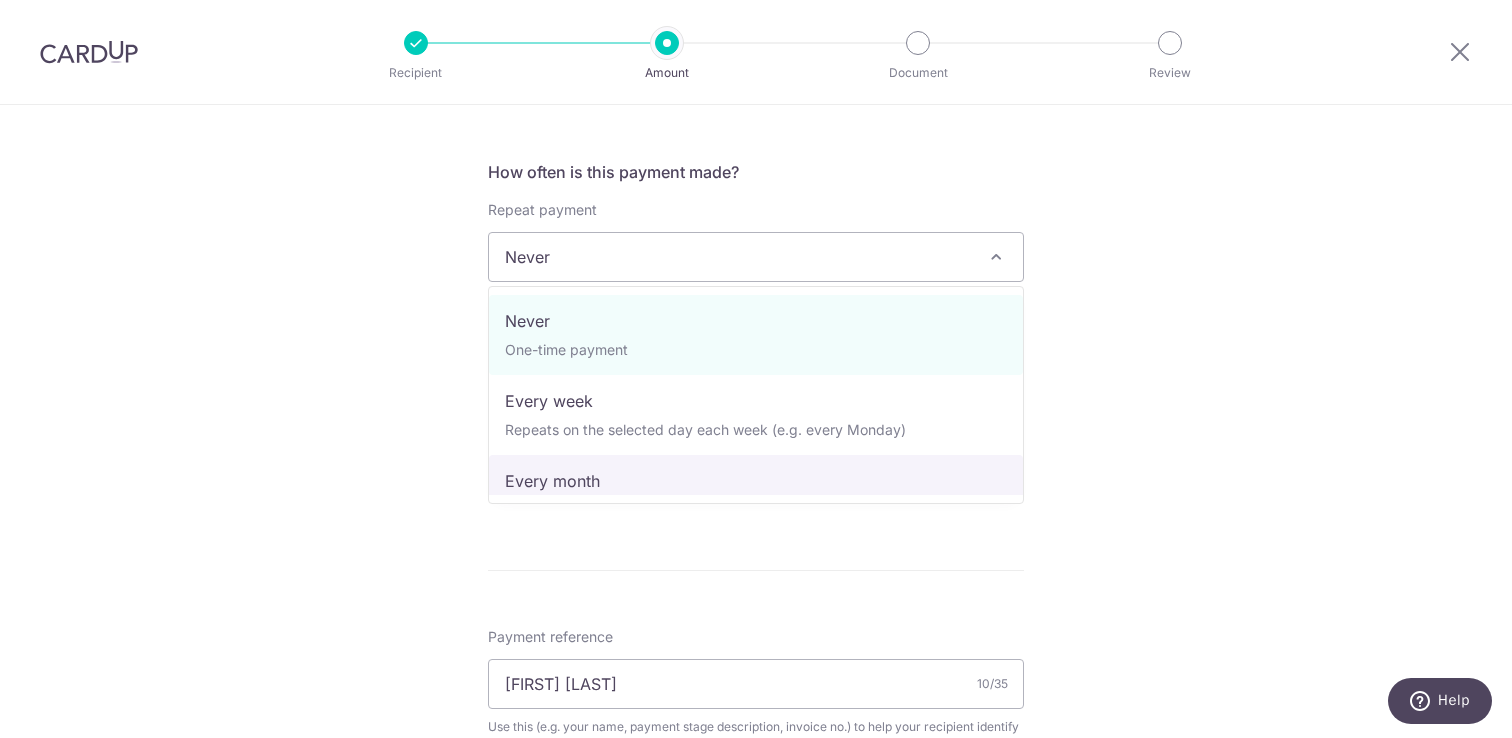 select on "3" 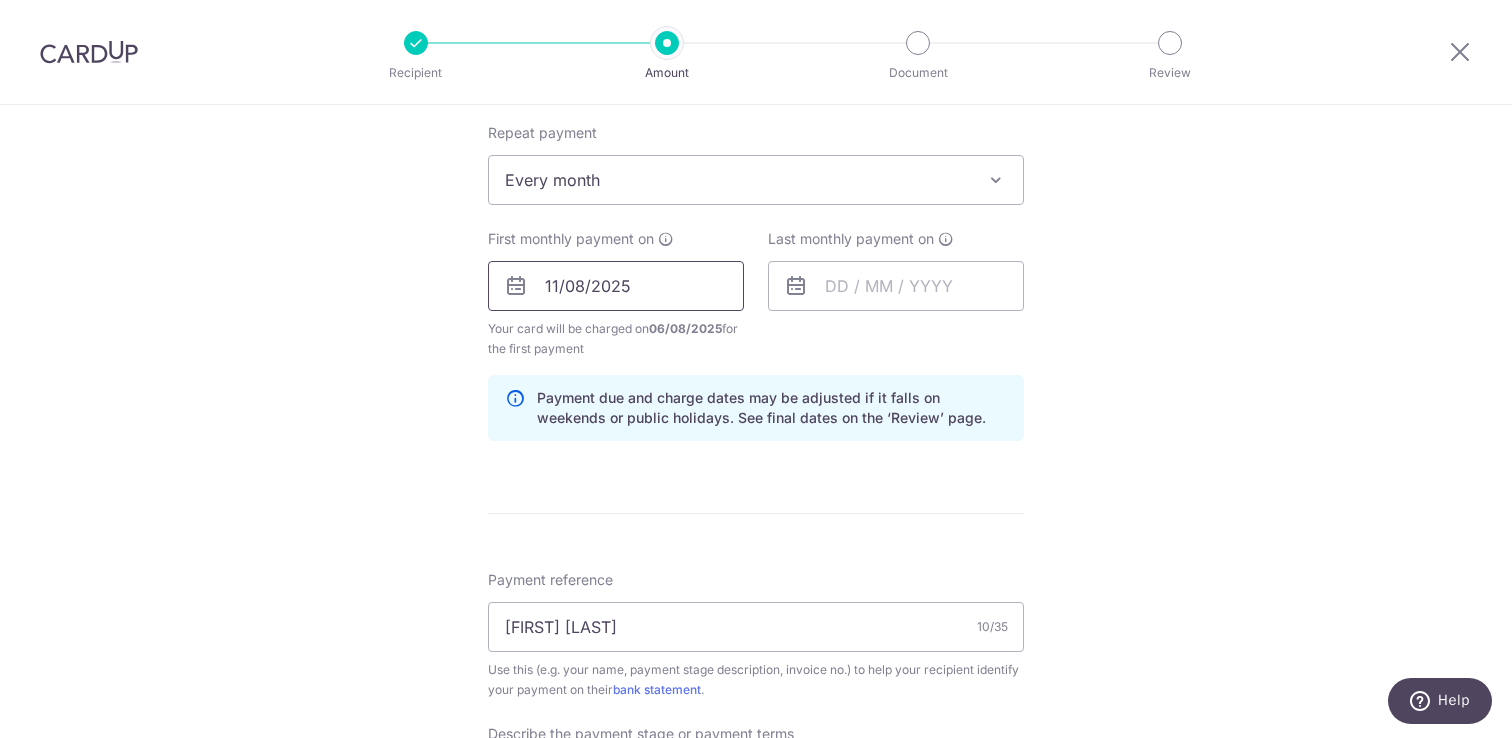 scroll, scrollTop: 805, scrollLeft: 0, axis: vertical 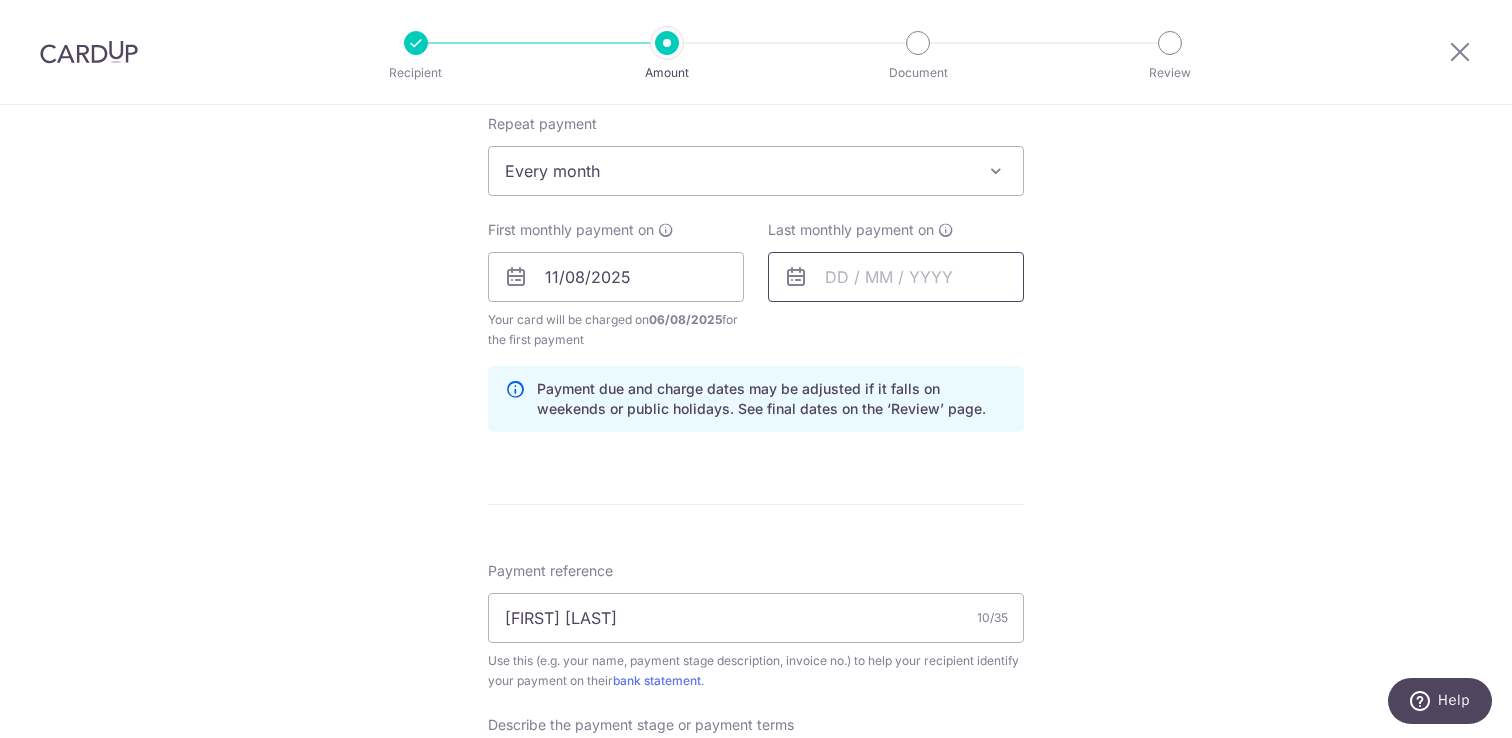 click at bounding box center [896, 277] 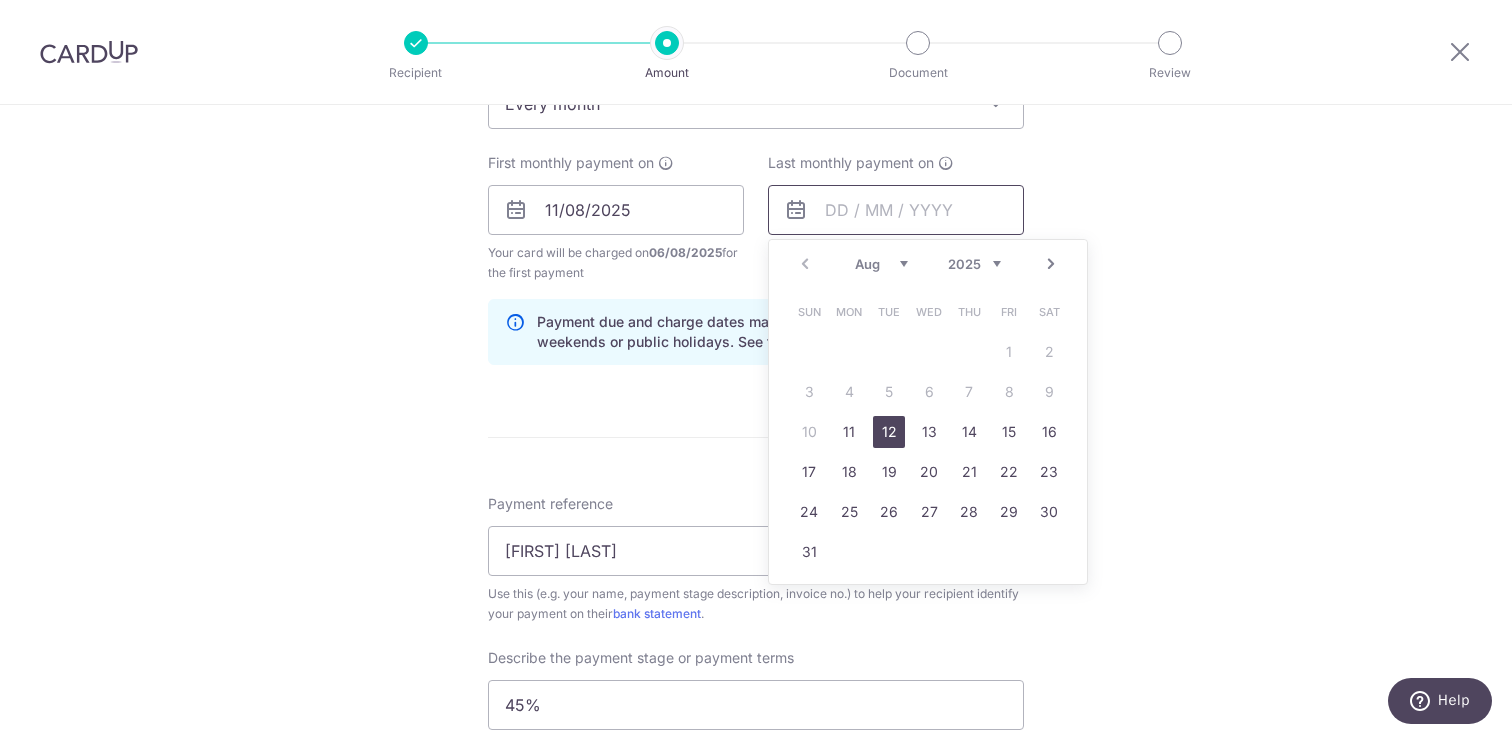 scroll, scrollTop: 874, scrollLeft: 0, axis: vertical 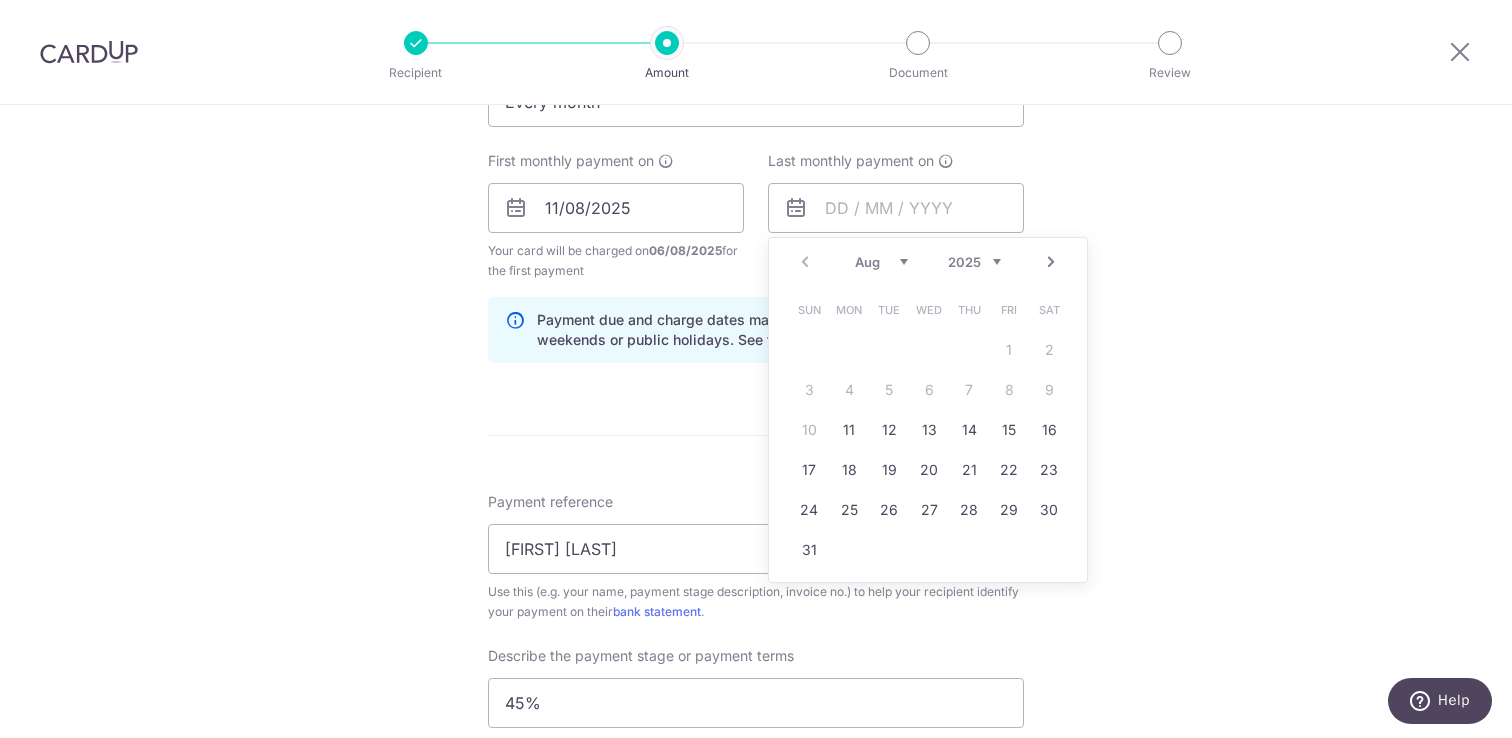 click on "2025 2026 2027 2028 2029 2030 2031 2032 2033 2034 2035" at bounding box center [974, 262] 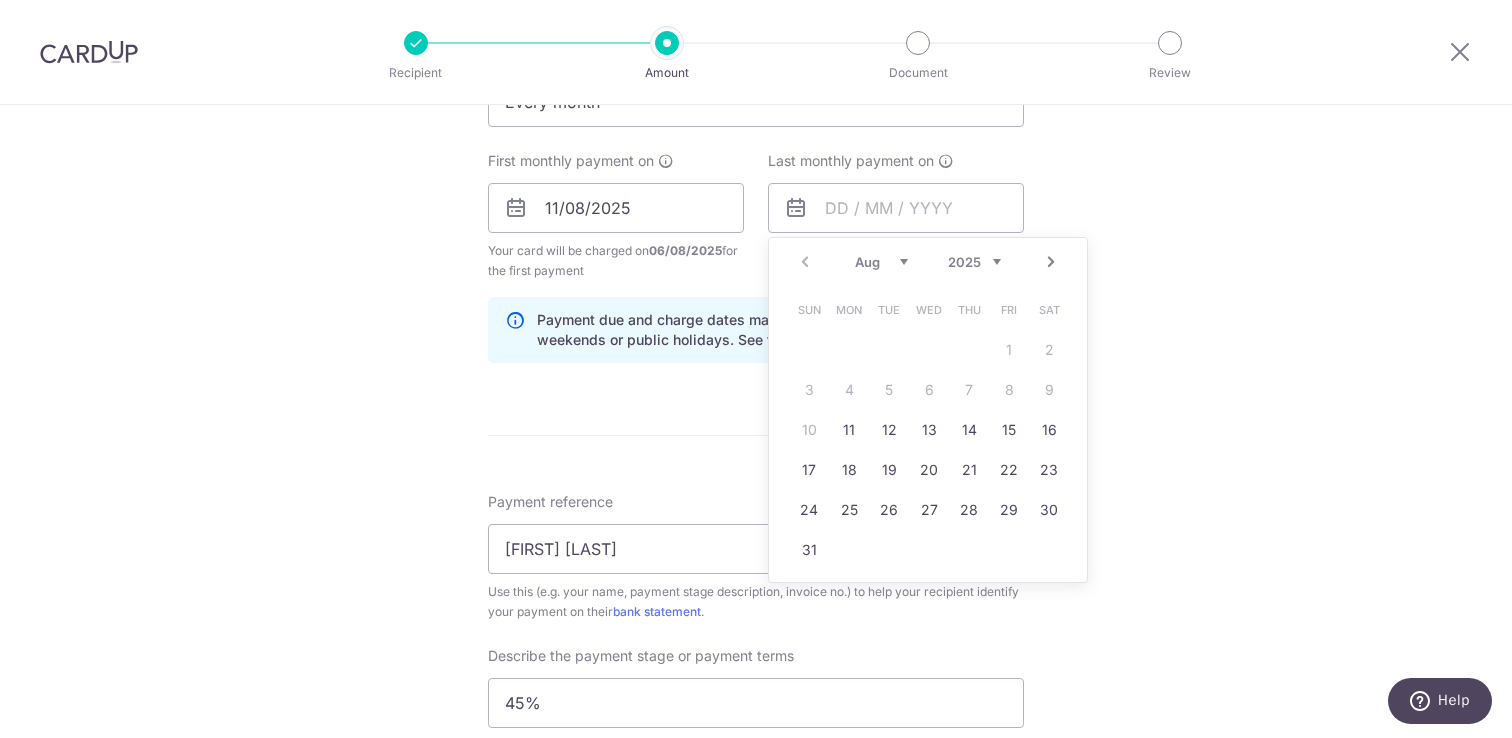 click on "Aug Sep Oct Nov Dec" at bounding box center [881, 262] 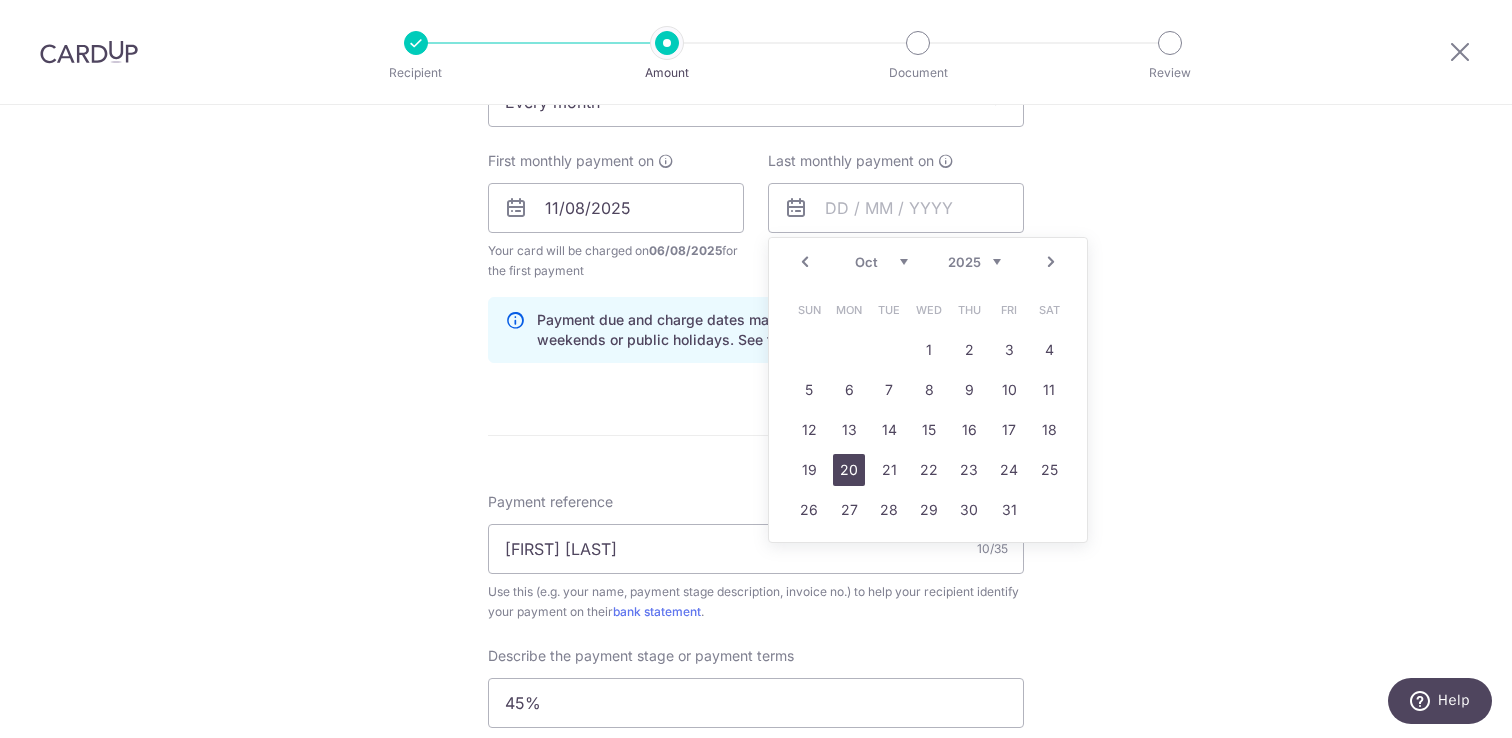 click on "20" at bounding box center [849, 470] 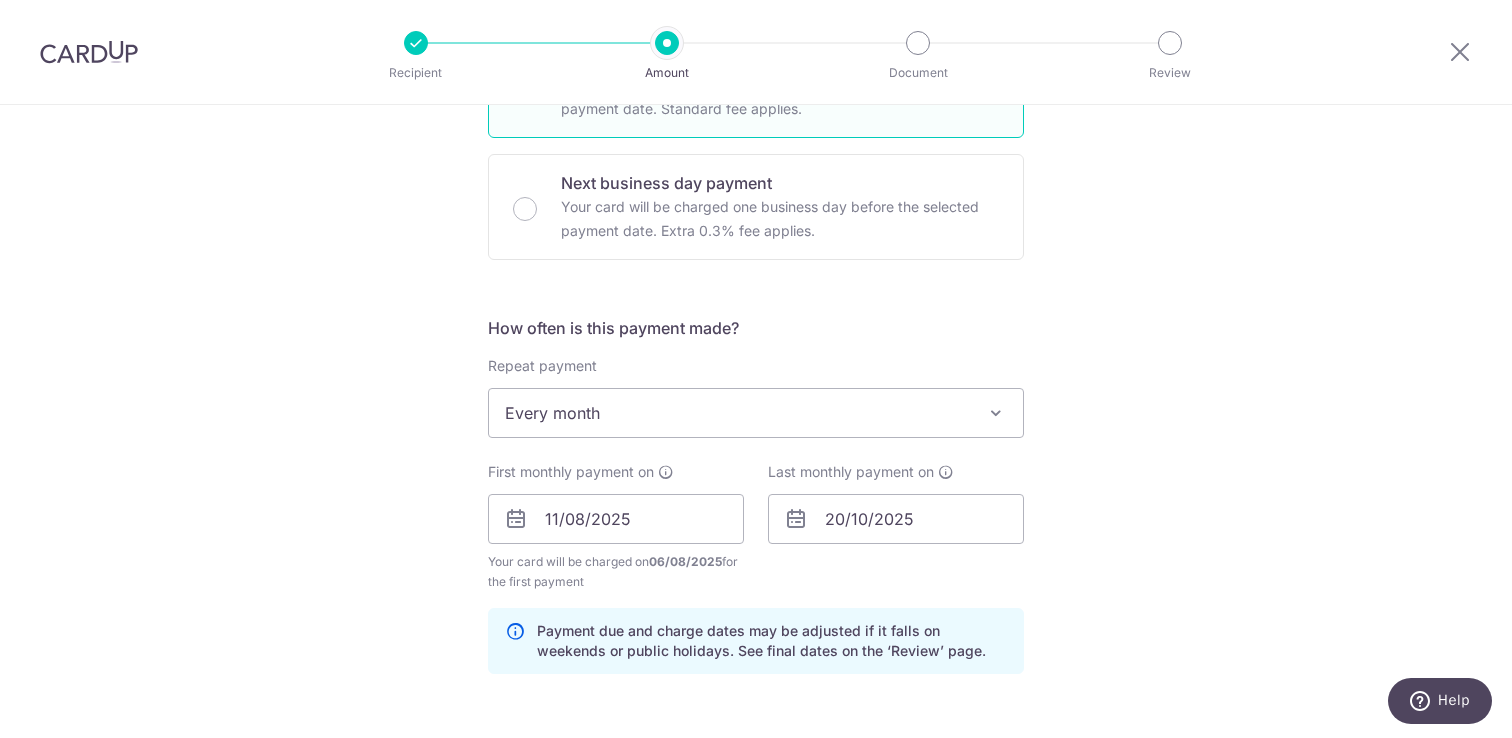 scroll, scrollTop: 0, scrollLeft: 0, axis: both 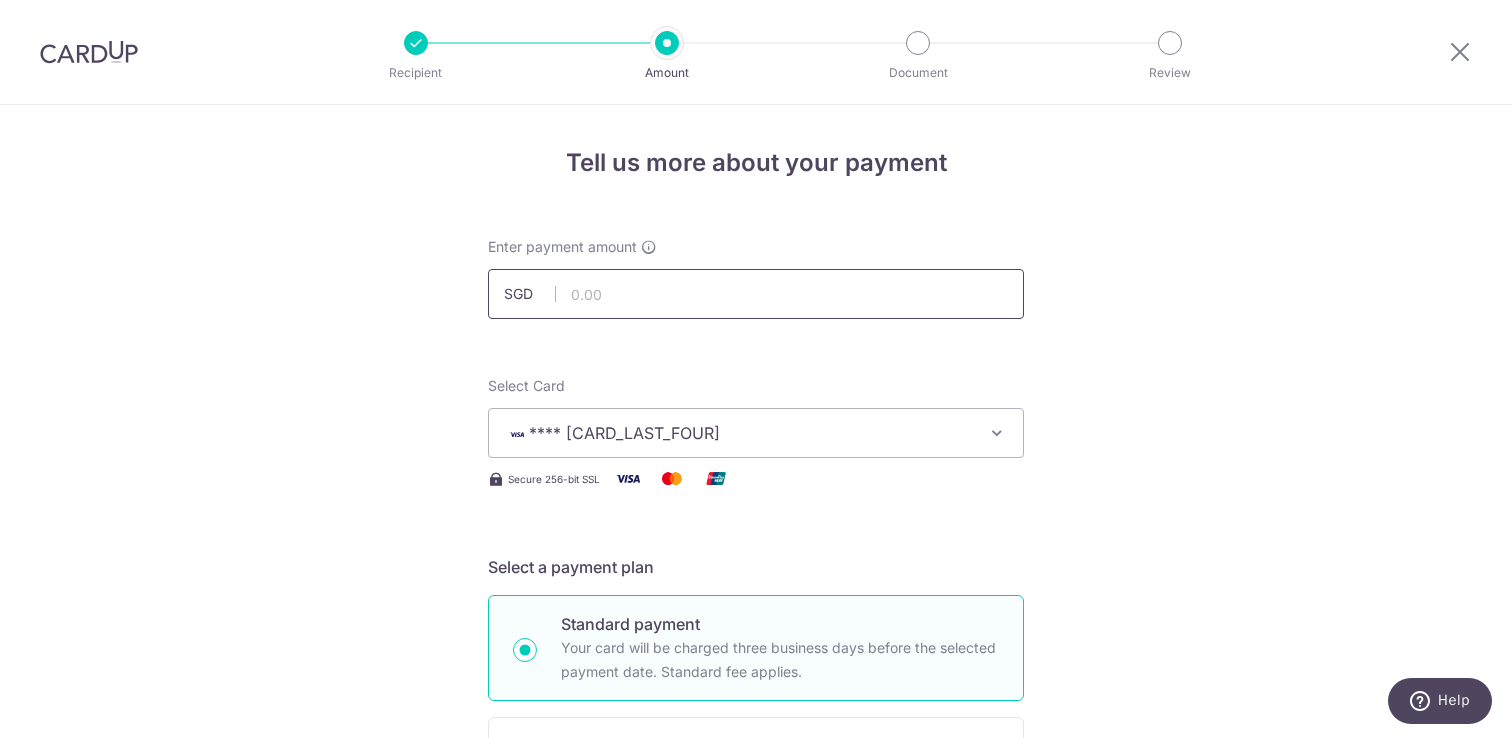 click at bounding box center (756, 294) 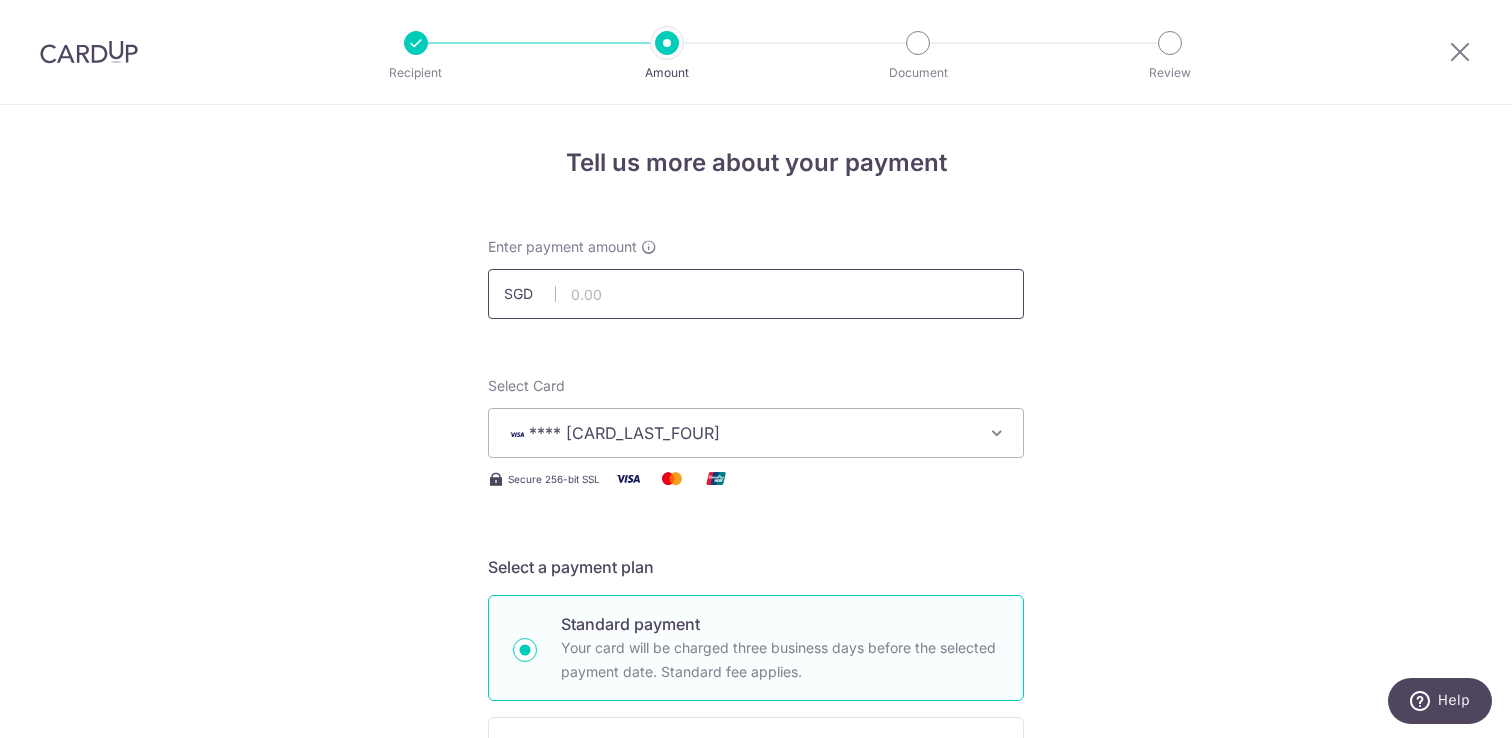 click at bounding box center (756, 294) 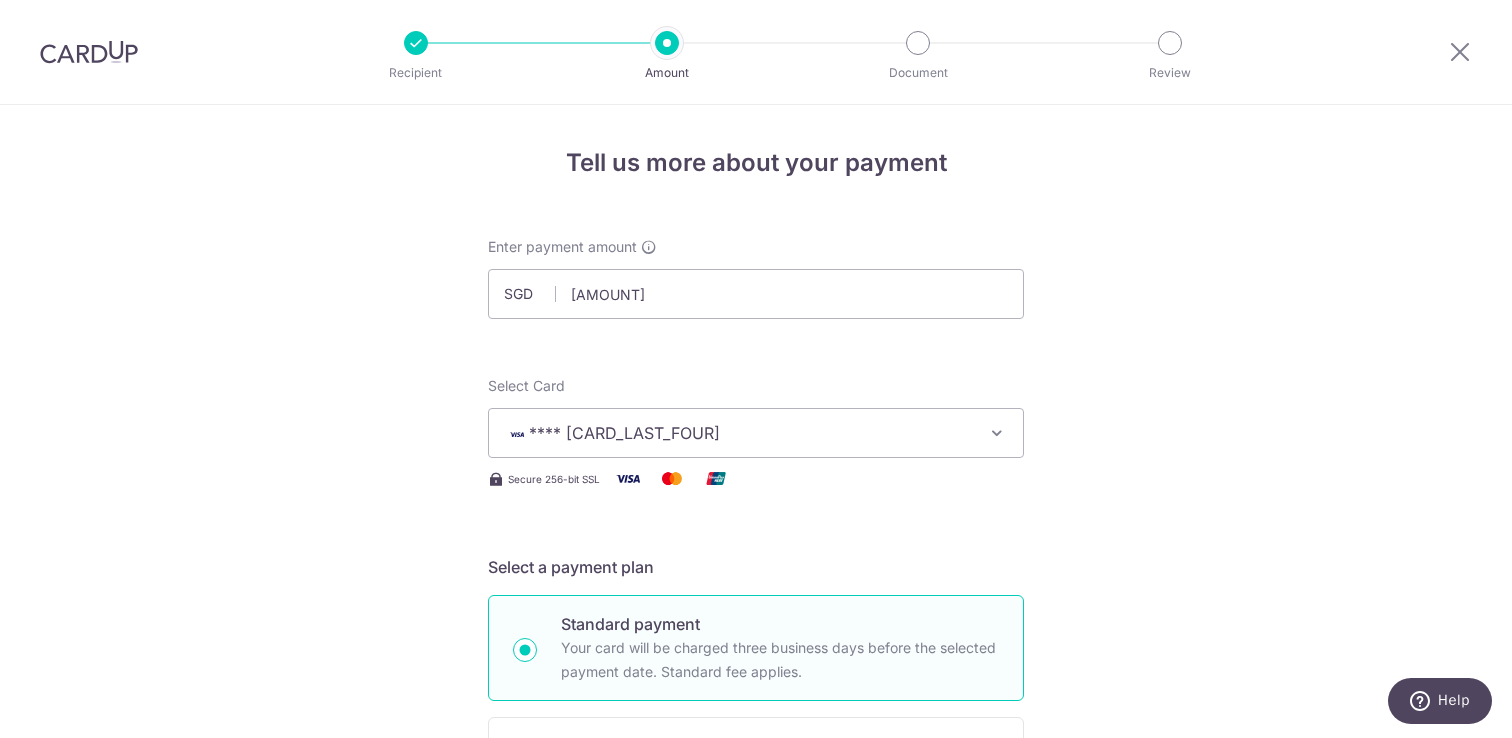 click on "Tell us more about your payment
Enter payment amount
SGD
22611.6
Recipient added successfully!
Select Card
**** 5799
Add credit card
Your Cards
**** 5799
**** 2004
**** 6734
Secure 256-bit SSL
Text
New card details
Card" at bounding box center (756, 1127) 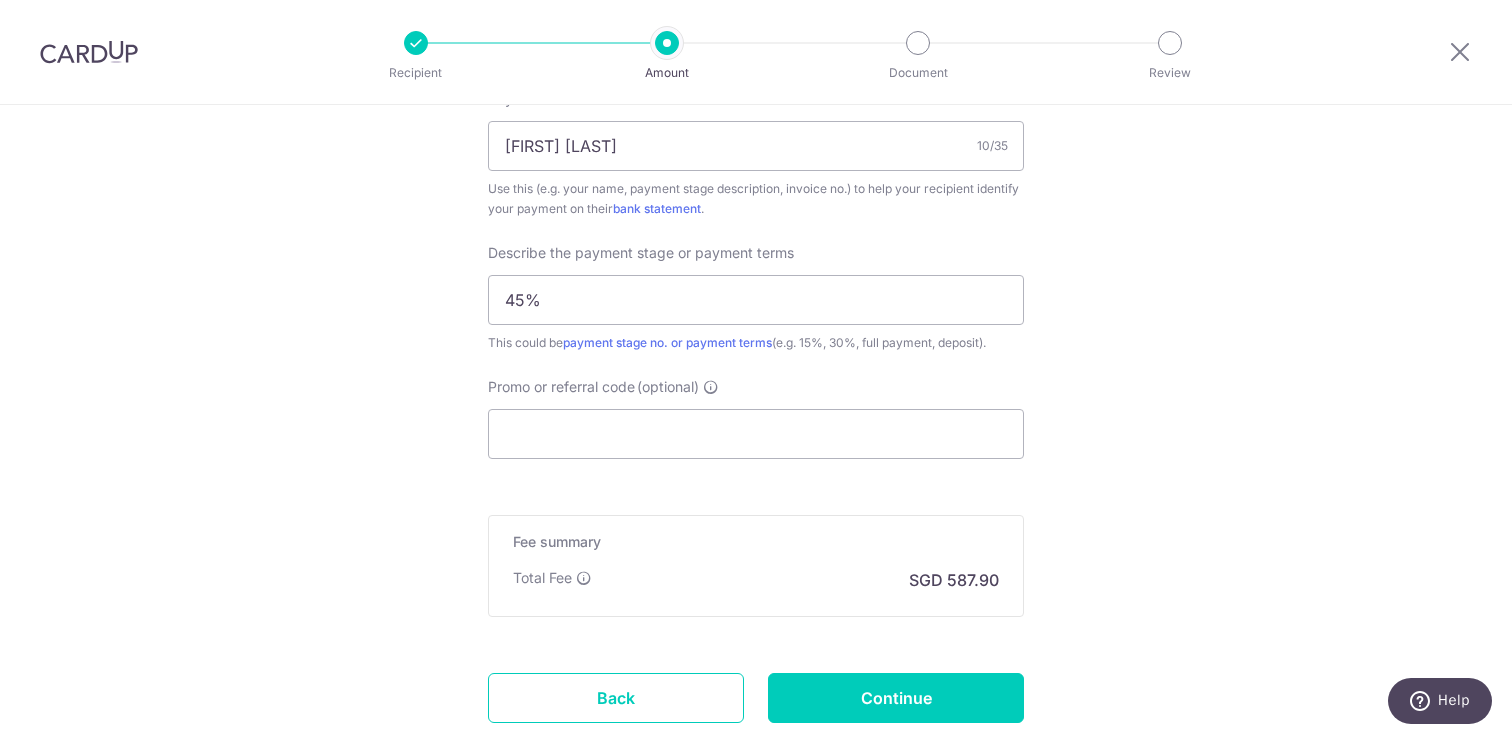scroll, scrollTop: 1324, scrollLeft: 0, axis: vertical 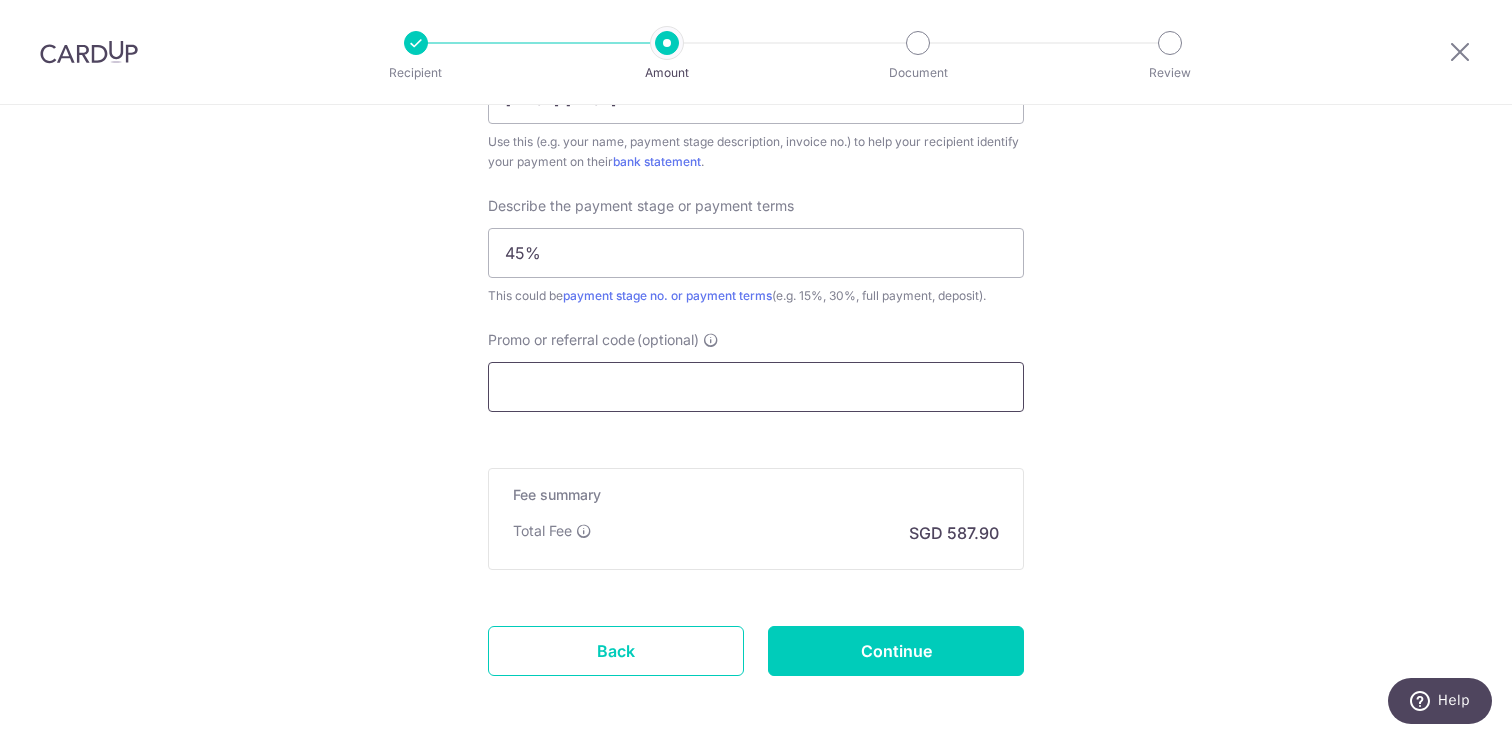 click on "Promo or referral code
(optional)" at bounding box center [756, 387] 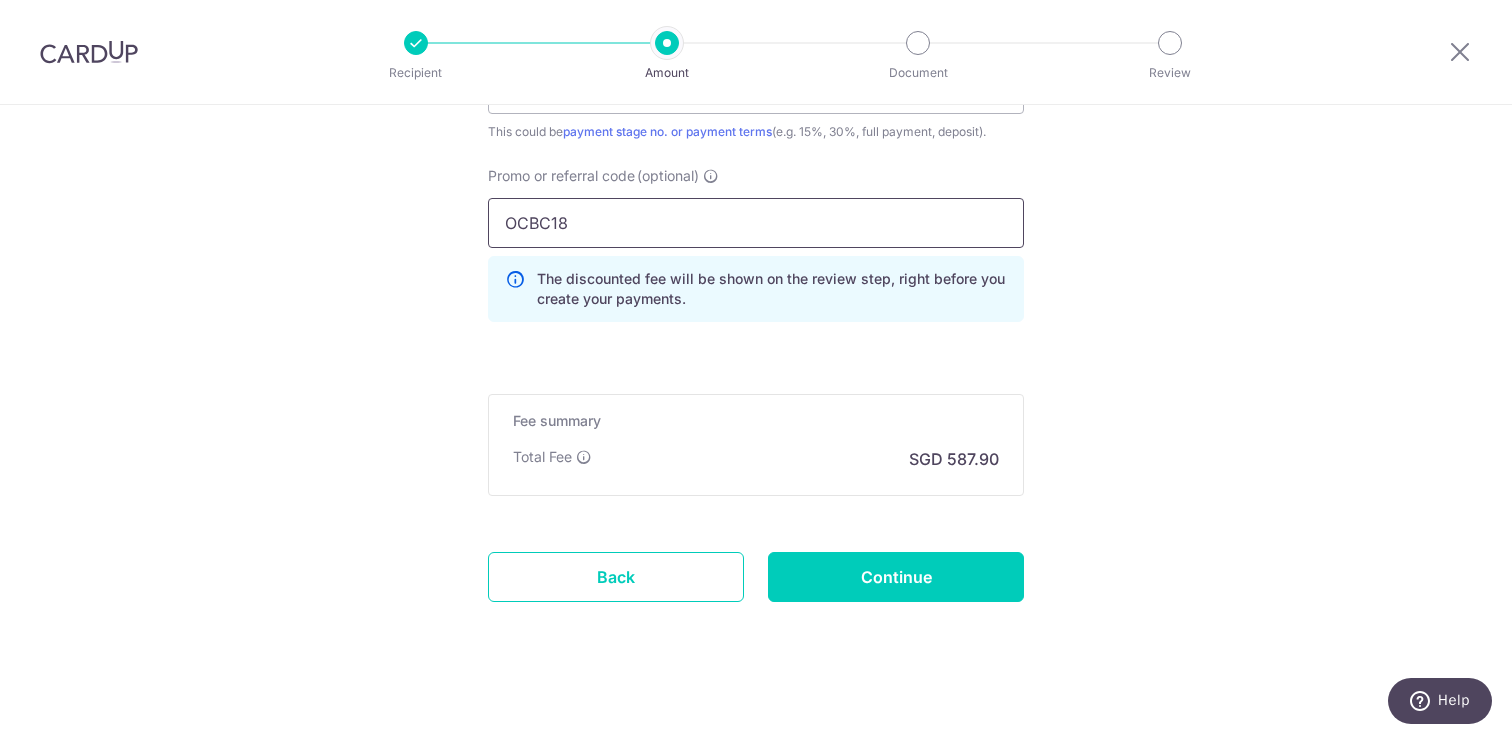 scroll, scrollTop: 1502, scrollLeft: 0, axis: vertical 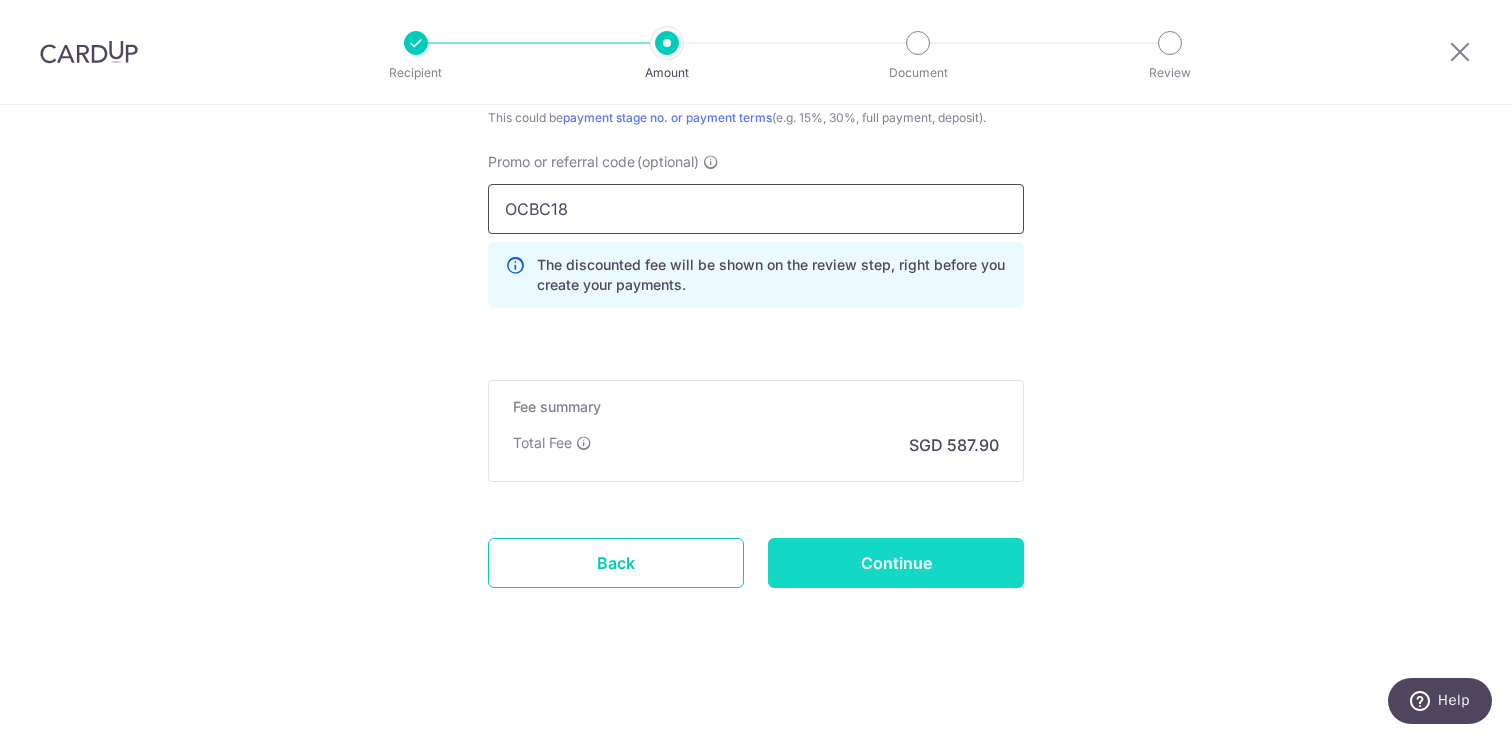 type on "OCBC18" 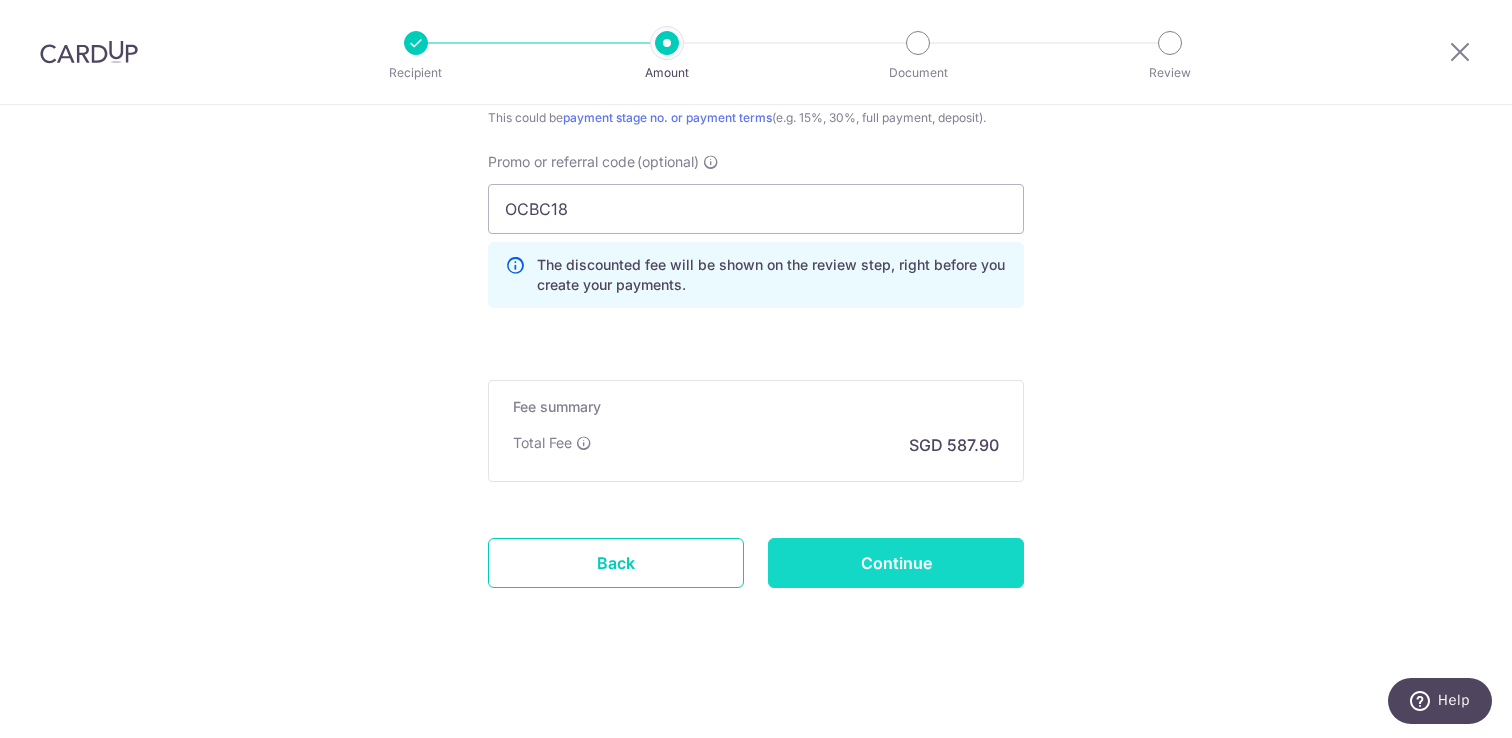 click on "Continue" at bounding box center [896, 563] 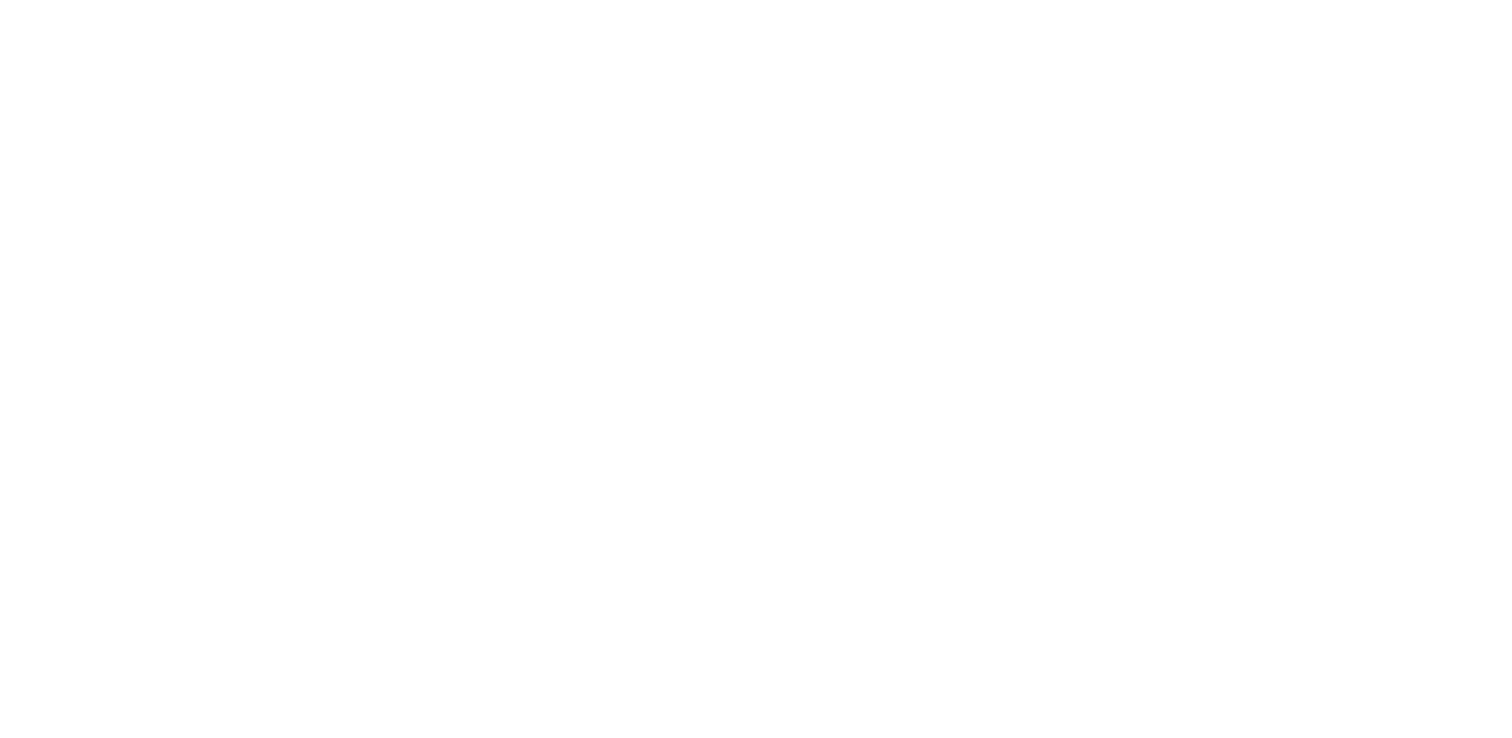 scroll, scrollTop: 0, scrollLeft: 0, axis: both 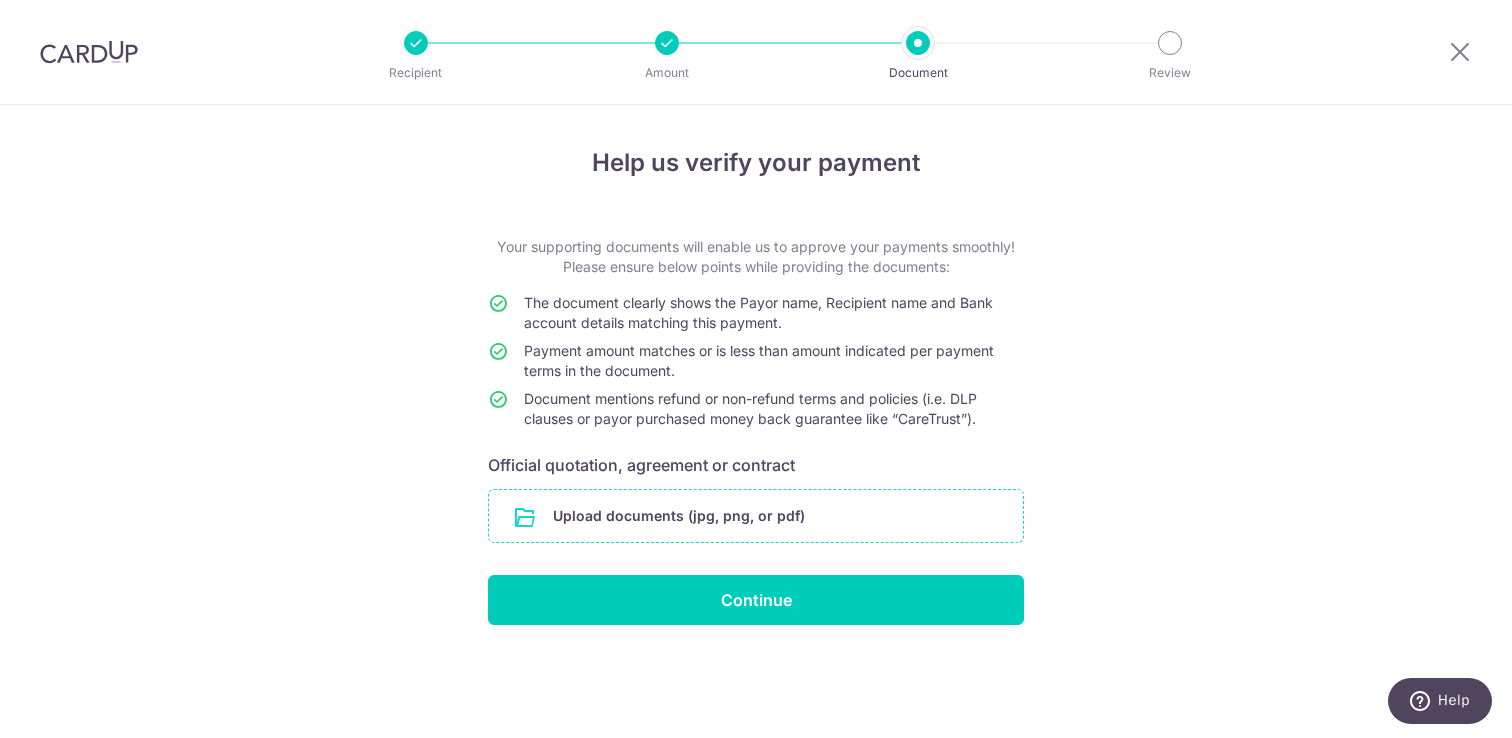 click at bounding box center [756, 516] 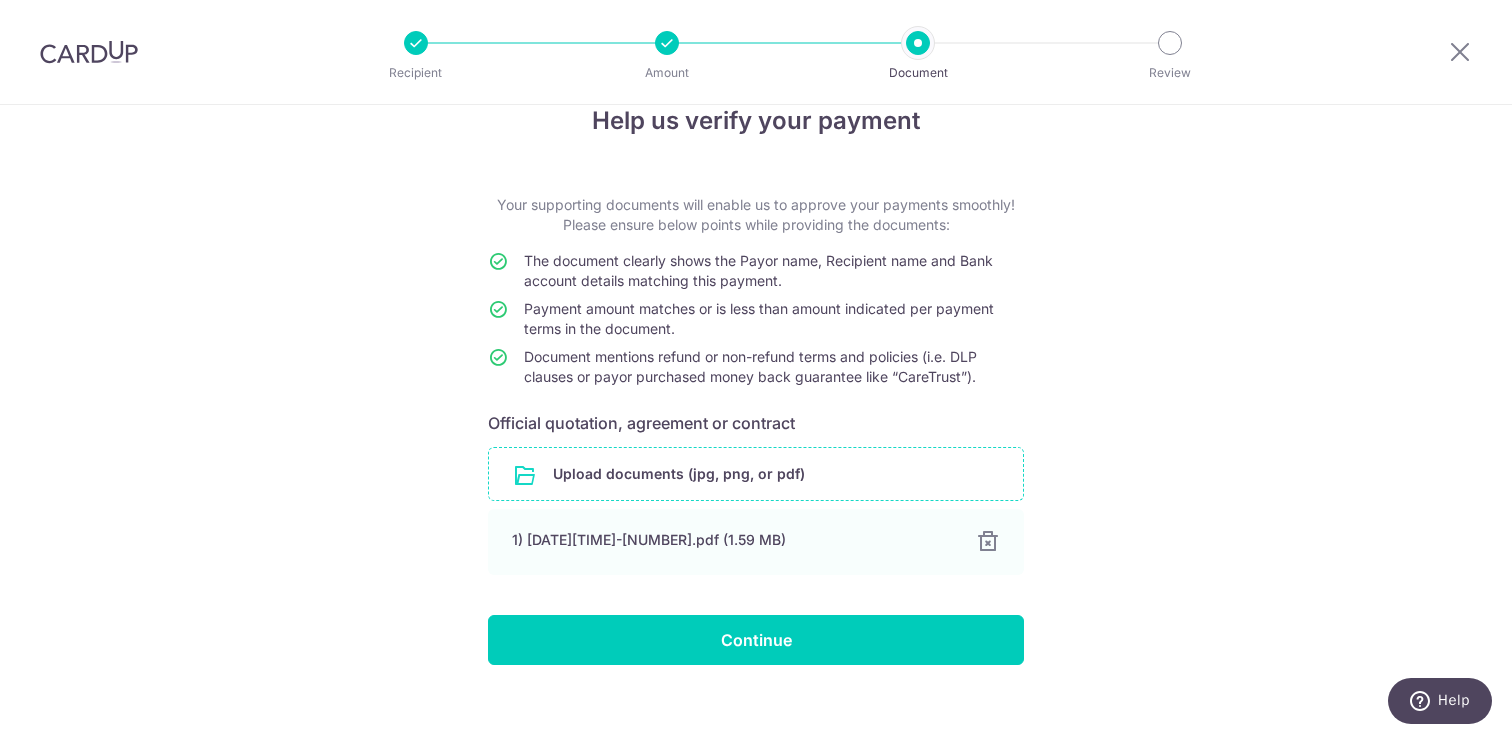 scroll, scrollTop: 63, scrollLeft: 0, axis: vertical 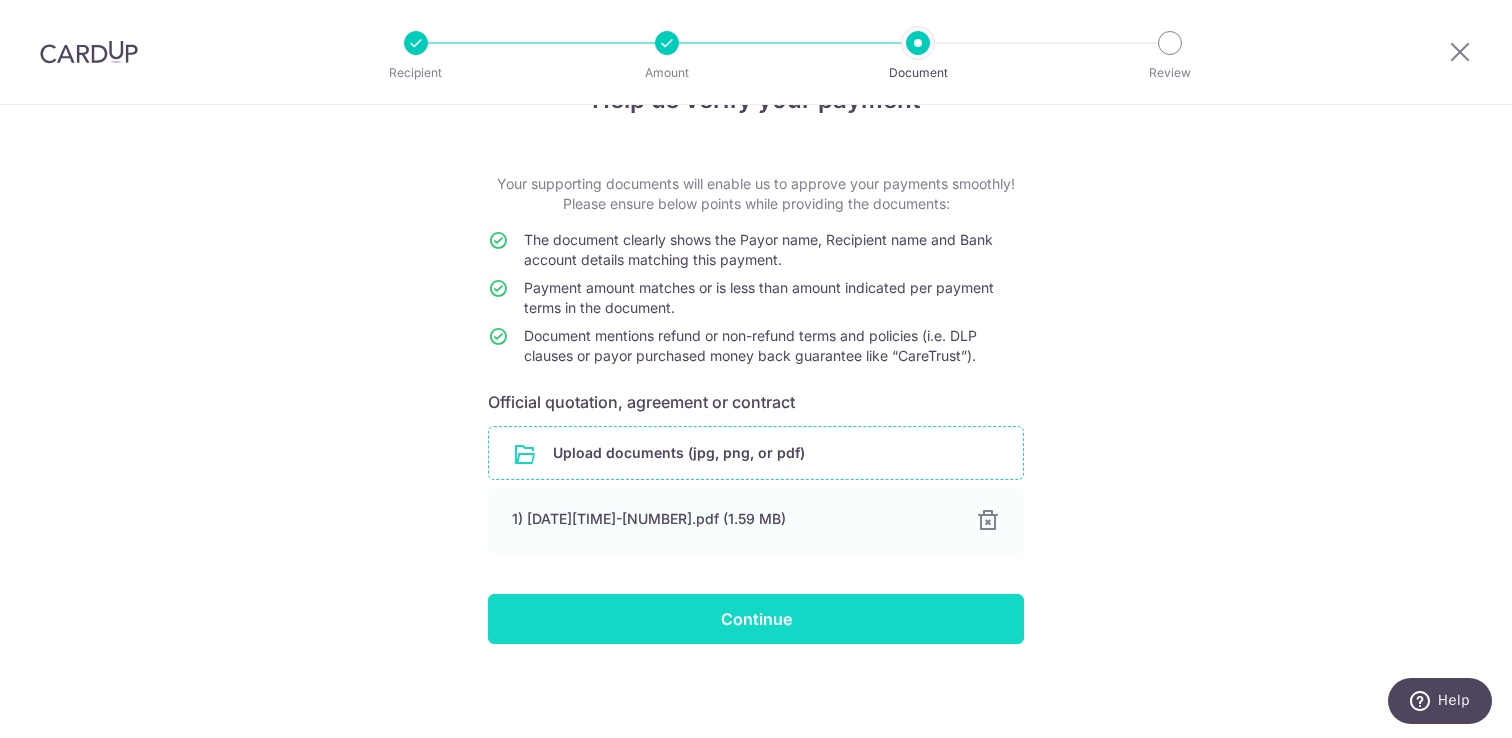 click on "Continue" at bounding box center [756, 619] 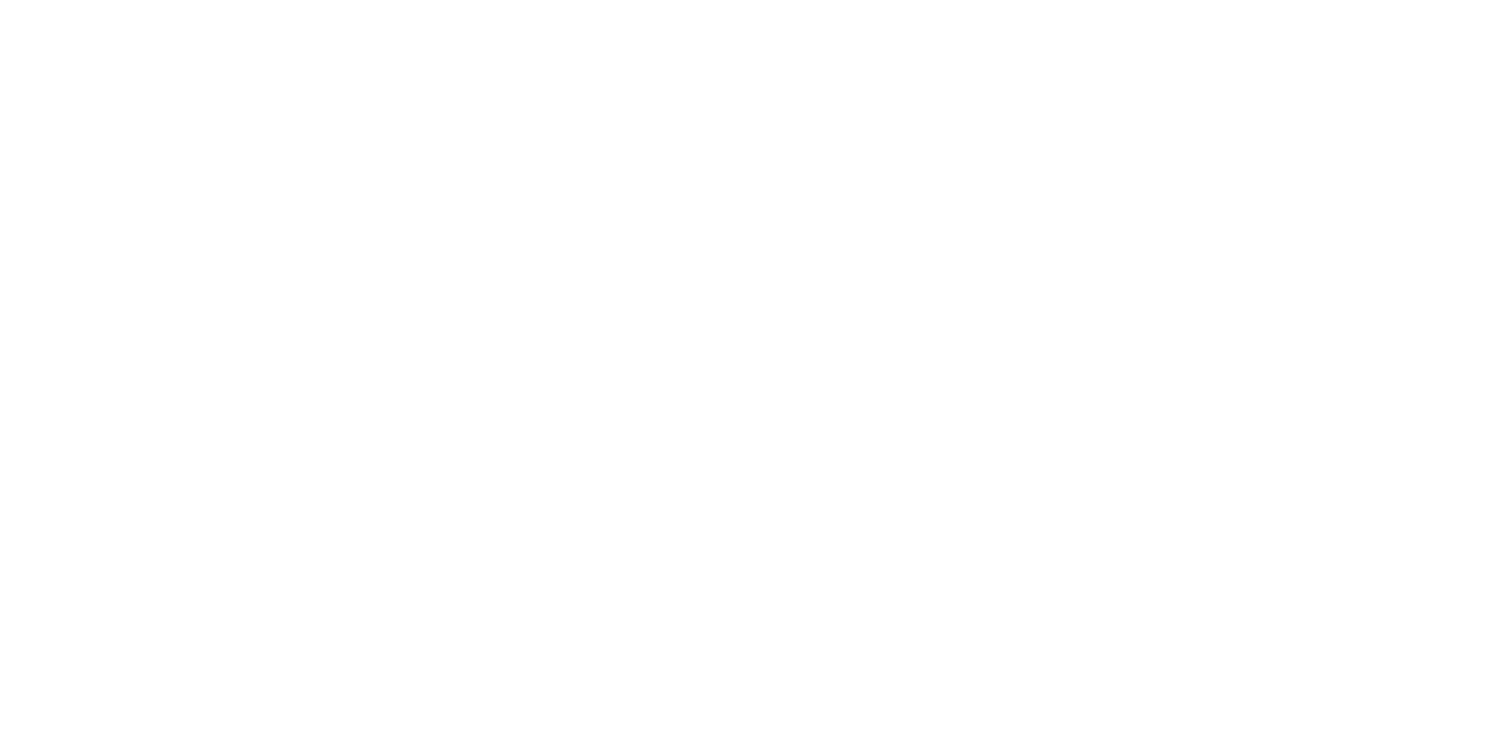 scroll, scrollTop: 0, scrollLeft: 0, axis: both 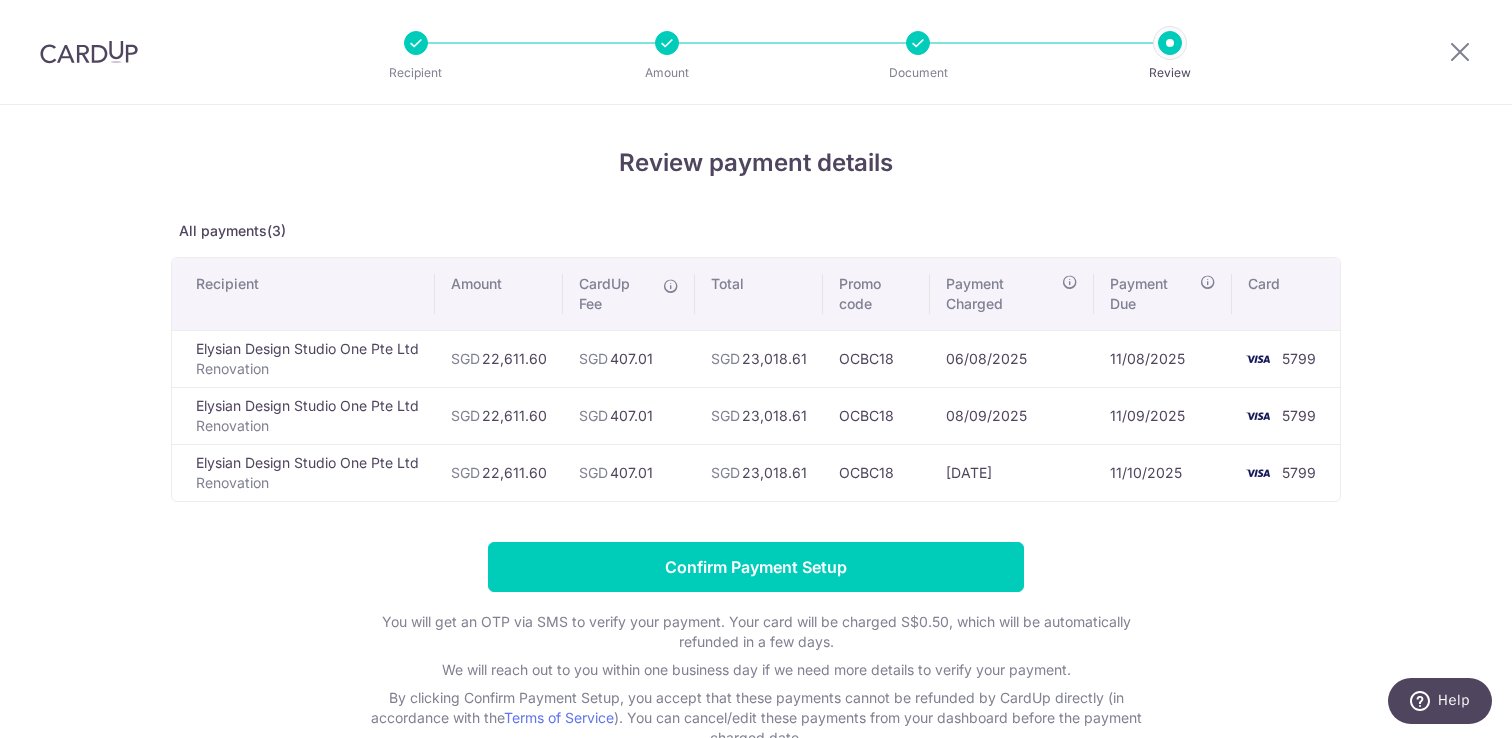 click on "SGD
23,018.61" at bounding box center [759, 415] 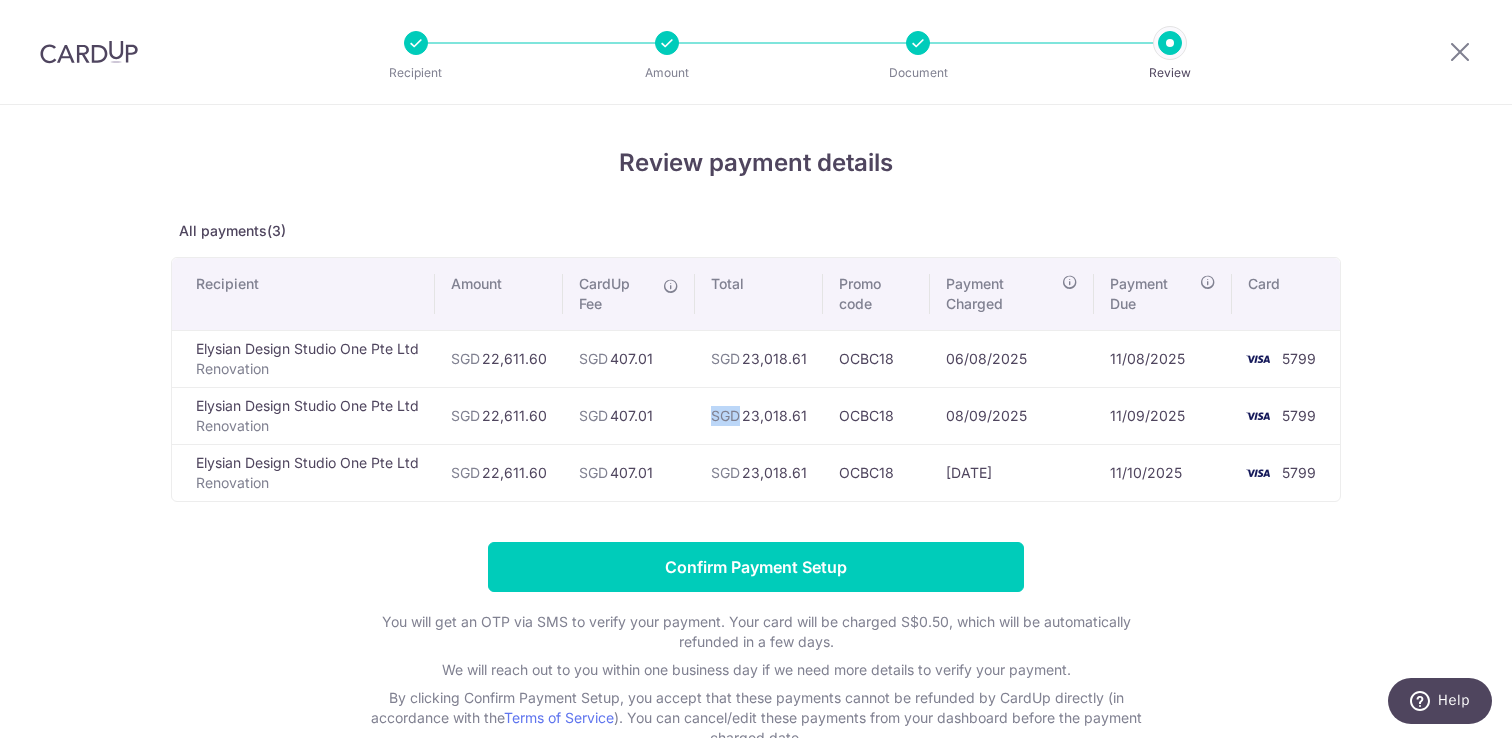click on "SGD
23,018.61" at bounding box center (759, 415) 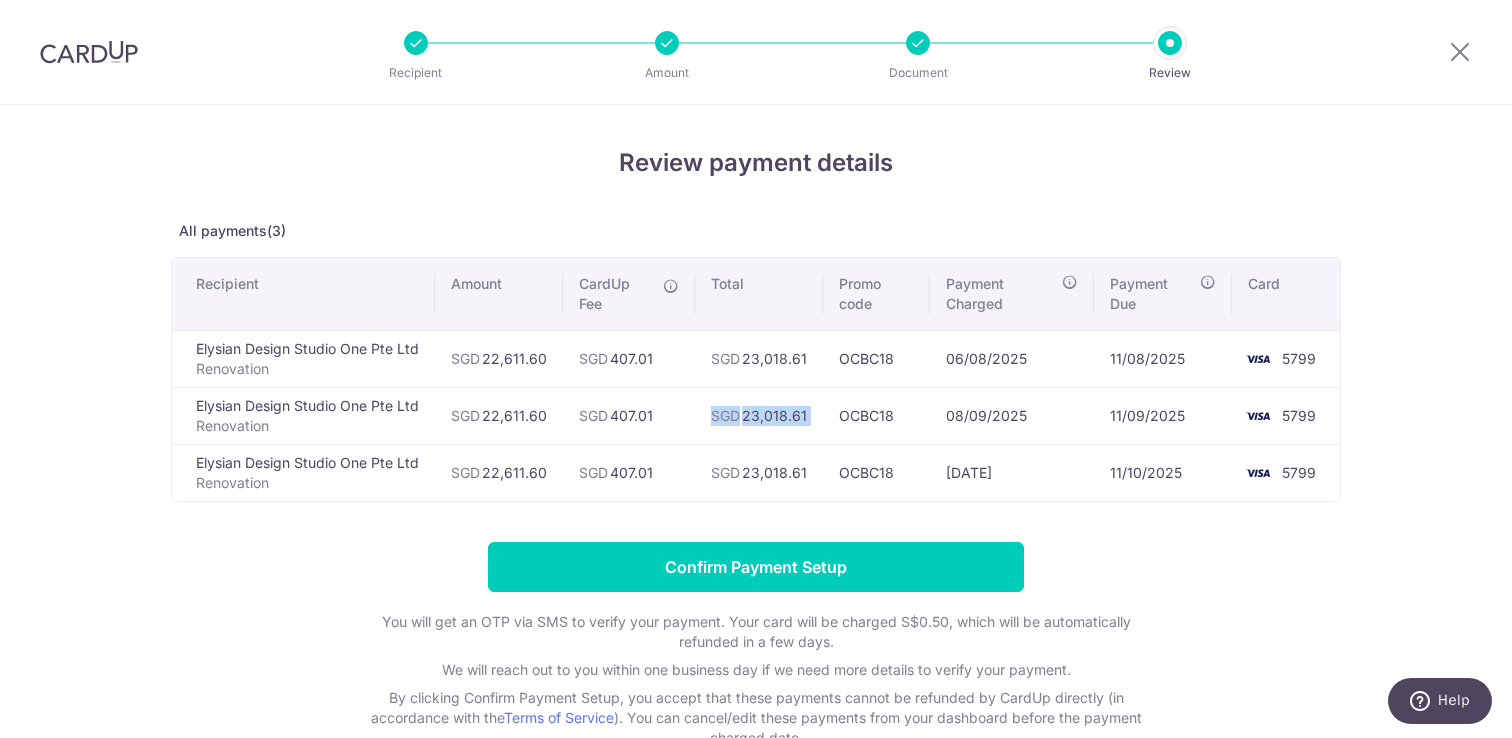click on "SGD
23,018.61" at bounding box center (759, 415) 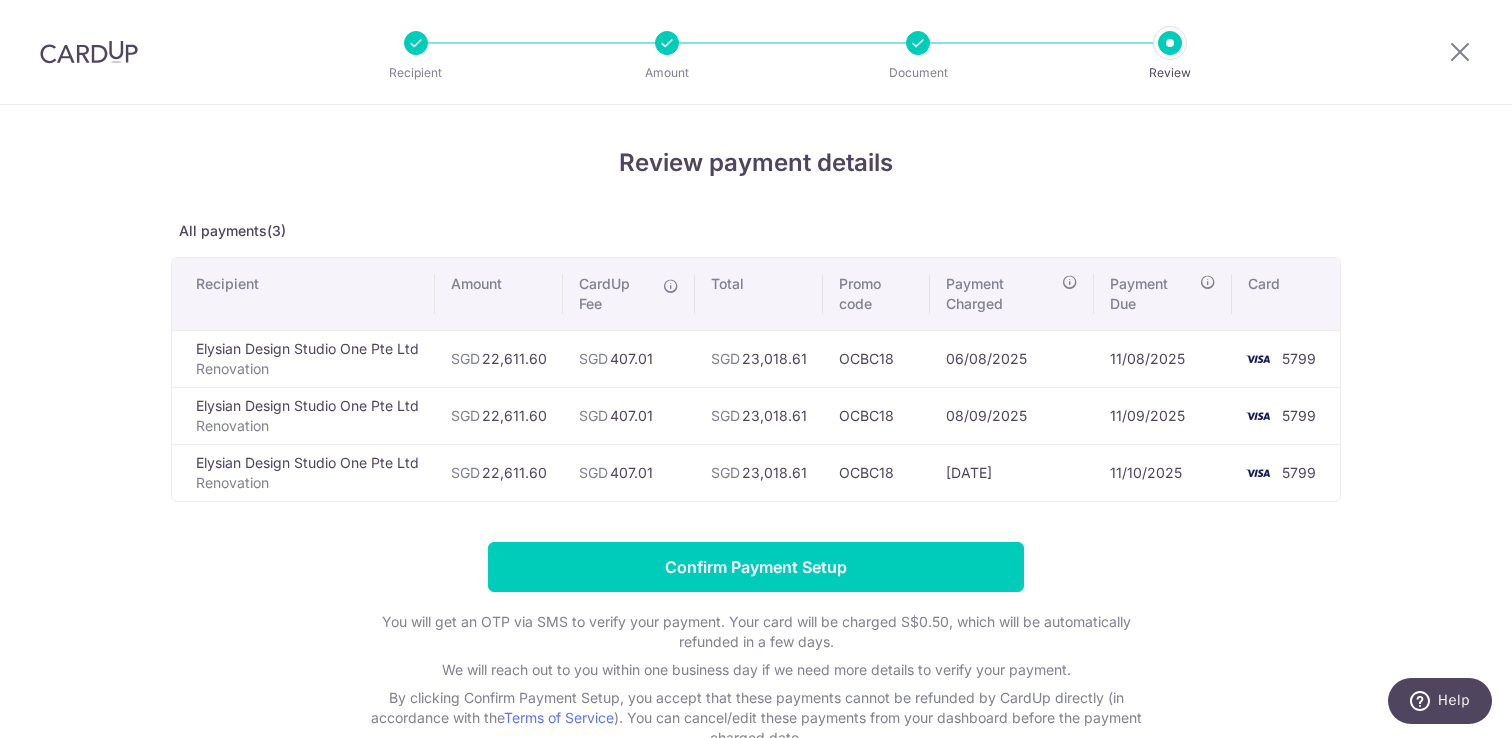 click on "SGD   22,611.60" at bounding box center [499, 415] 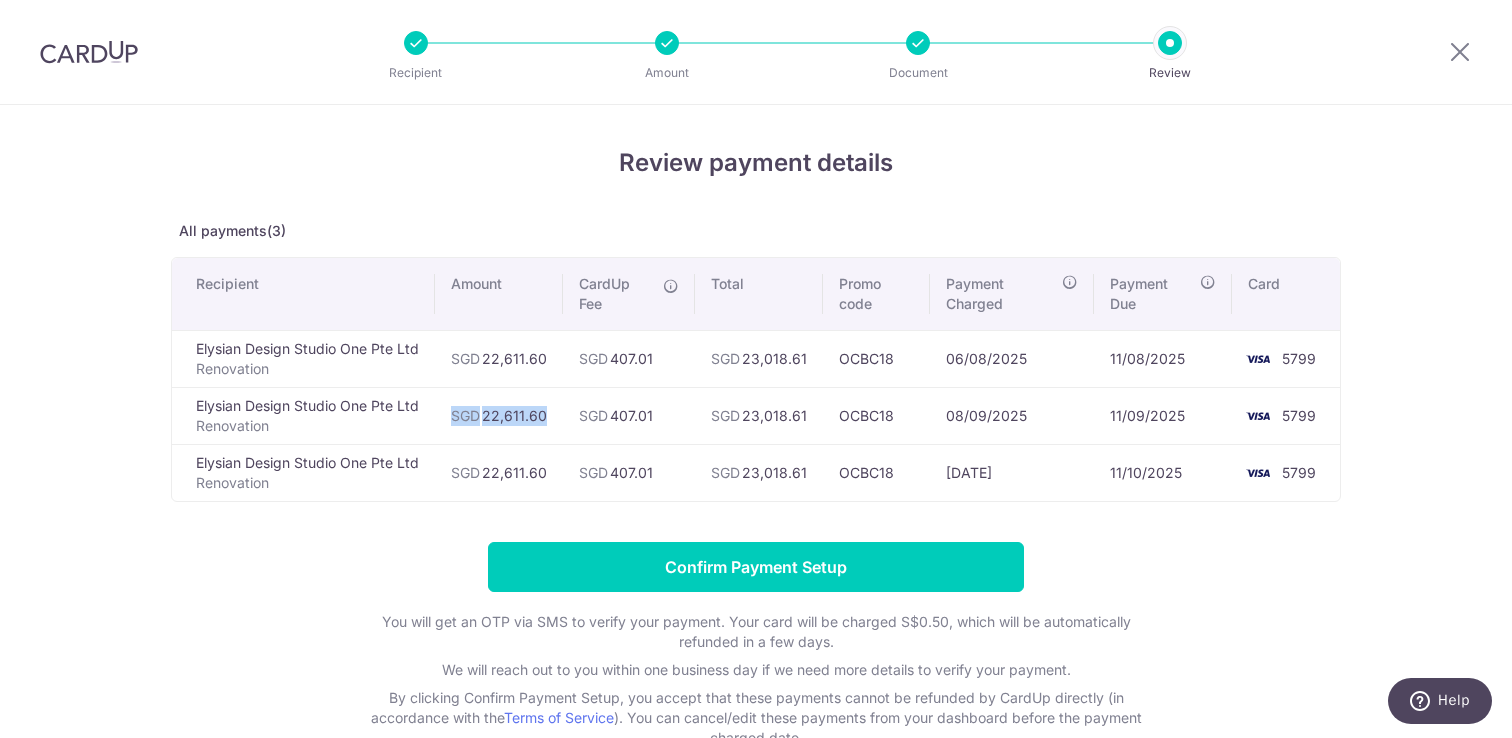 click on "SGD   22,611.60" at bounding box center (499, 415) 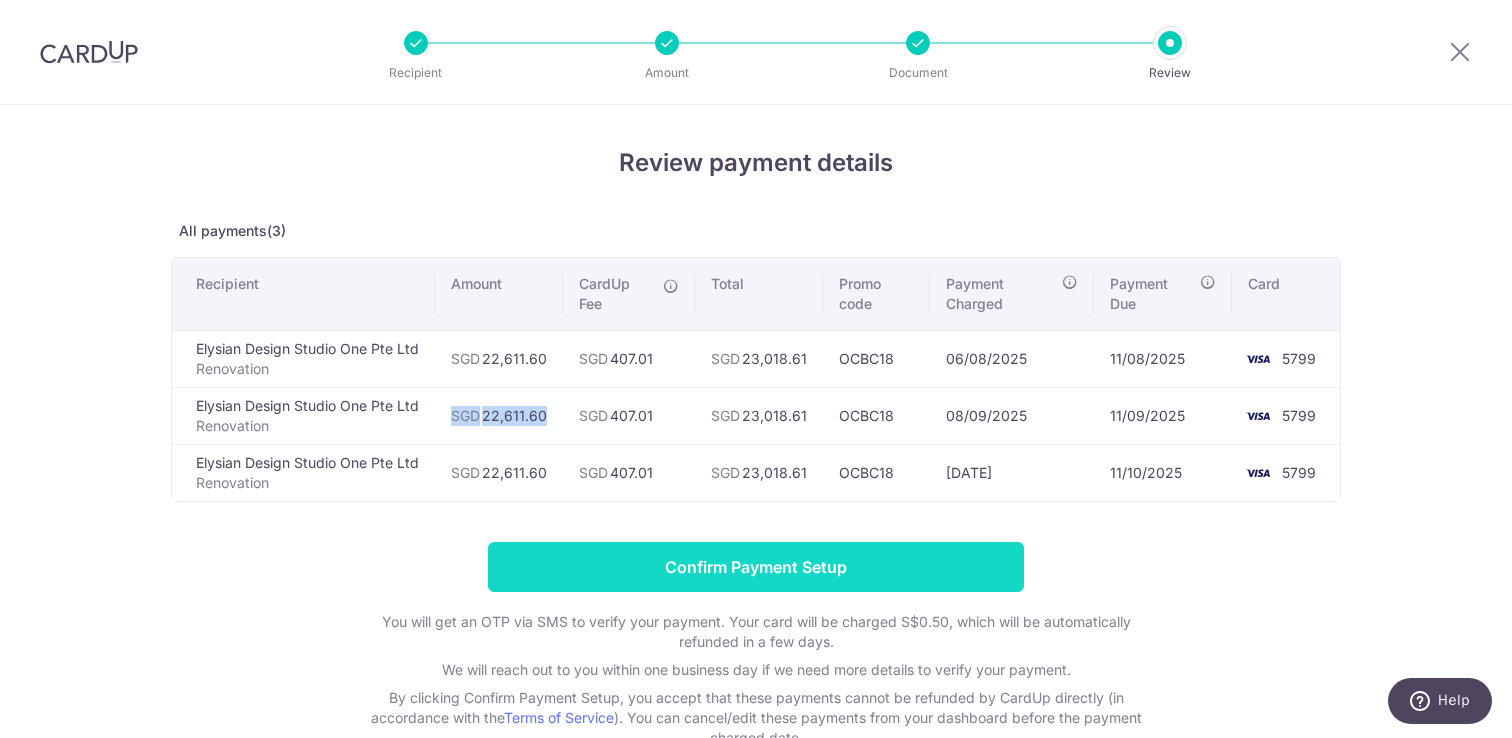 click on "Confirm Payment Setup" at bounding box center [756, 567] 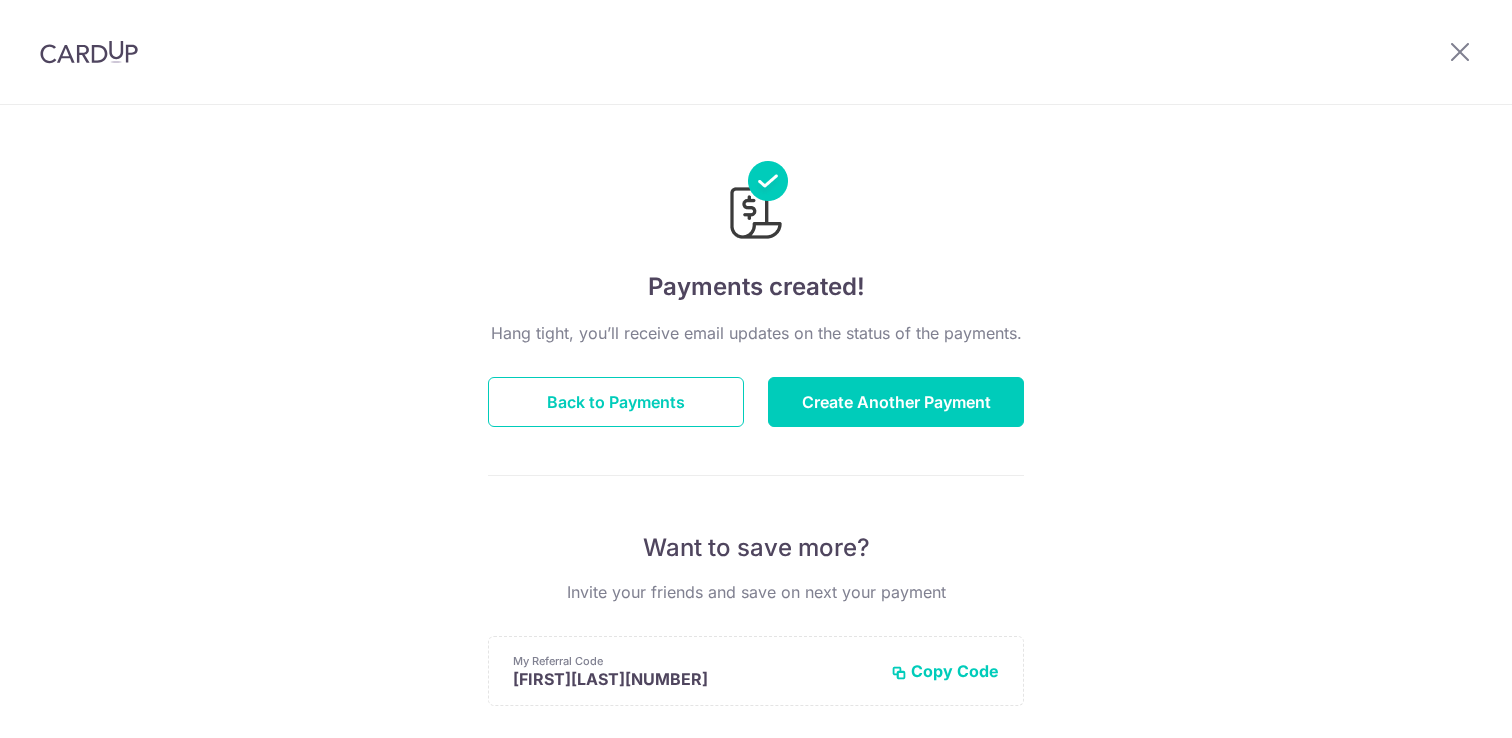 scroll, scrollTop: 0, scrollLeft: 0, axis: both 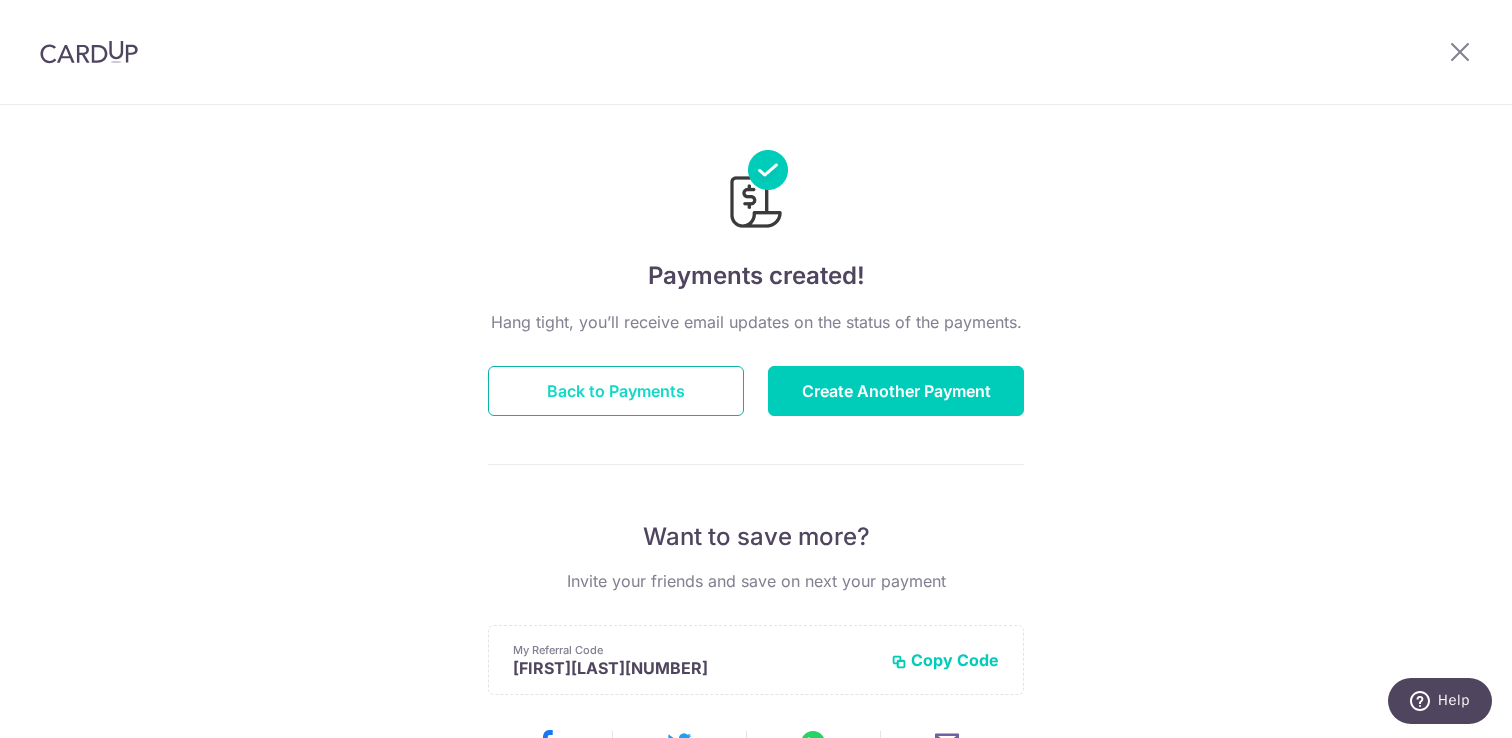 click on "Back to Payments" at bounding box center [616, 391] 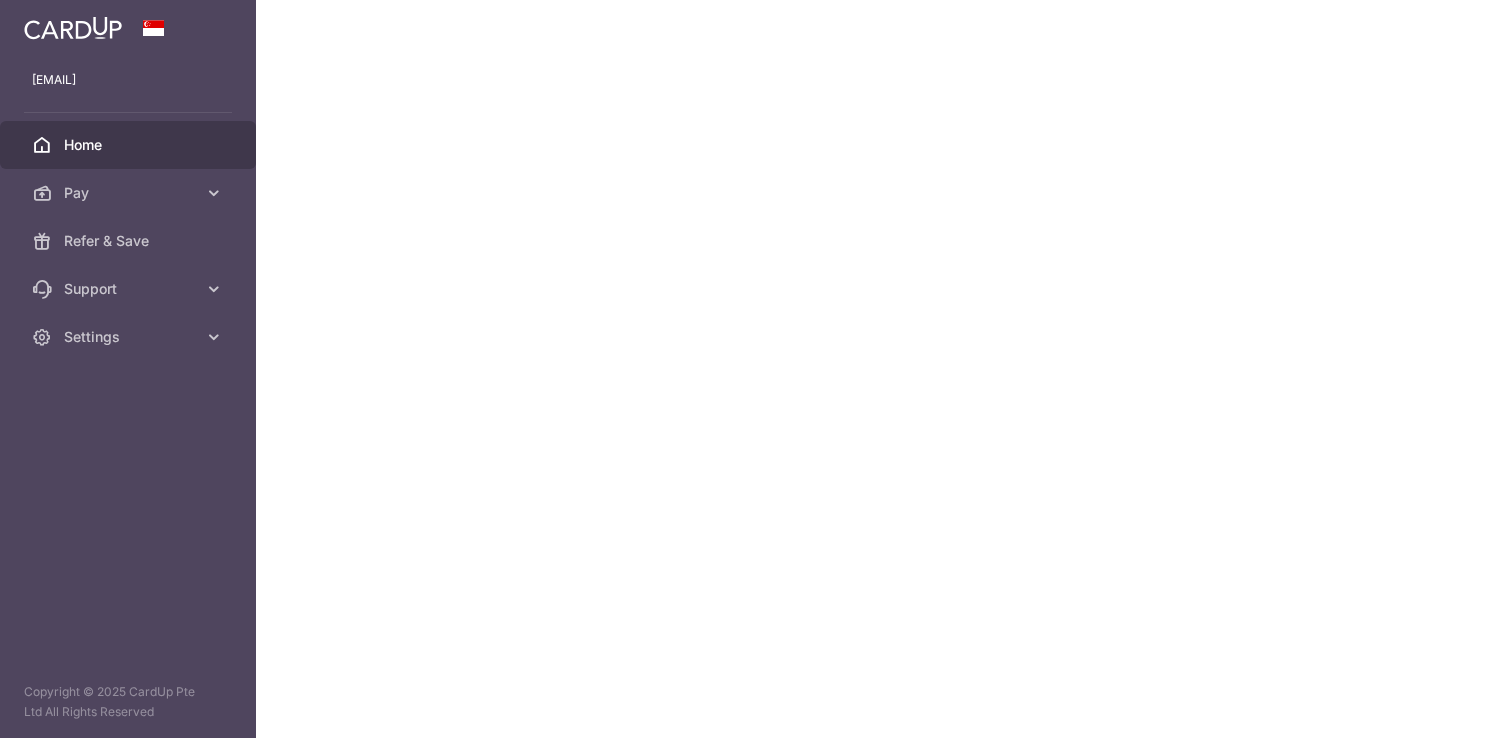 scroll, scrollTop: 0, scrollLeft: 0, axis: both 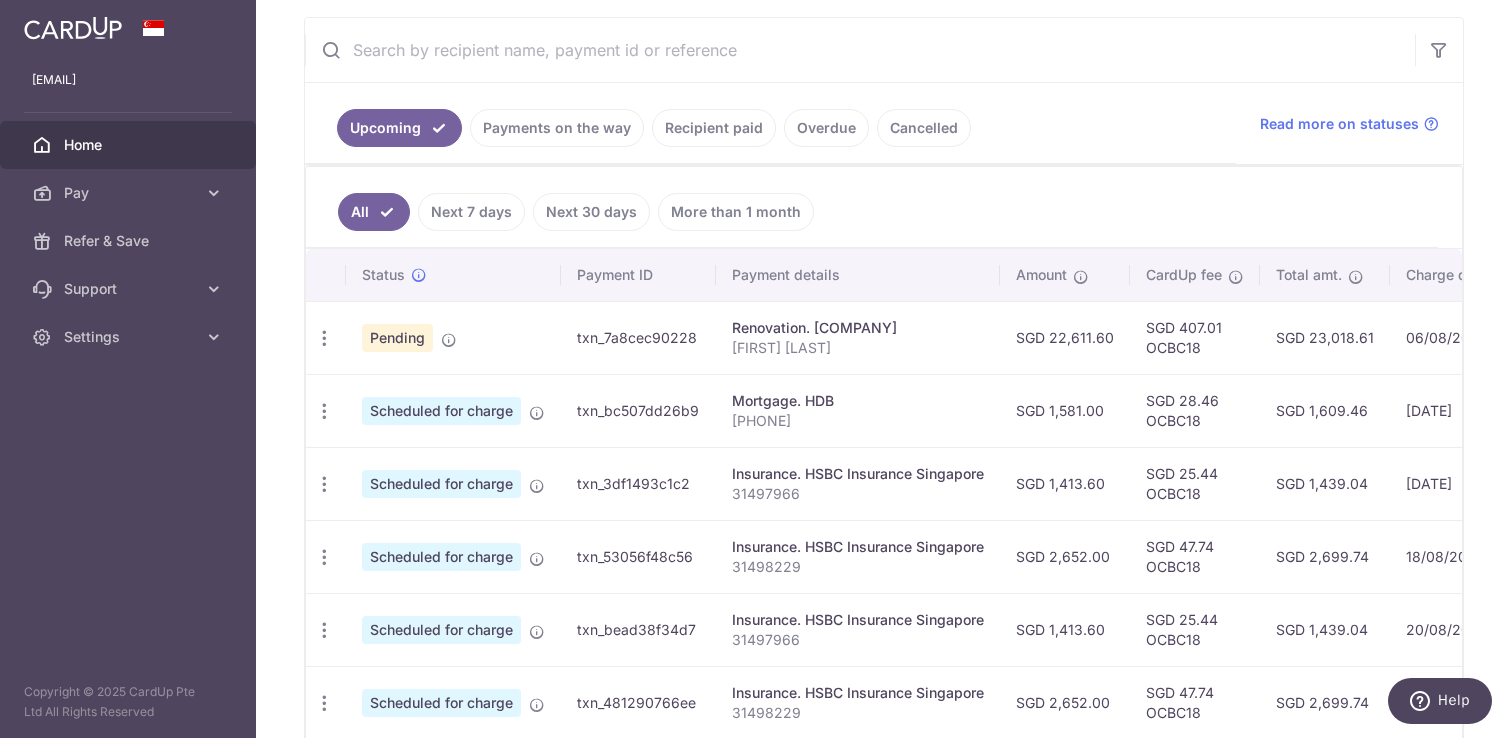 click on "Pending" at bounding box center (453, 337) 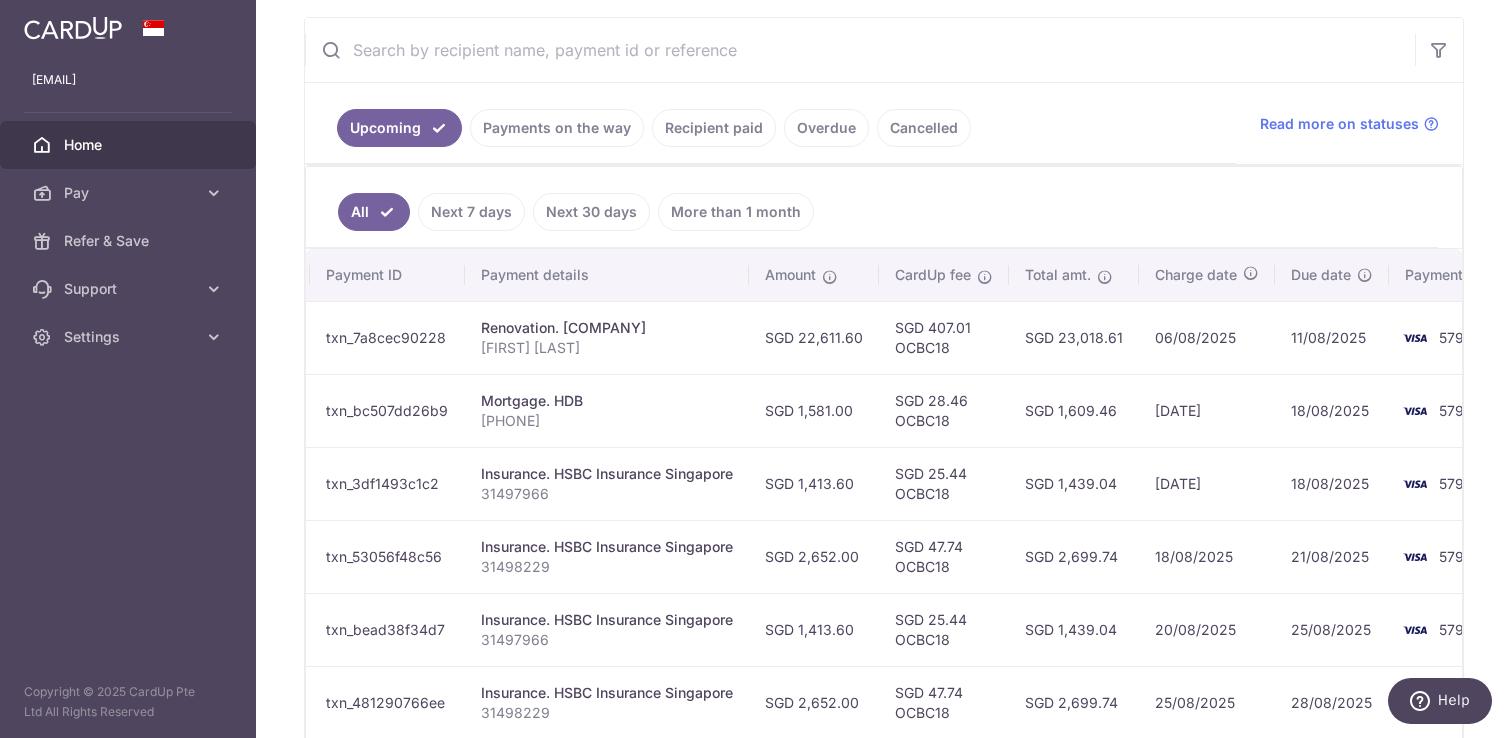 scroll, scrollTop: 0, scrollLeft: 0, axis: both 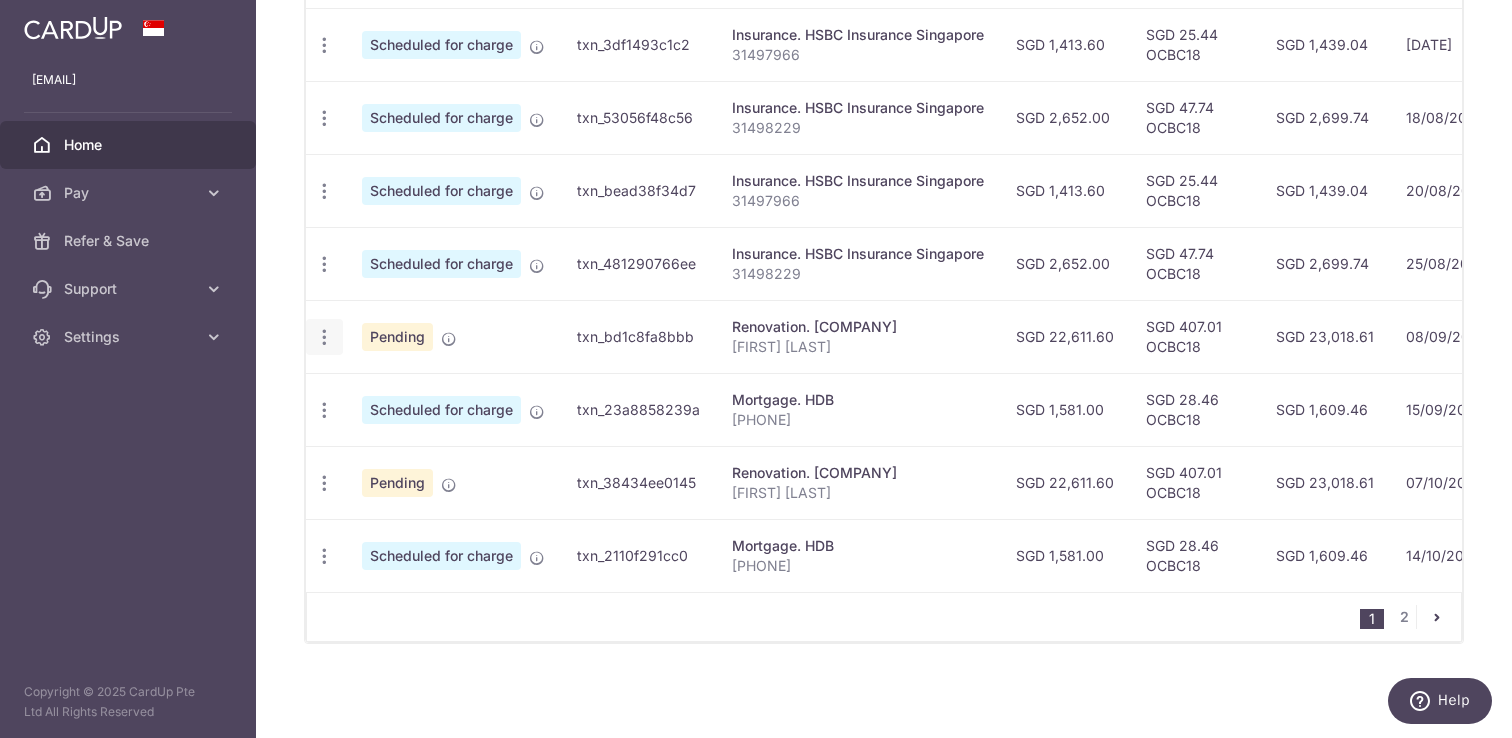 click at bounding box center [324, -101] 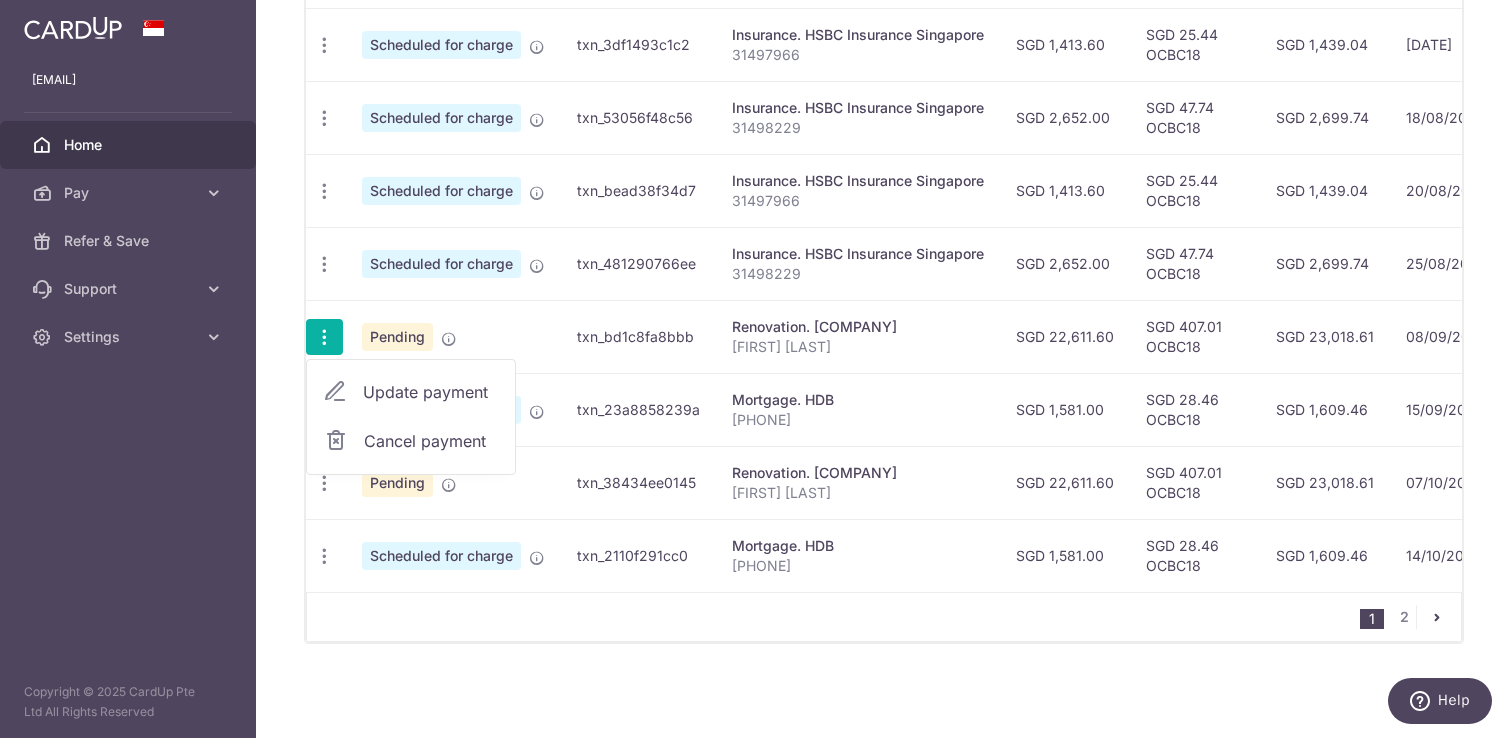 click on "Update payment" at bounding box center [431, 392] 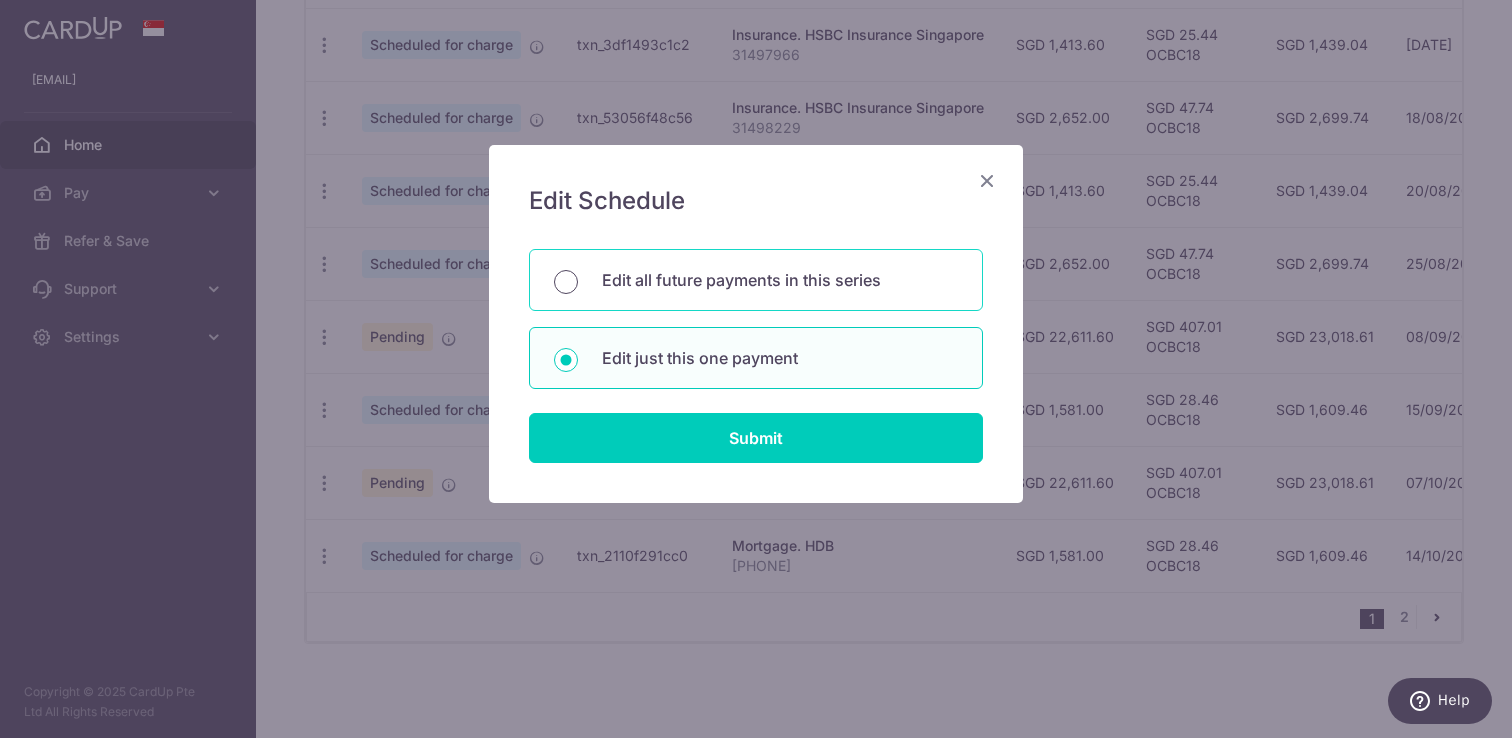 click on "Edit all future payments in this series" at bounding box center (566, 282) 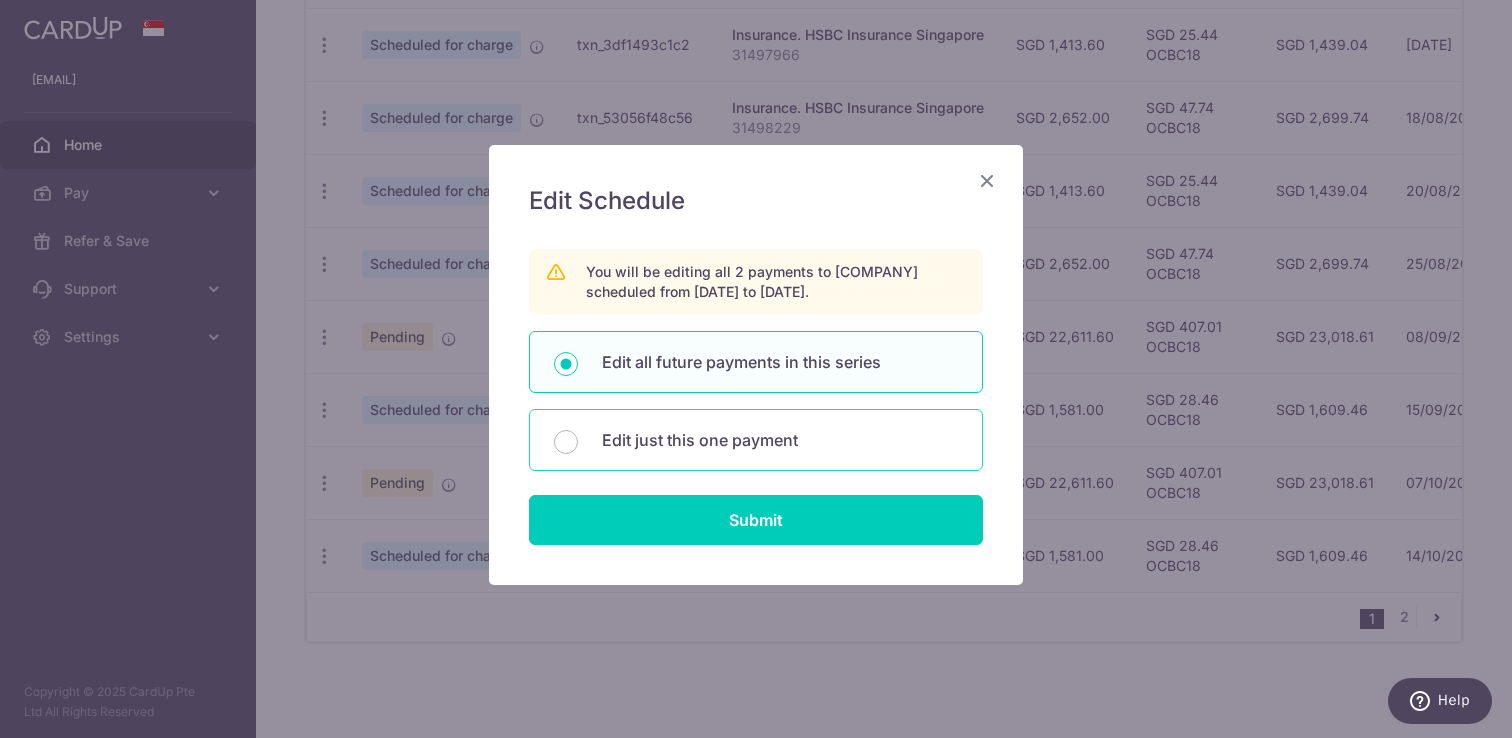 click on "Edit just this one payment" at bounding box center (756, 440) 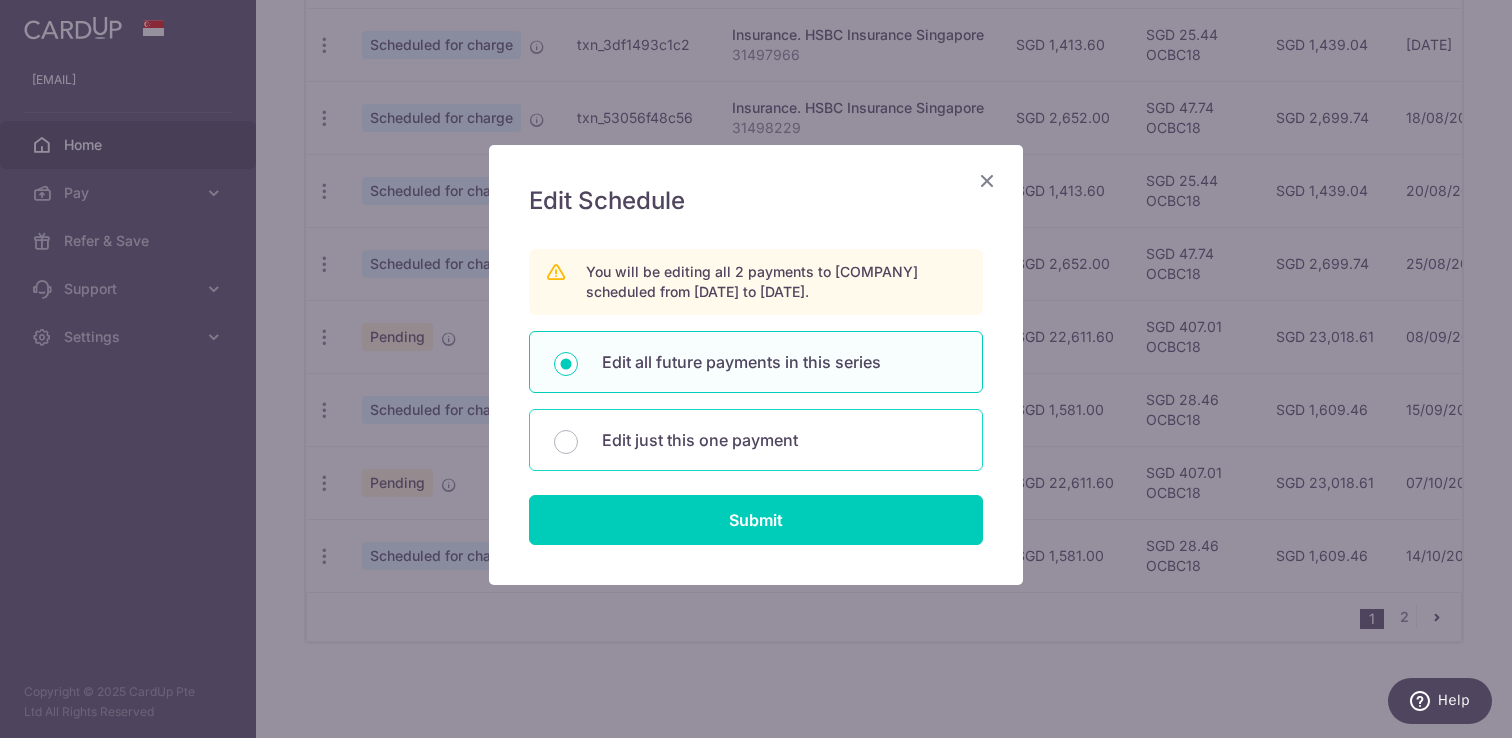 radio on "false" 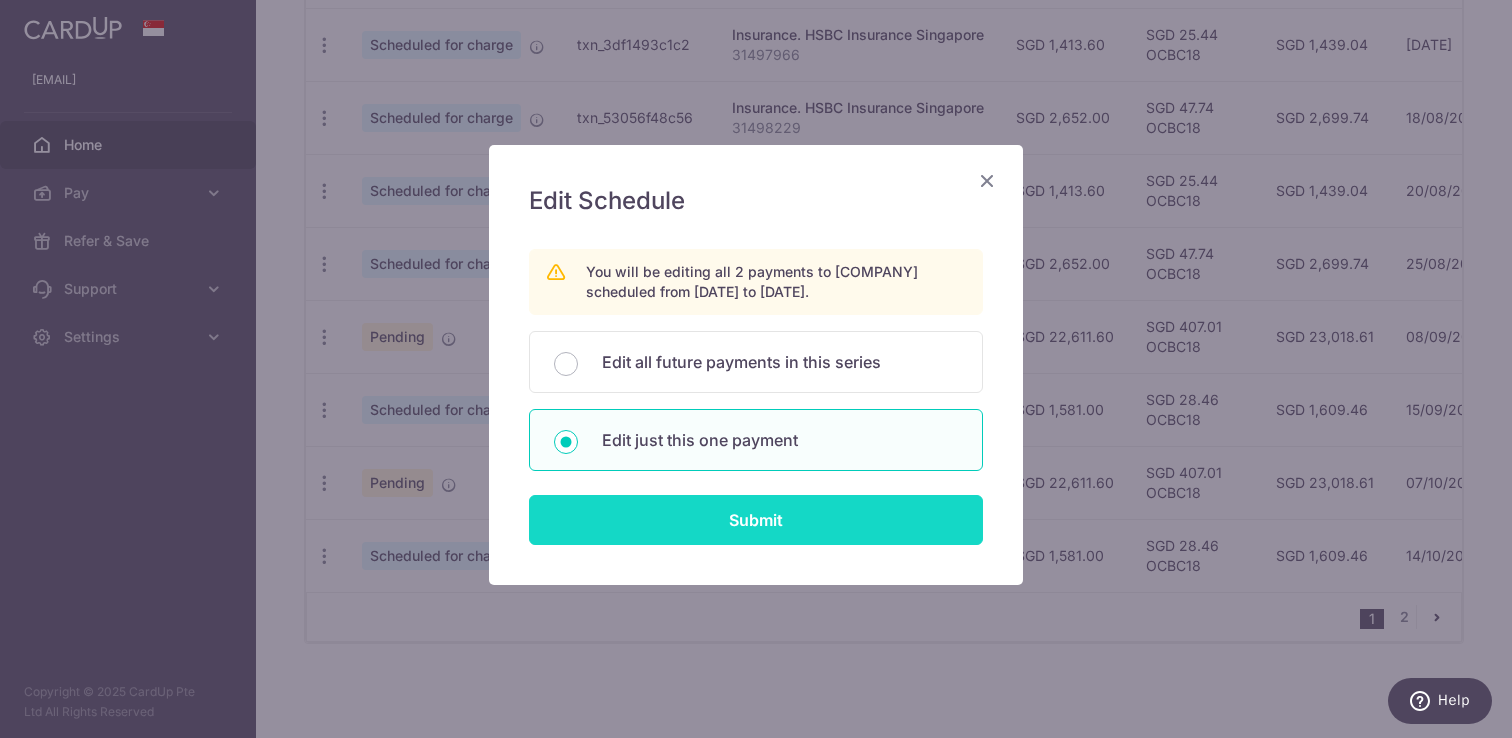 click on "Submit" at bounding box center (756, 520) 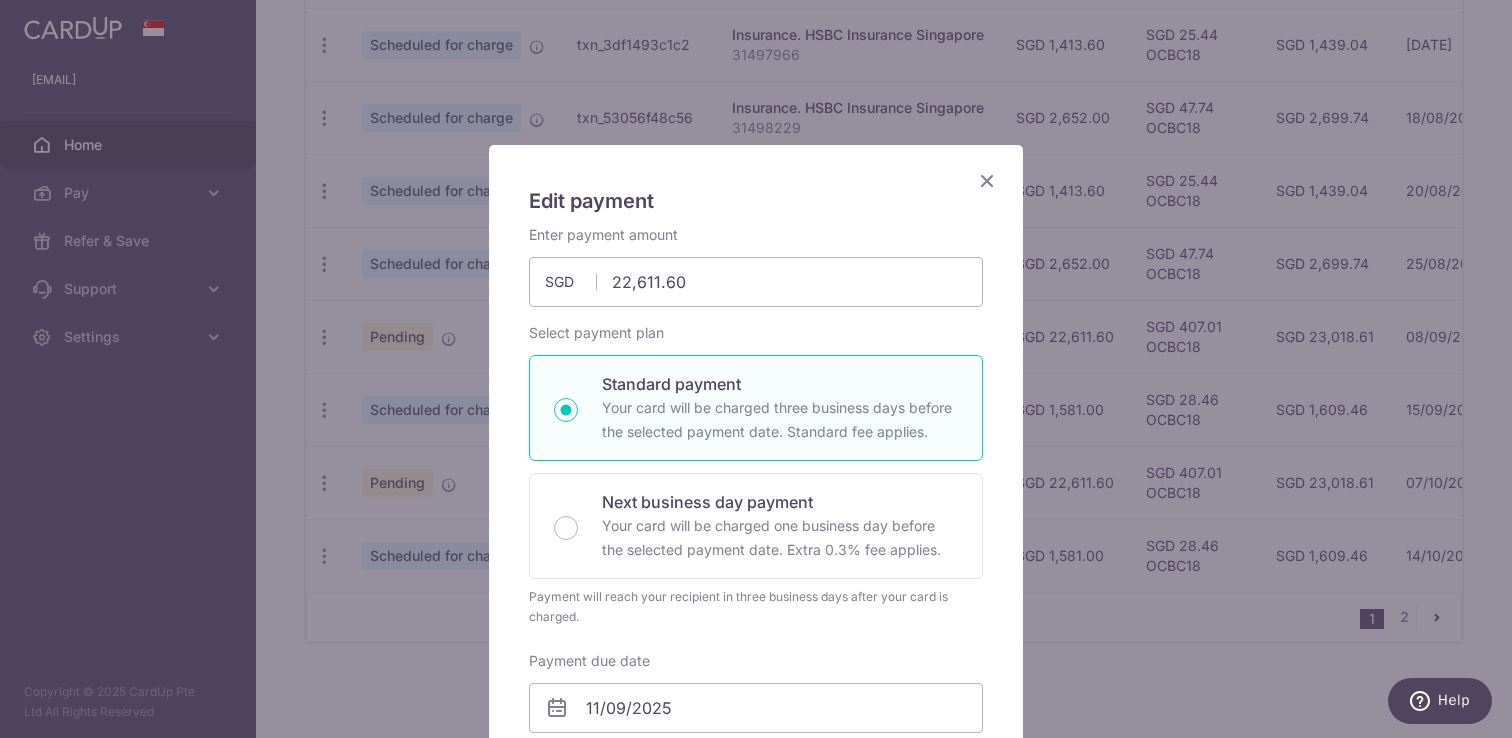 scroll, scrollTop: 69, scrollLeft: 0, axis: vertical 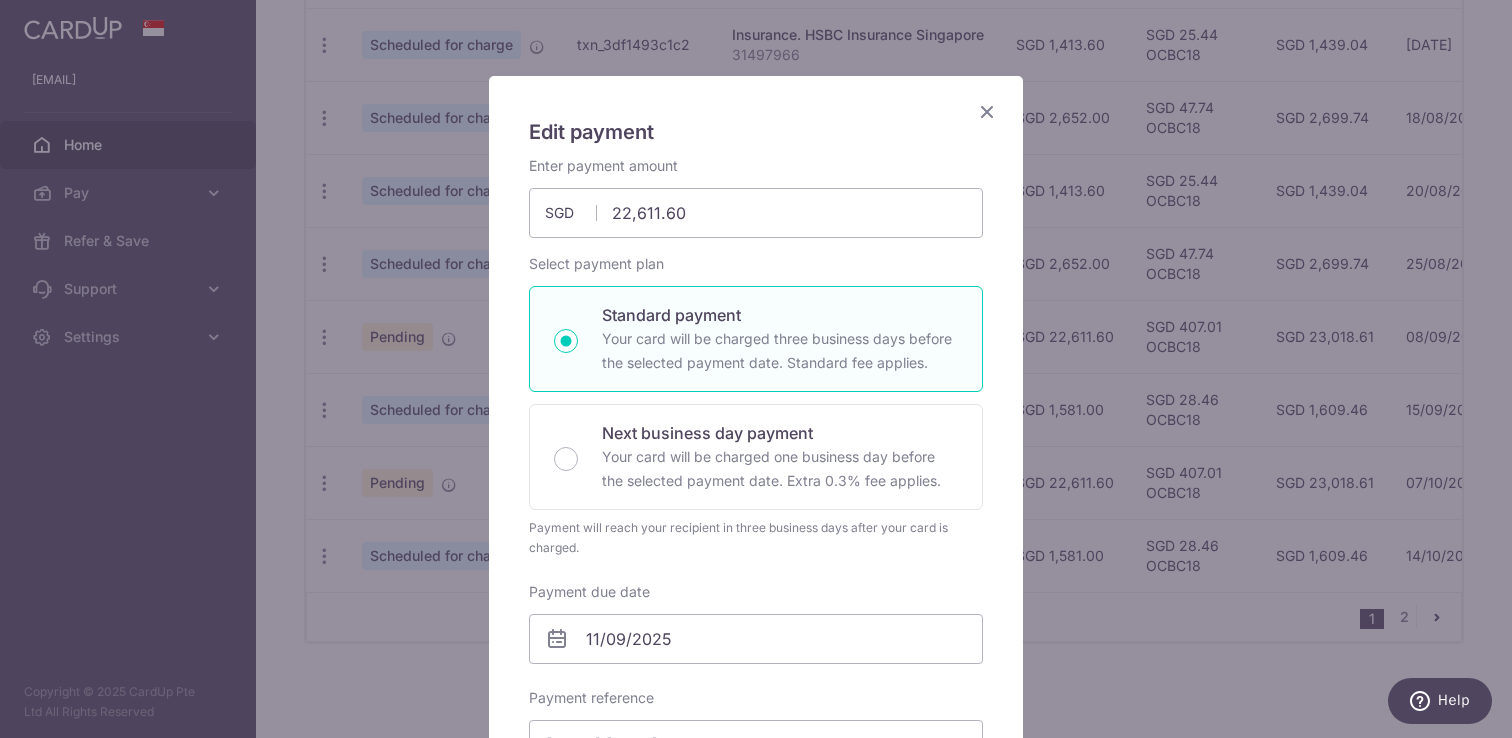type on "OCBC18" 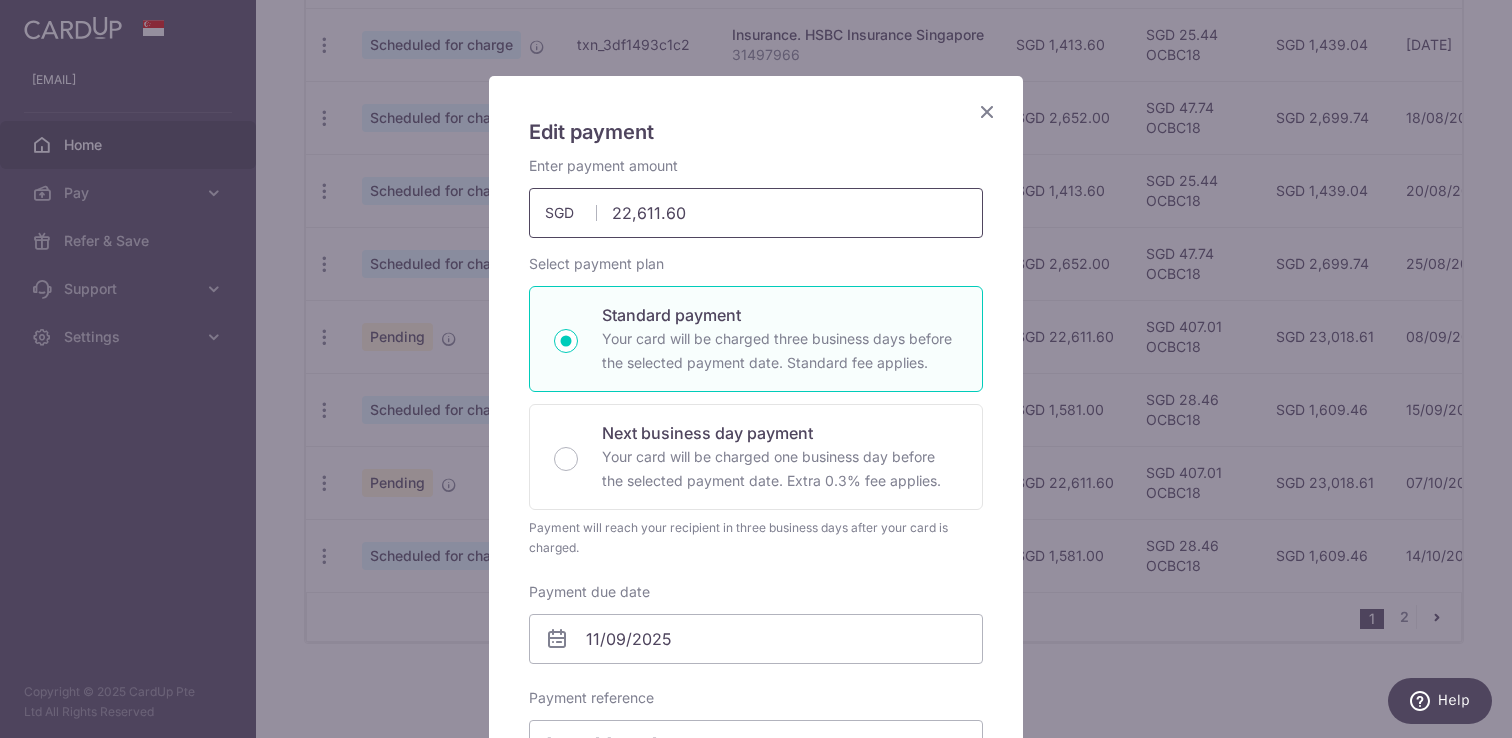 click on "22,611.60" at bounding box center [756, 213] 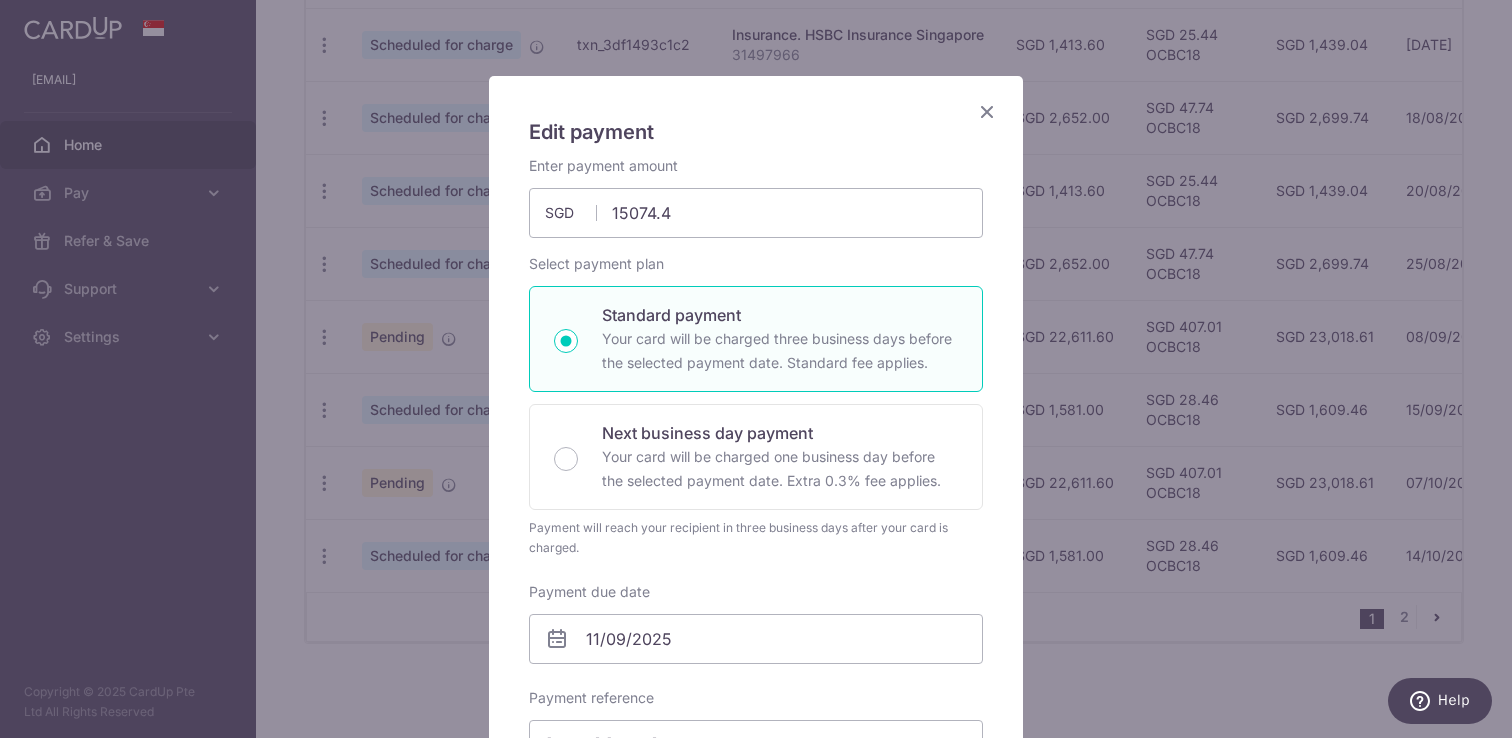 type on "15,074.40" 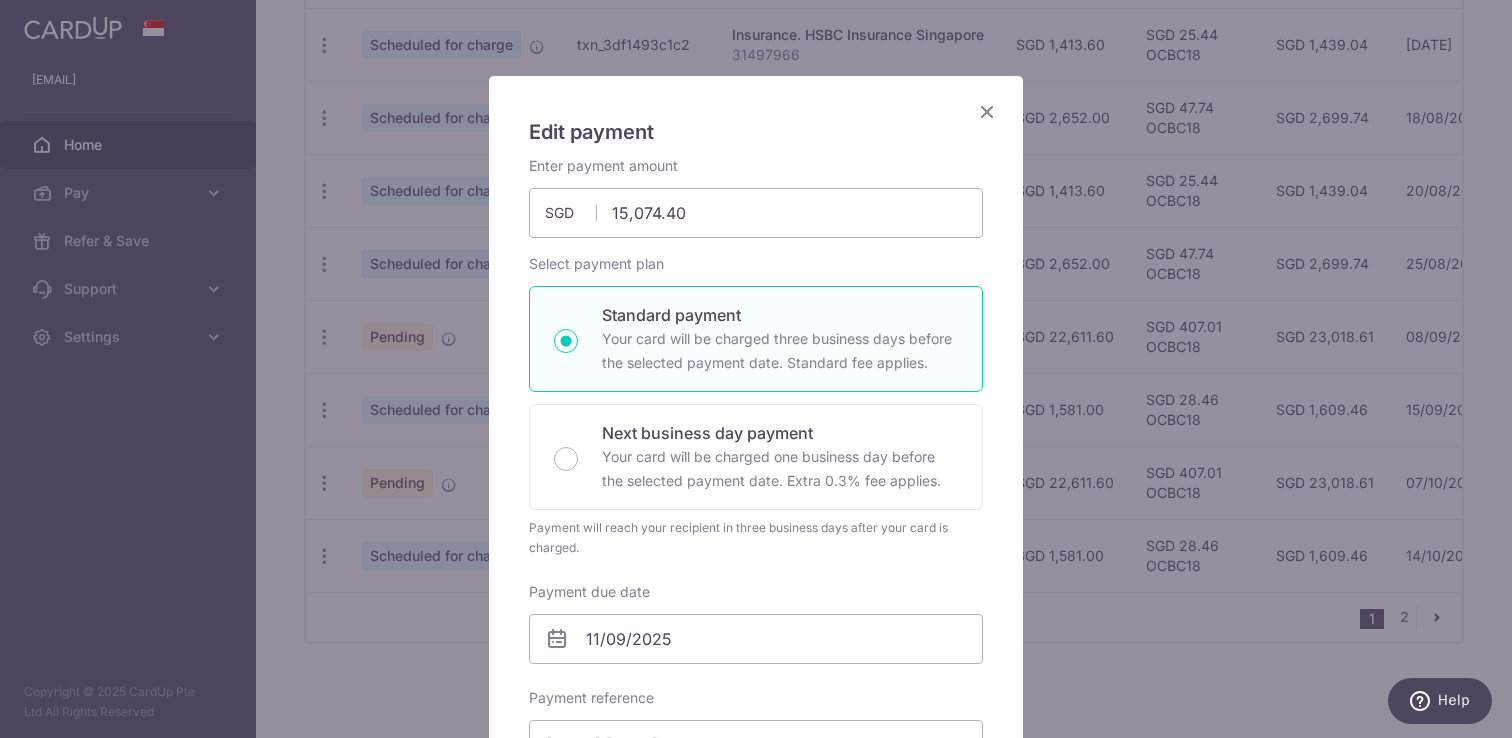 click on "Select payment plan
Standard payment
Your card will be charged three  business days before the selected payment date. Standard fee applies.
Next business day payment
Your card will be charged one business day before the selected payment date. Extra 0.3% fee applies.
Payment will reach your recipient in one business day after your card is charged.
A 0.3% Express fee will be applied." at bounding box center [756, 406] 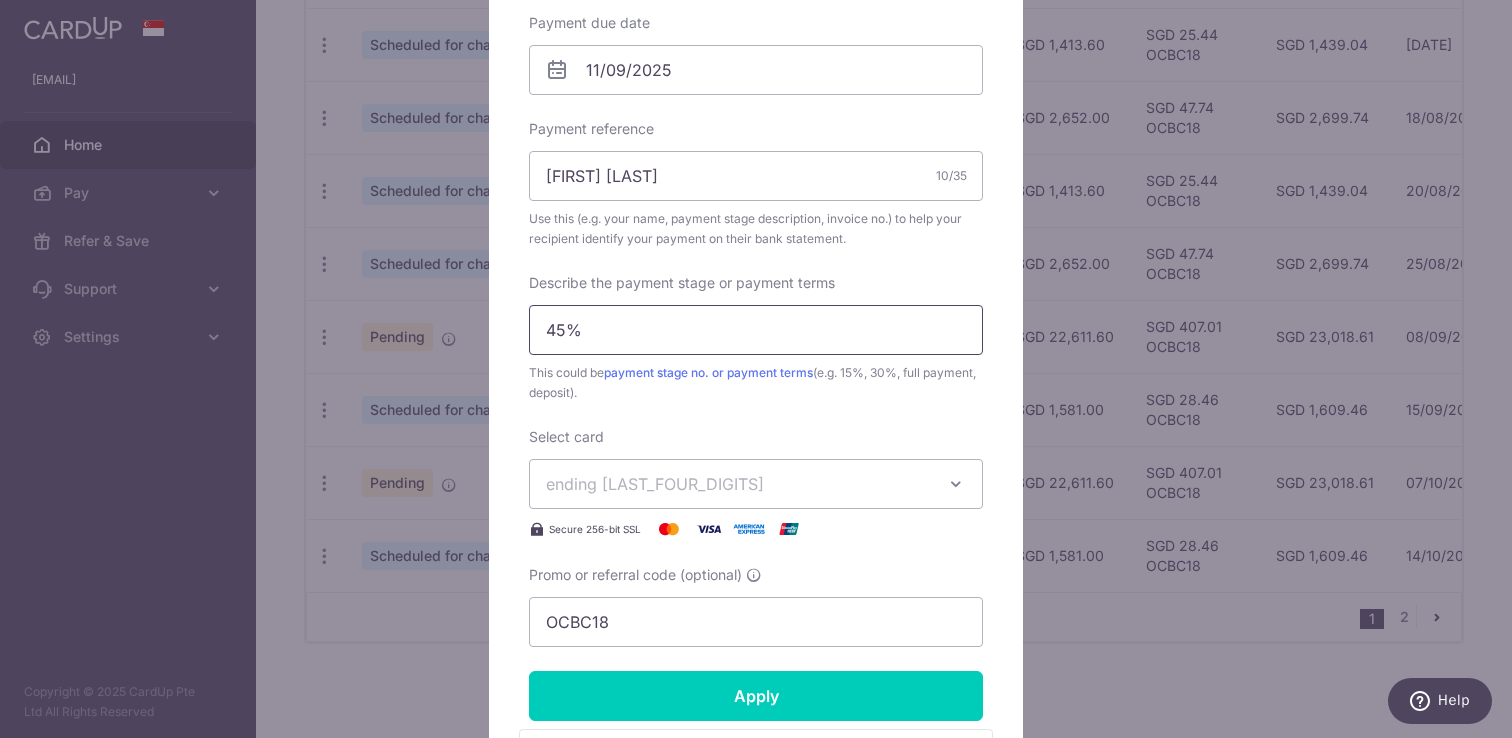 scroll, scrollTop: 579, scrollLeft: 0, axis: vertical 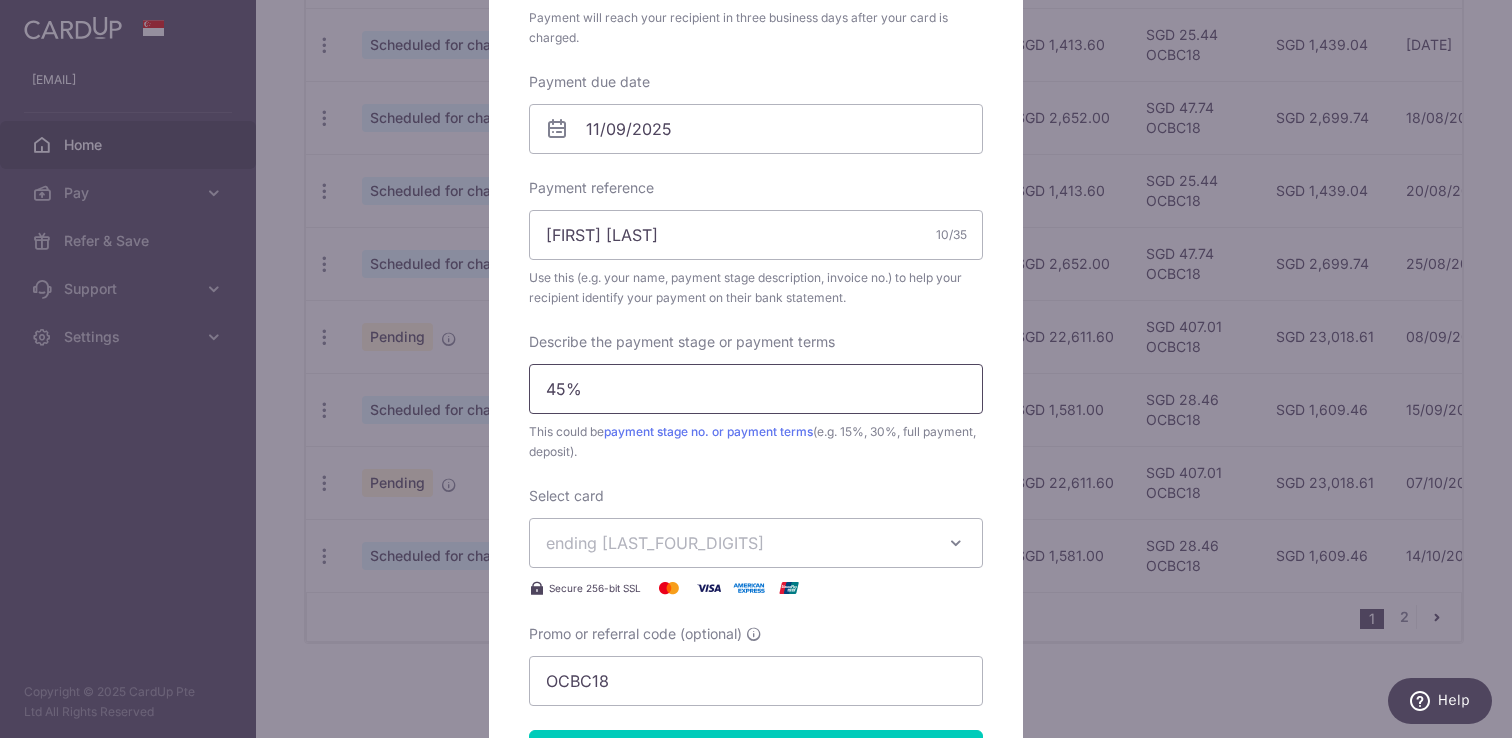 click on "45%" at bounding box center [756, 389] 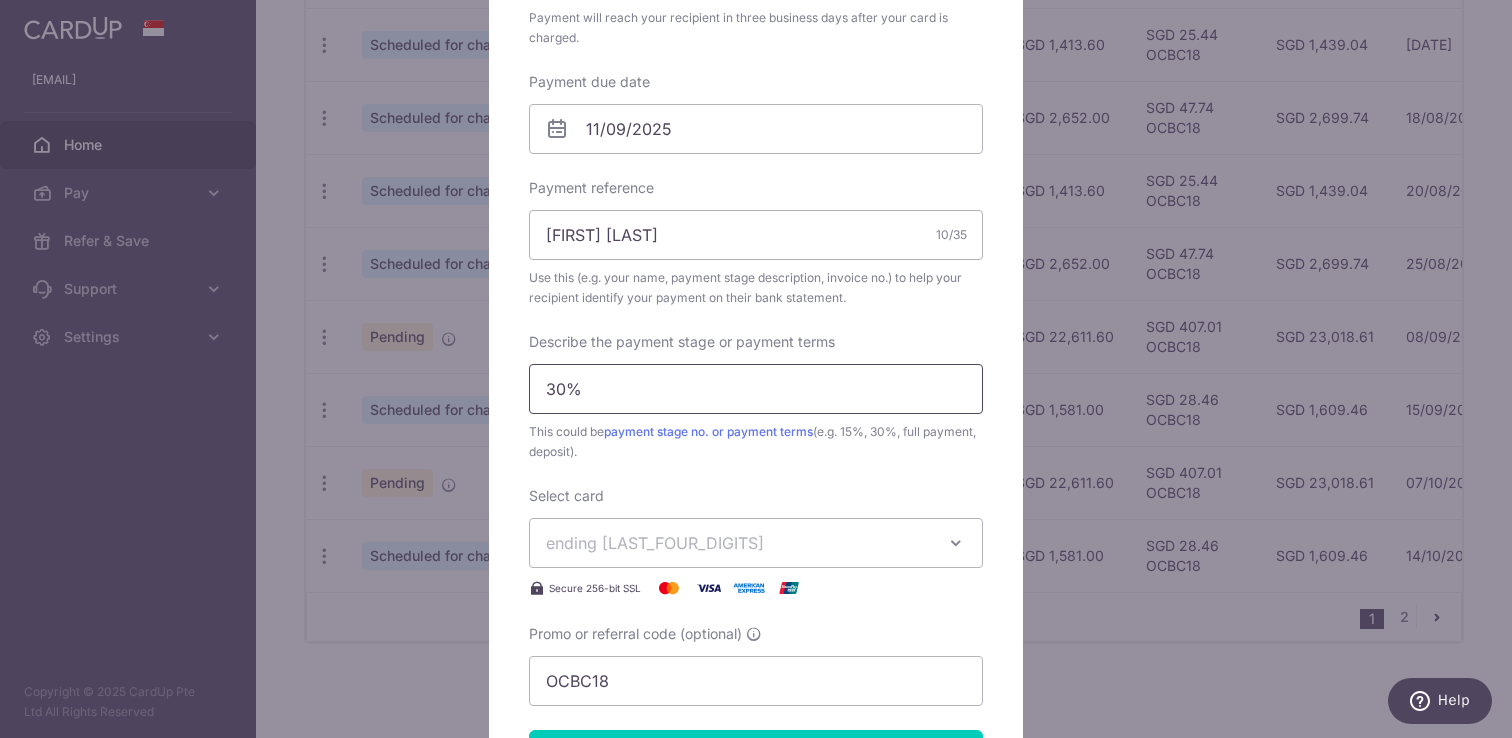 type on "30%" 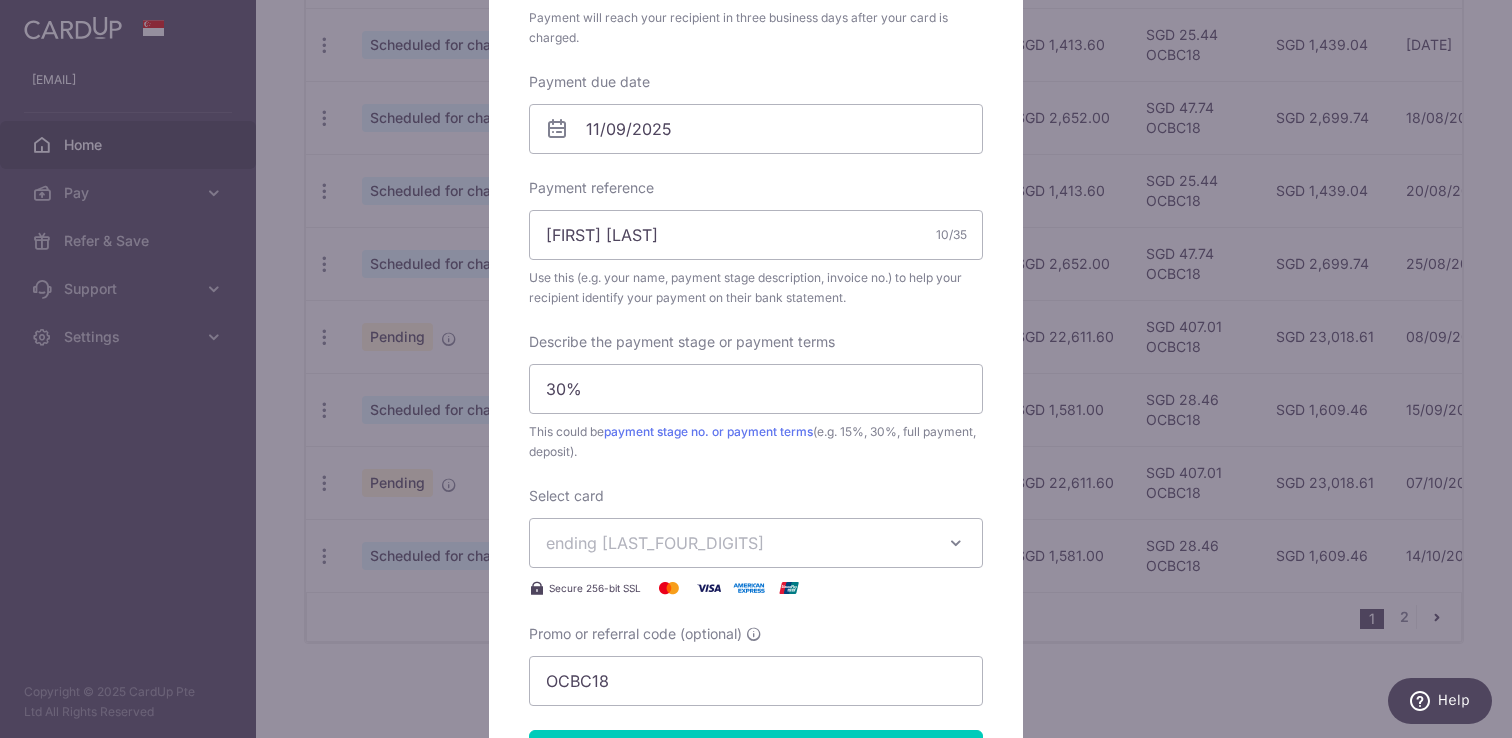 click on "This could be  payment stage no. or payment terms  (e.g. 15%, 30%, full payment, deposit)." at bounding box center [756, 442] 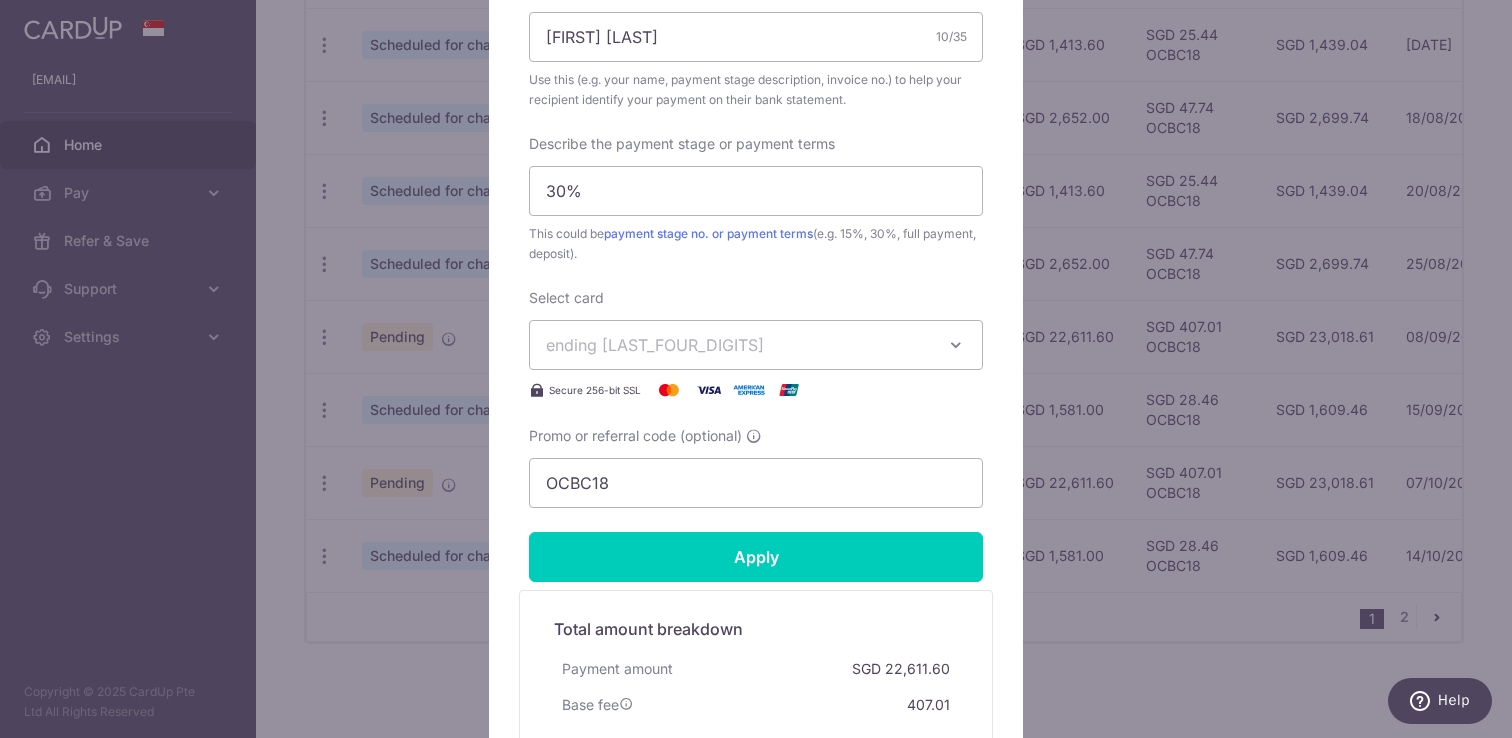 scroll, scrollTop: 801, scrollLeft: 0, axis: vertical 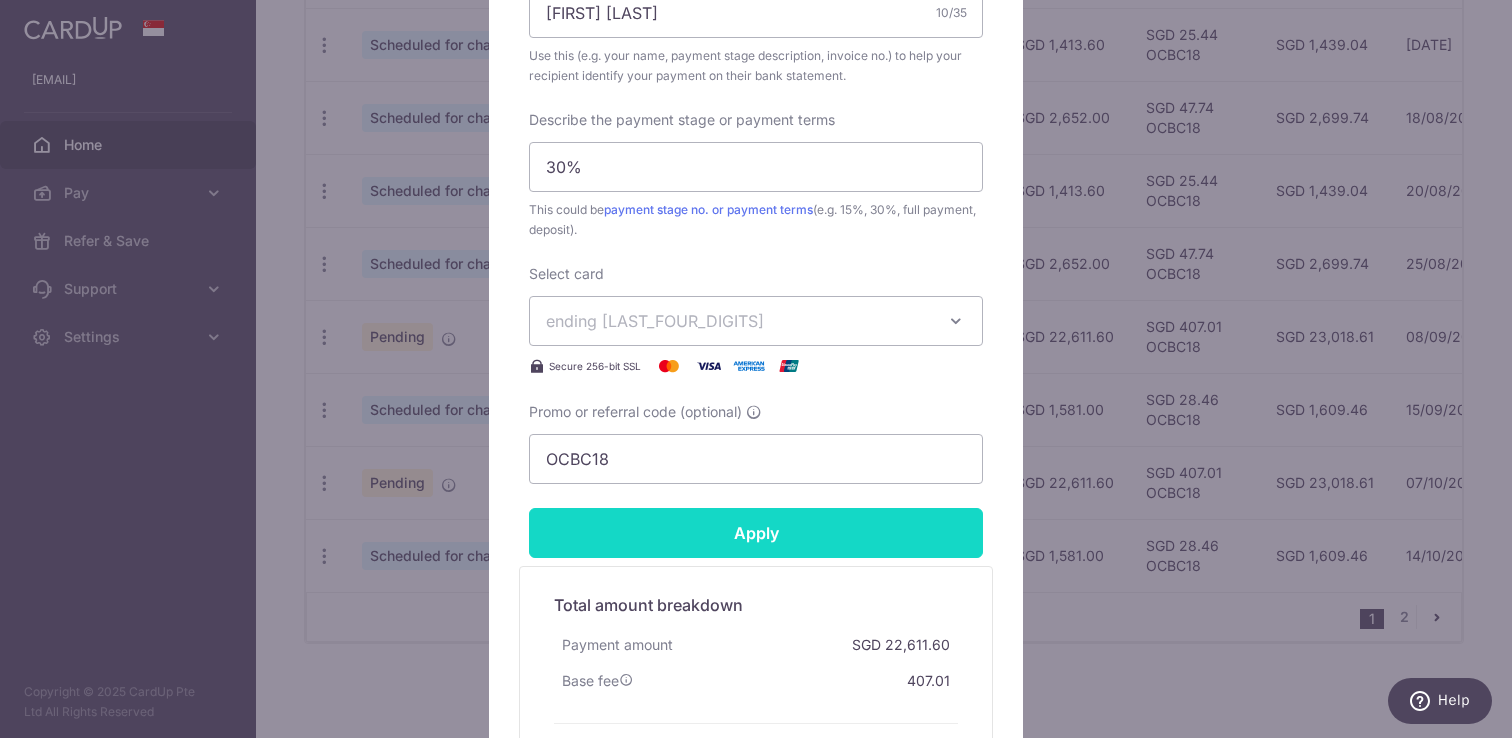 click on "Apply" at bounding box center (756, 533) 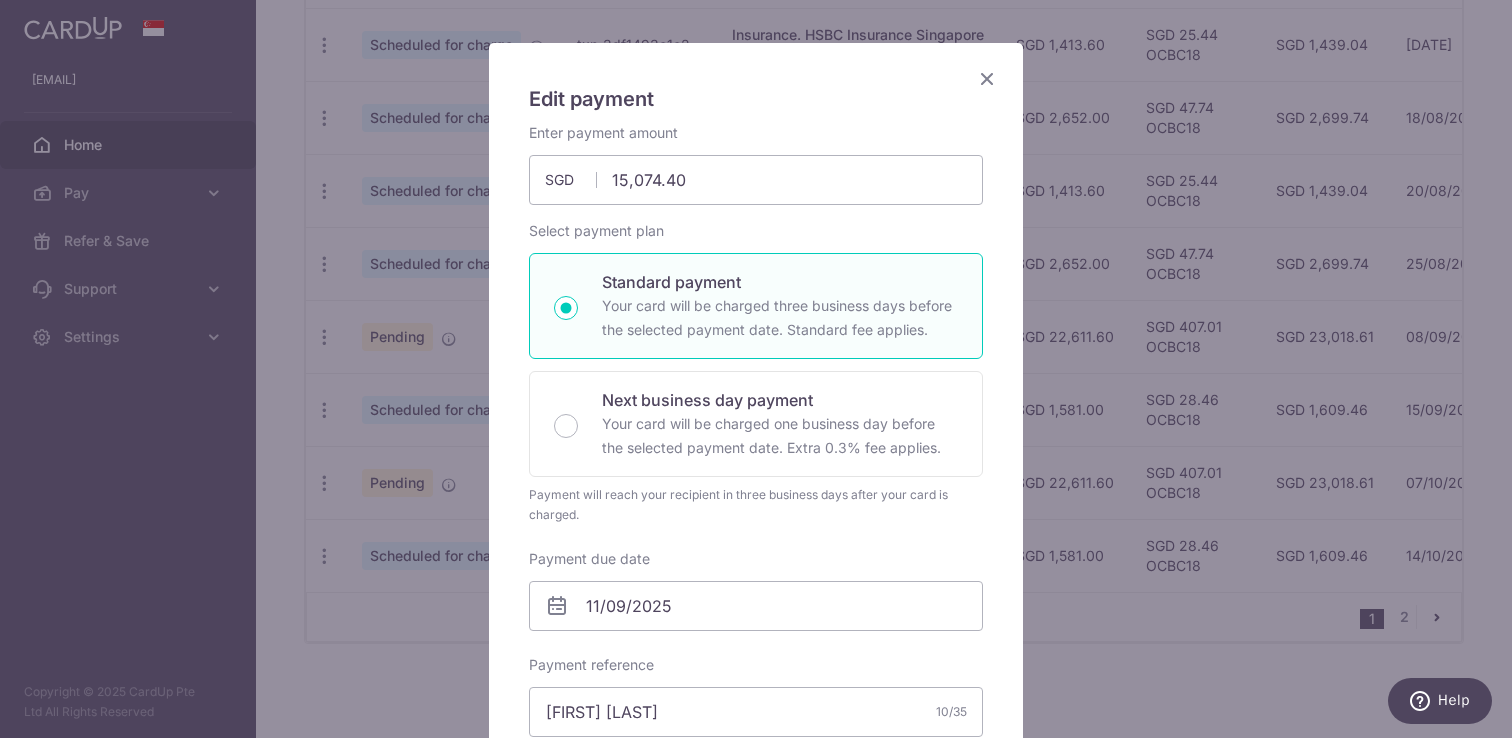 scroll, scrollTop: 0, scrollLeft: 0, axis: both 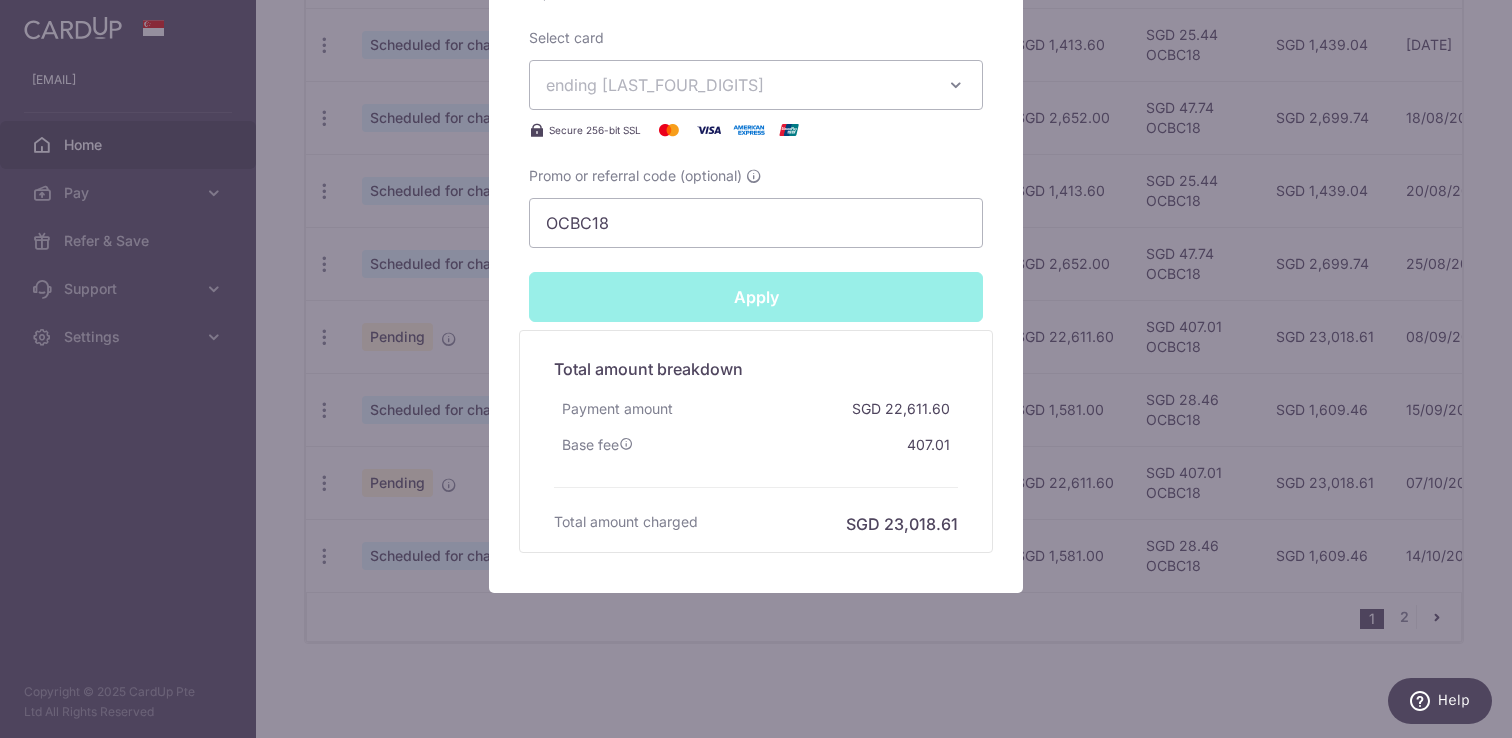 type on "Successfully Applied" 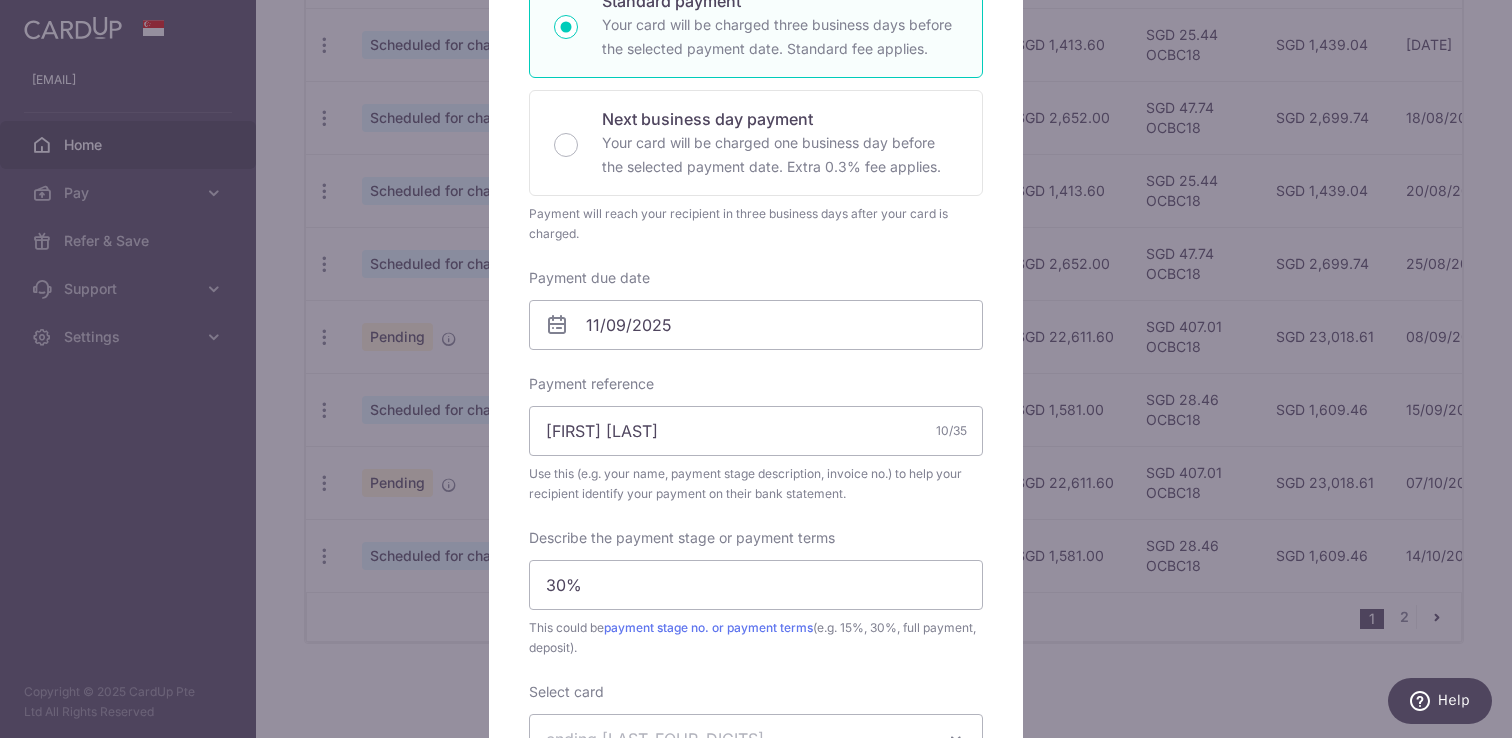 scroll, scrollTop: 0, scrollLeft: 0, axis: both 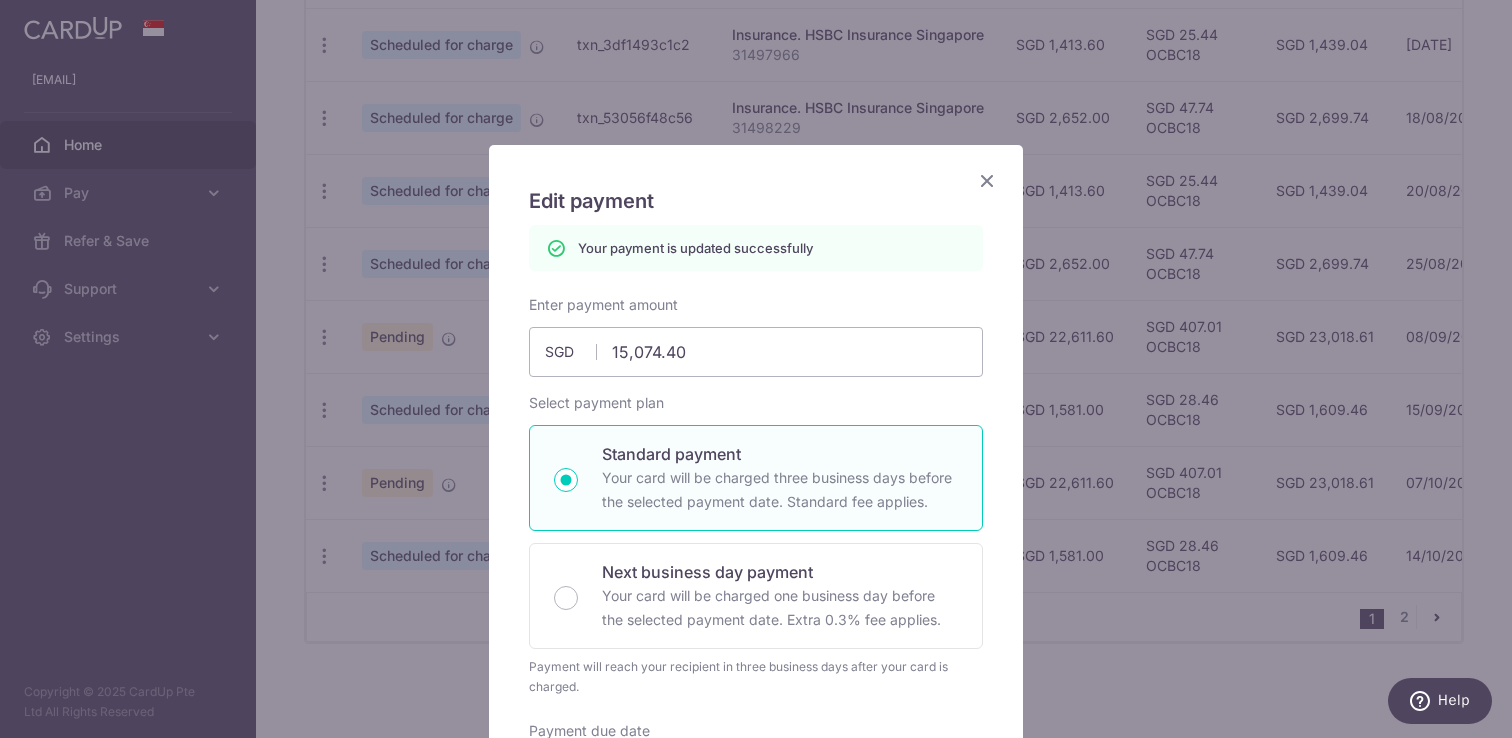 click at bounding box center (987, 180) 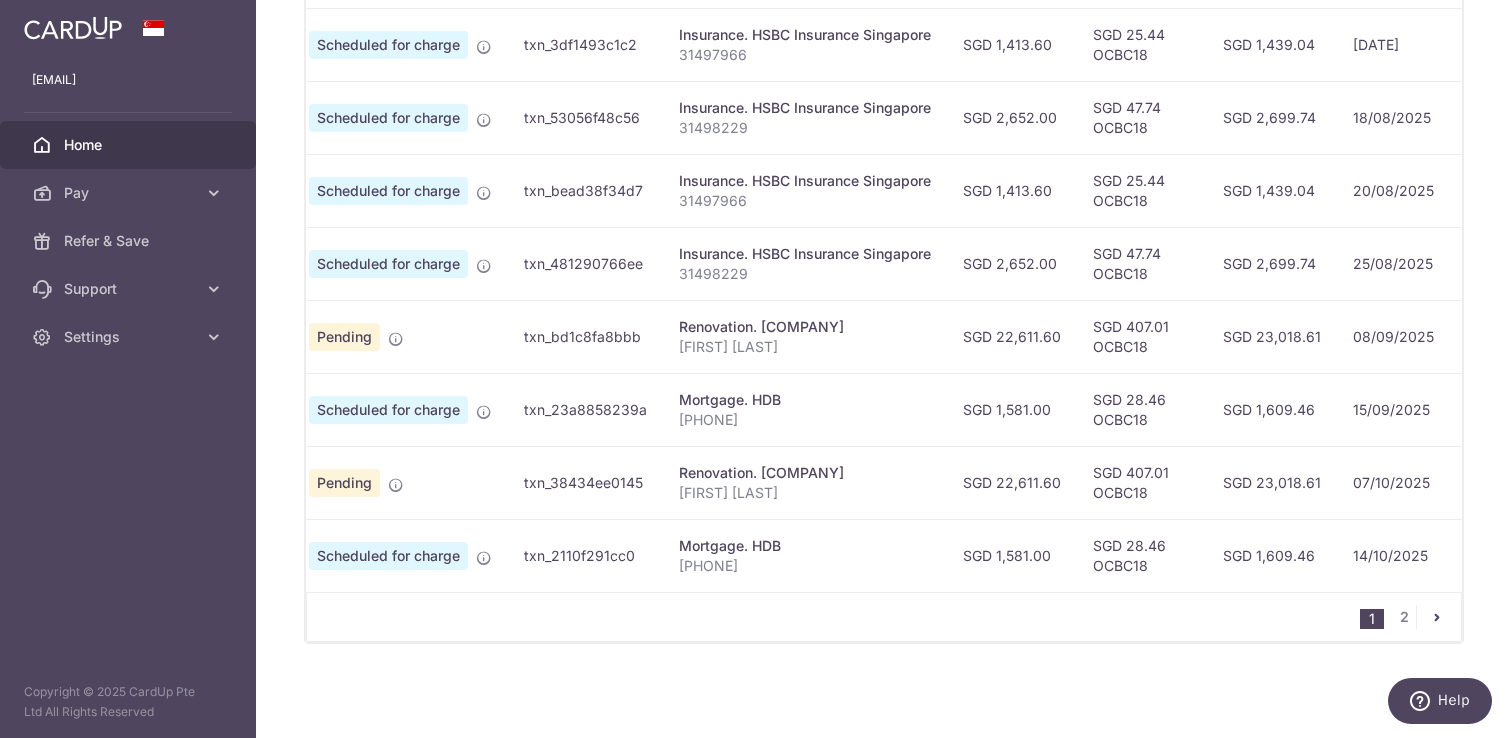 scroll, scrollTop: 0, scrollLeft: 59, axis: horizontal 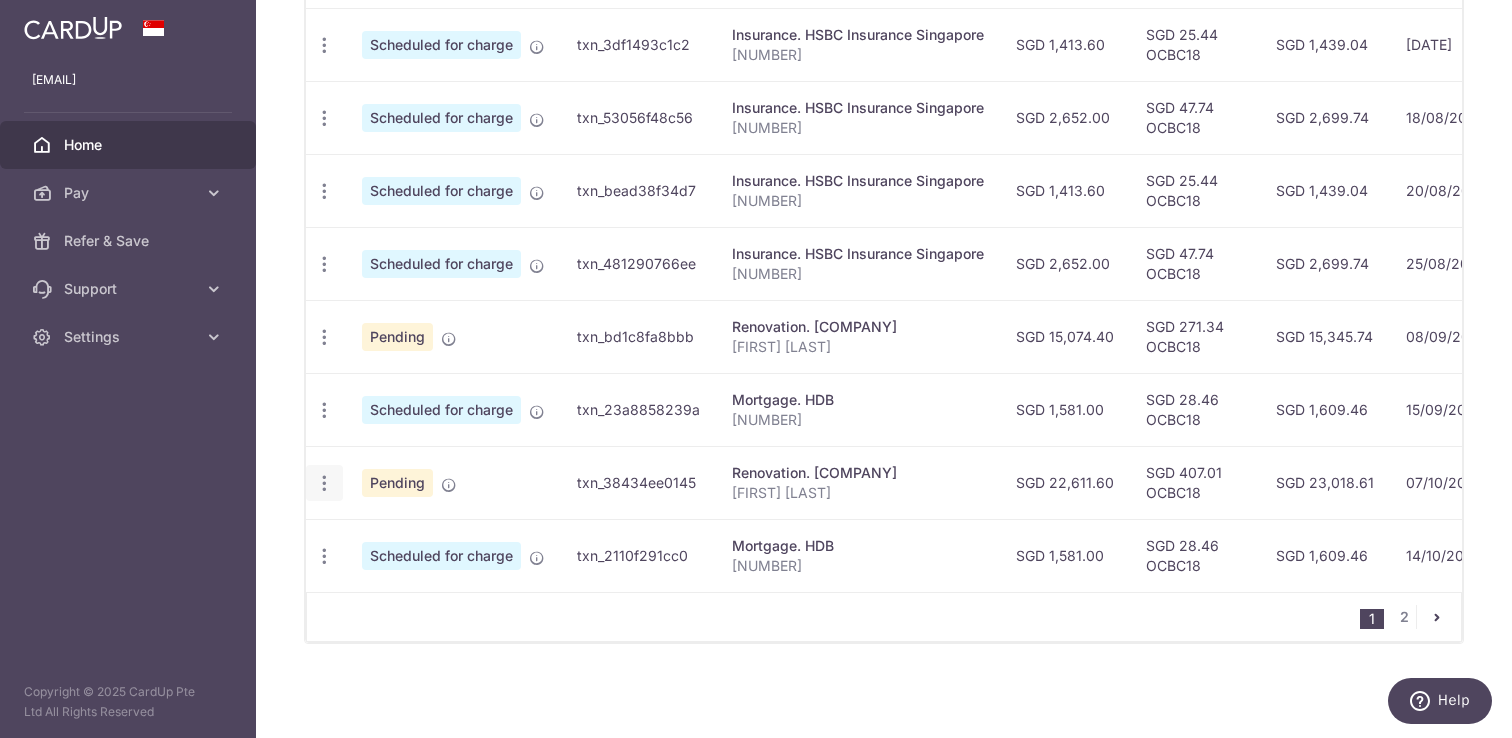 click at bounding box center (324, -101) 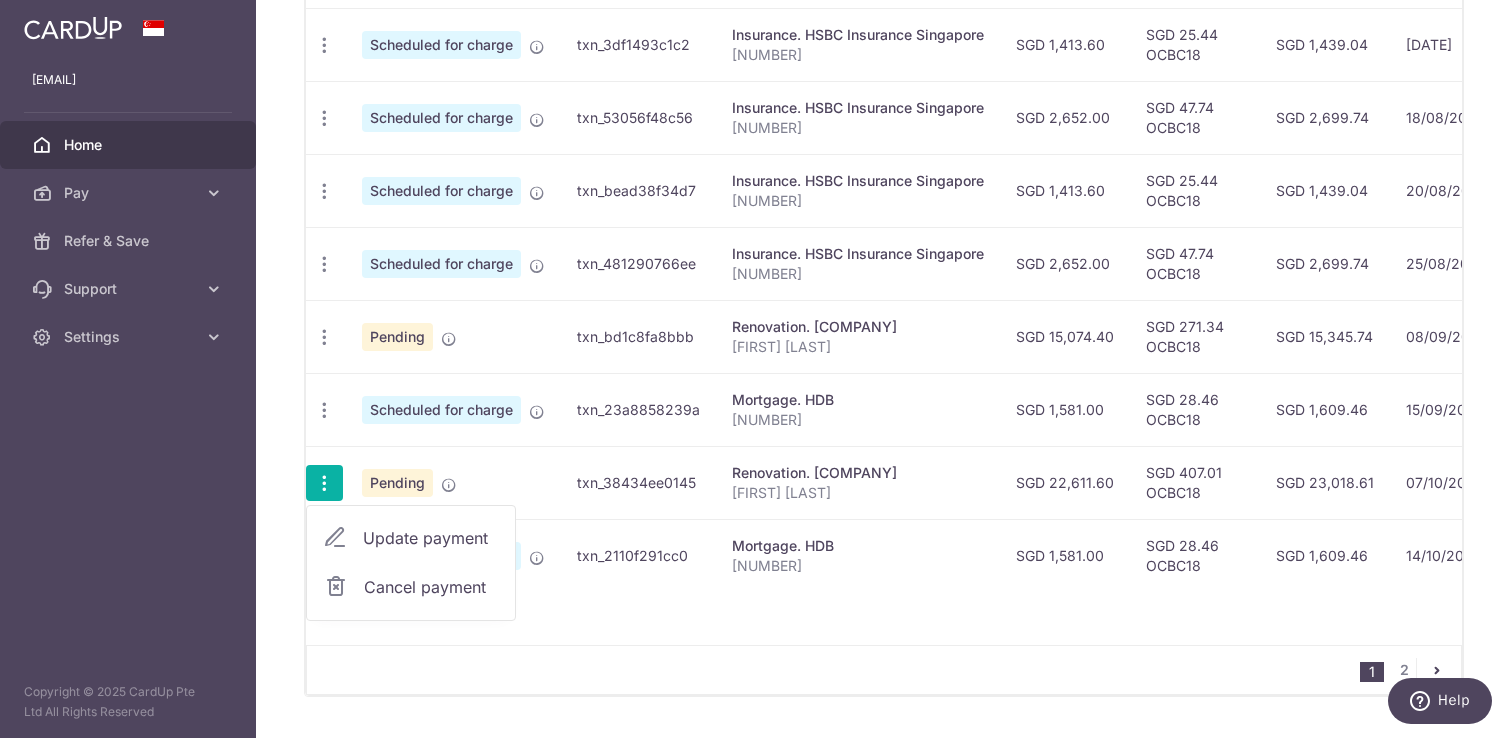 click on "Update payment" at bounding box center (431, 538) 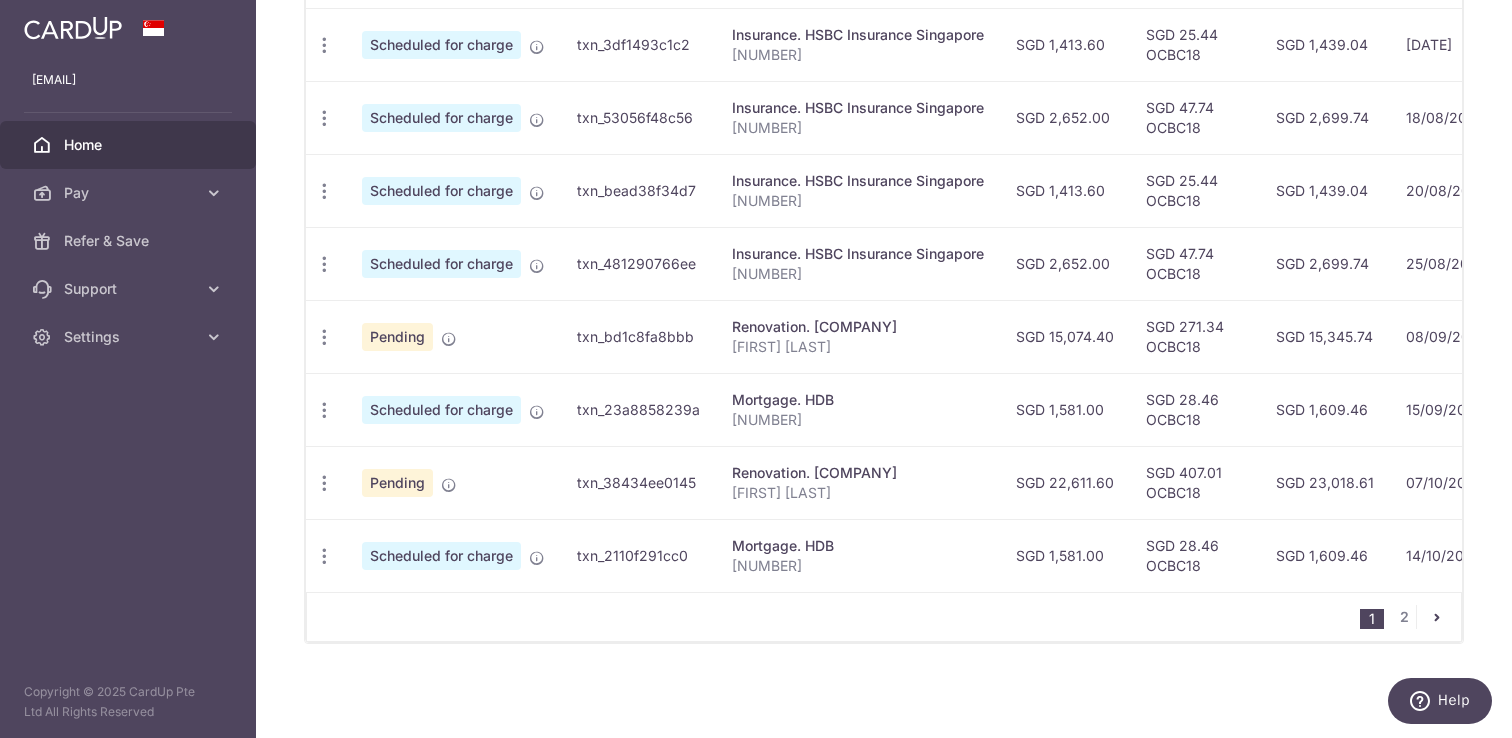 radio on "true" 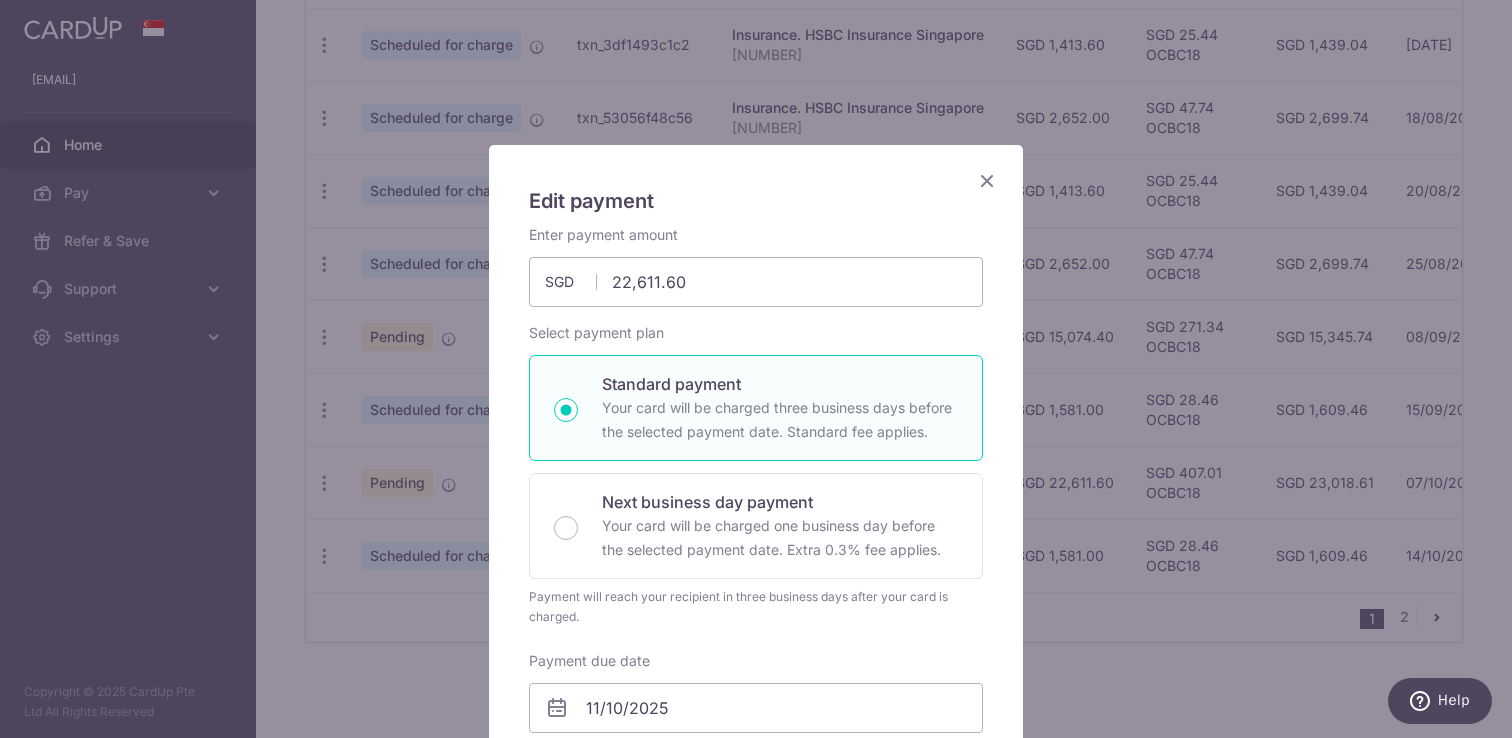 type on "OCBC18" 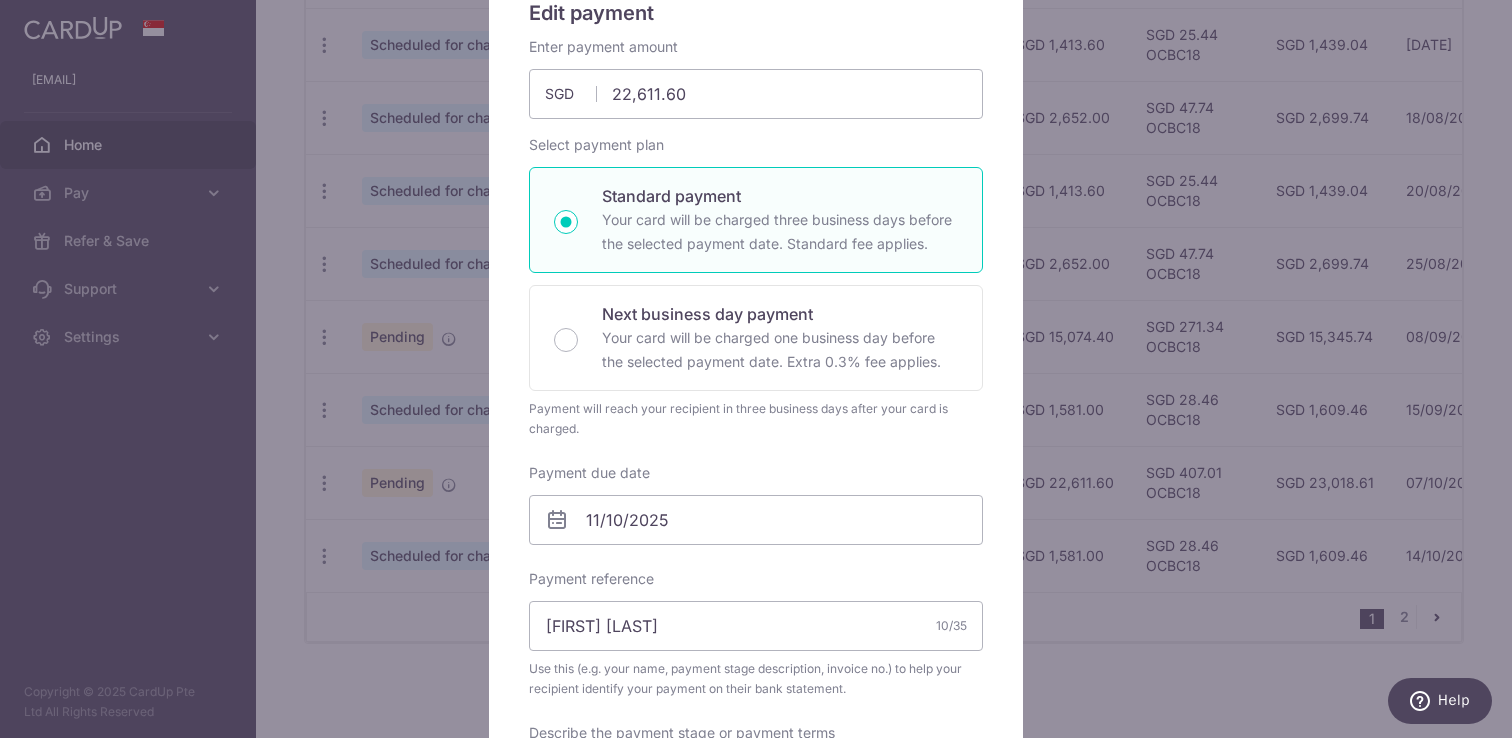 scroll, scrollTop: 191, scrollLeft: 0, axis: vertical 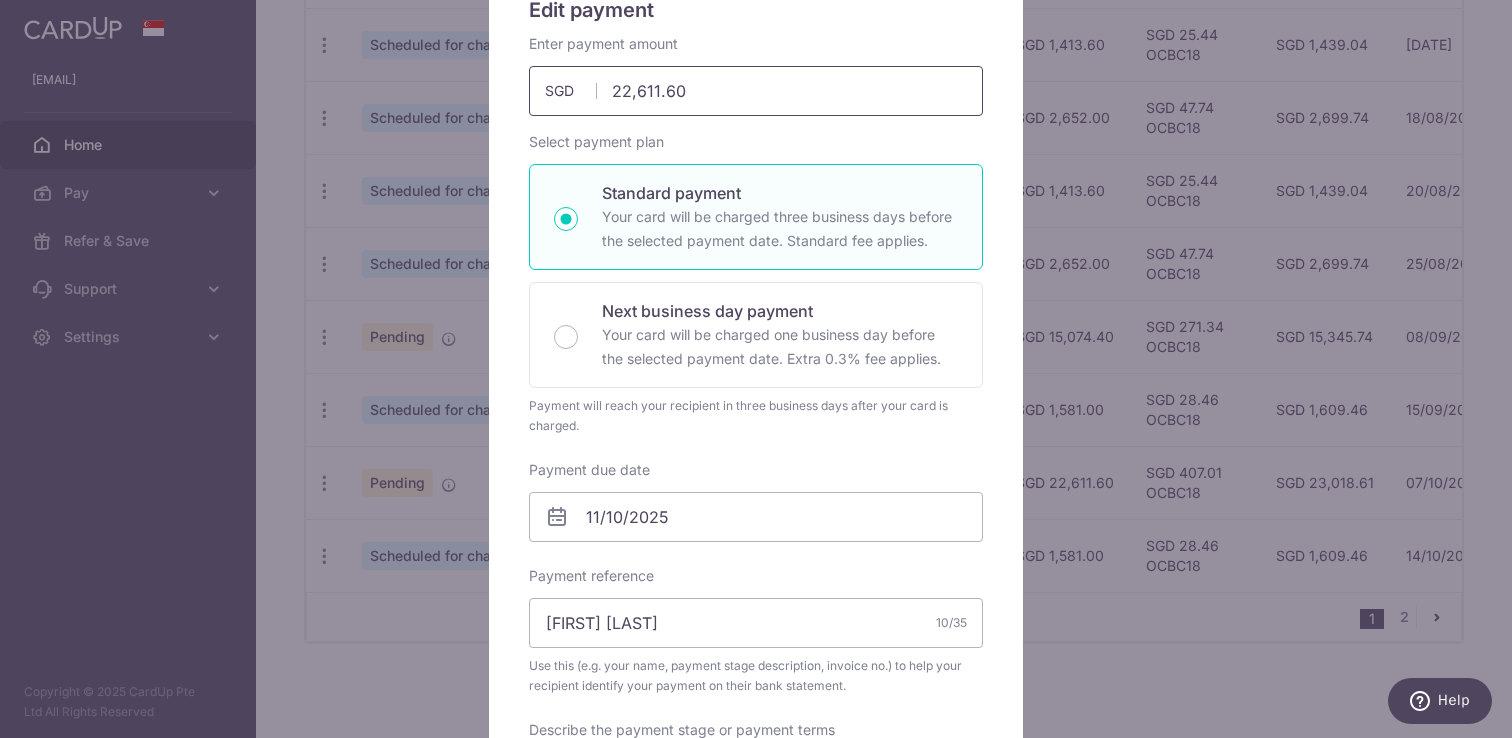 click on "22,611.60" at bounding box center [756, 91] 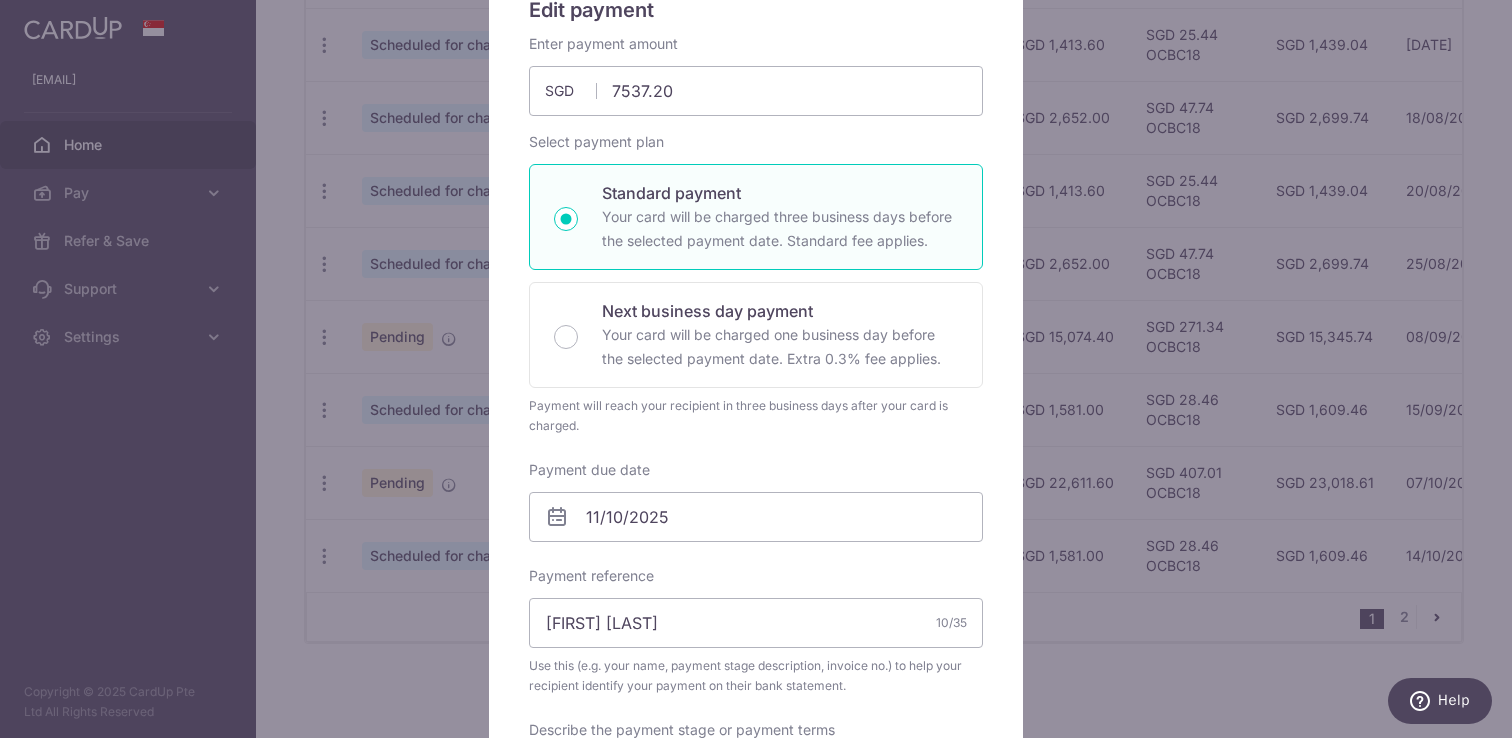 type on "7,537.20" 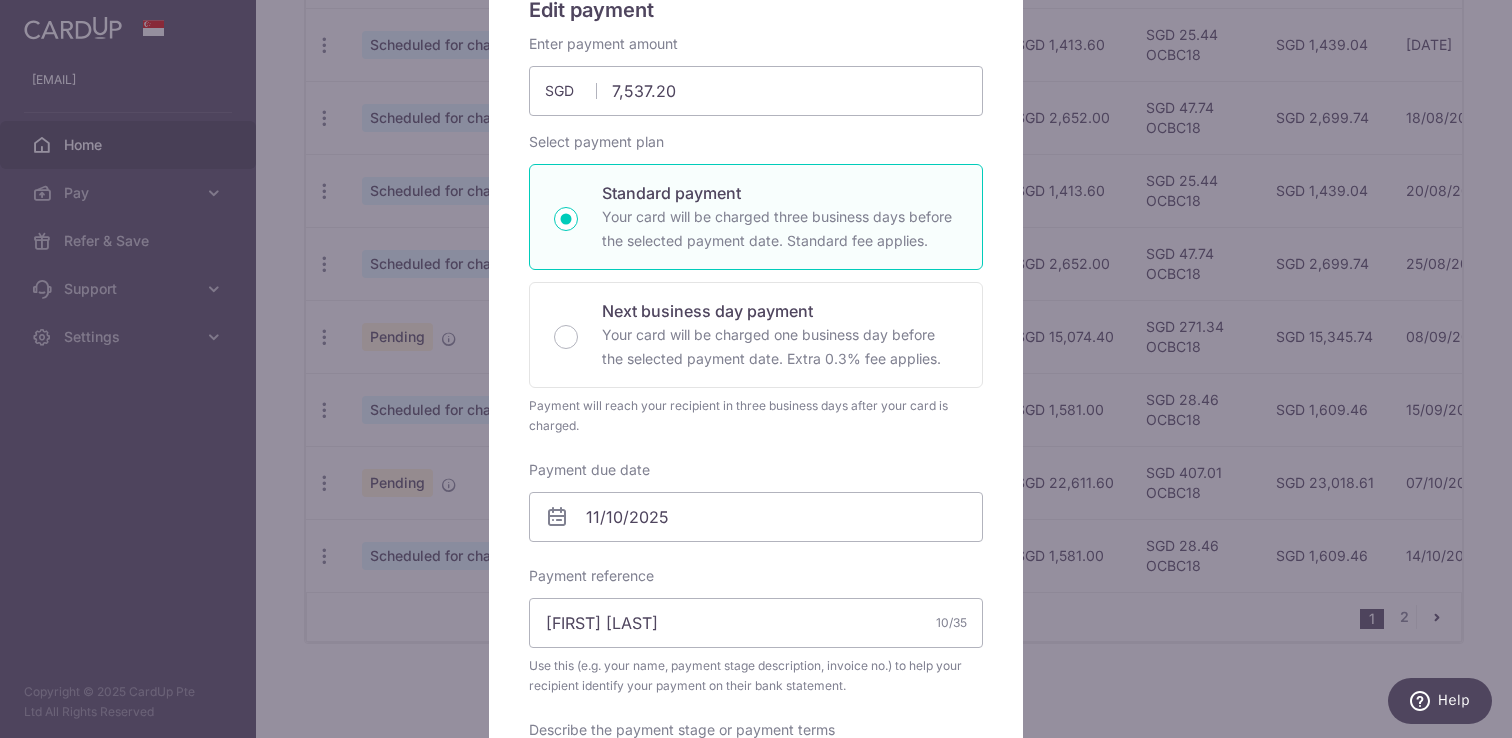 click on "Select payment plan" at bounding box center (596, 142) 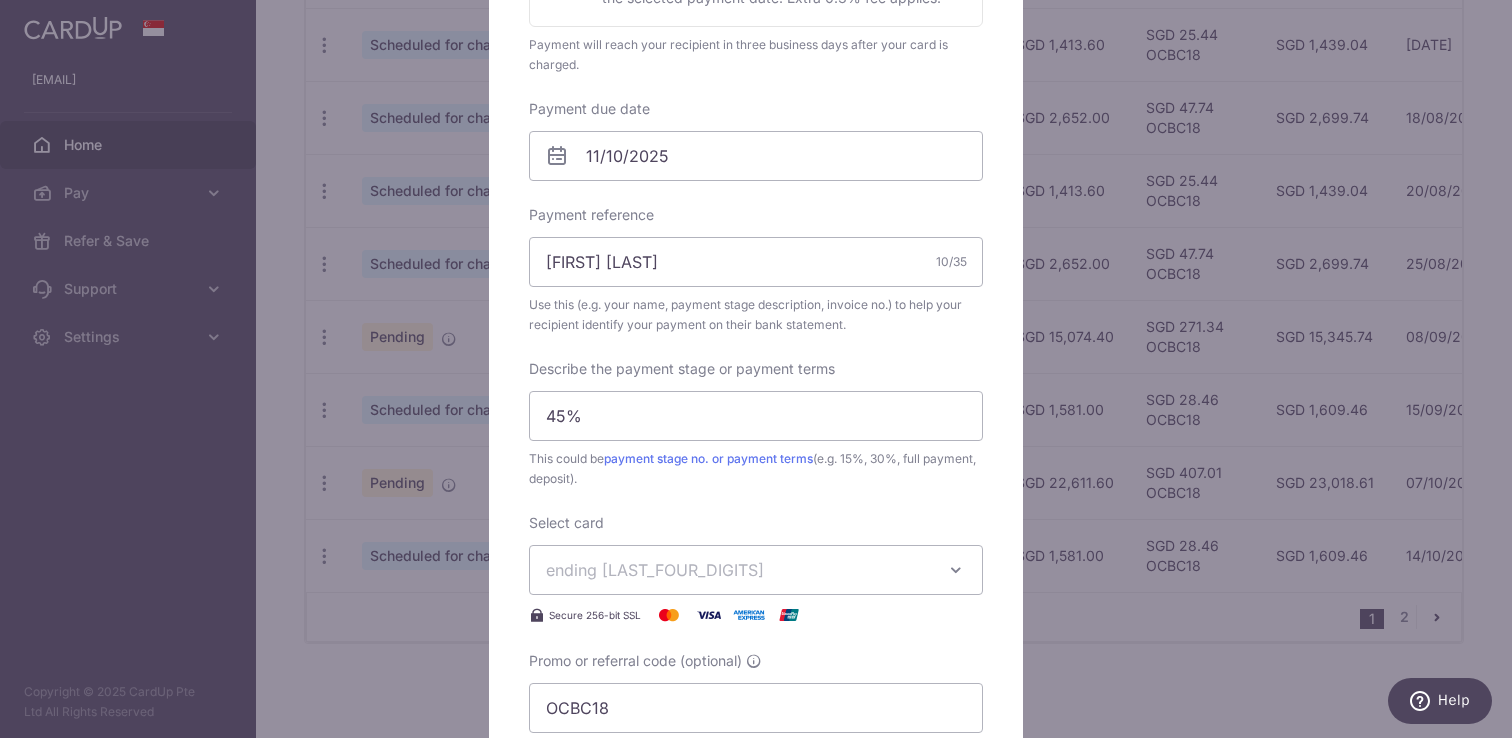 scroll, scrollTop: 571, scrollLeft: 0, axis: vertical 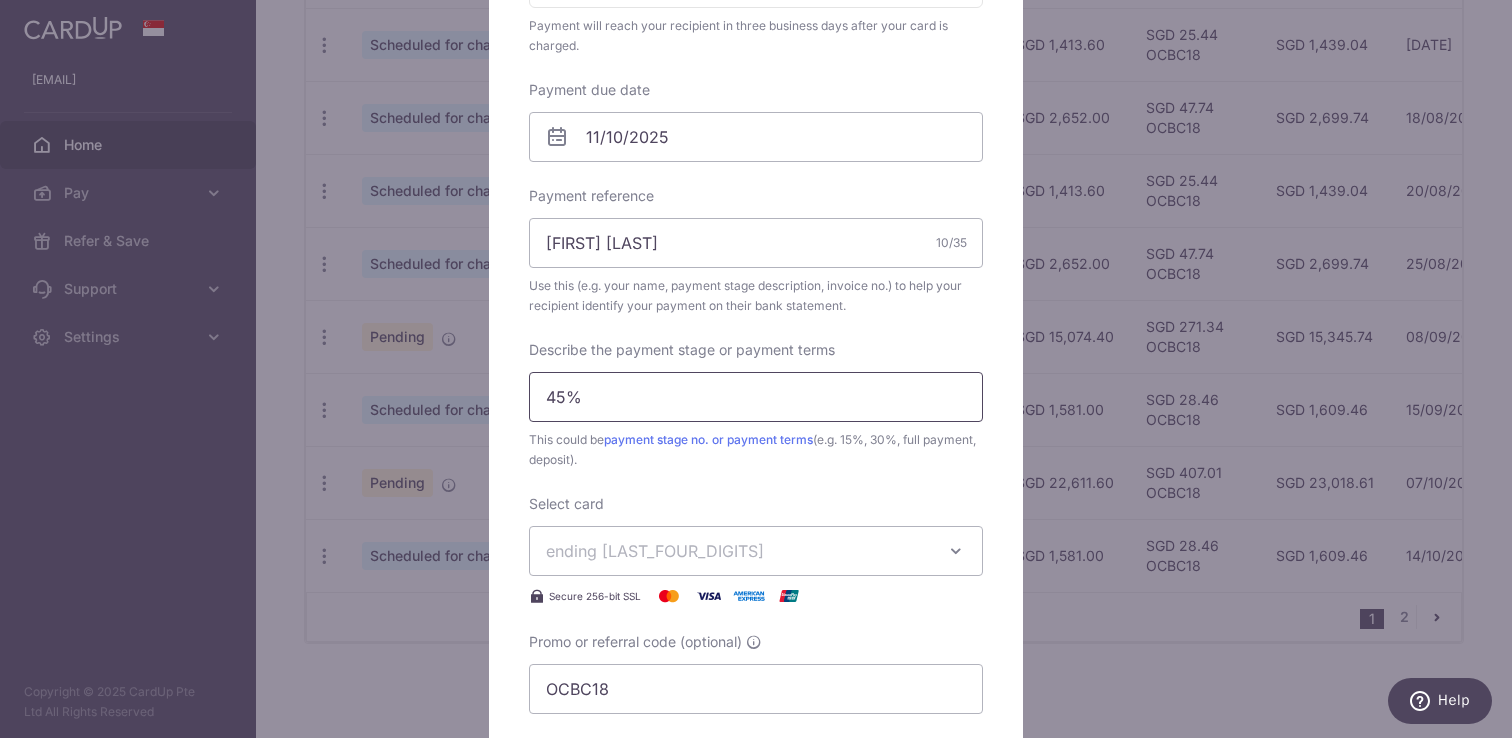click on "45%" at bounding box center [756, 397] 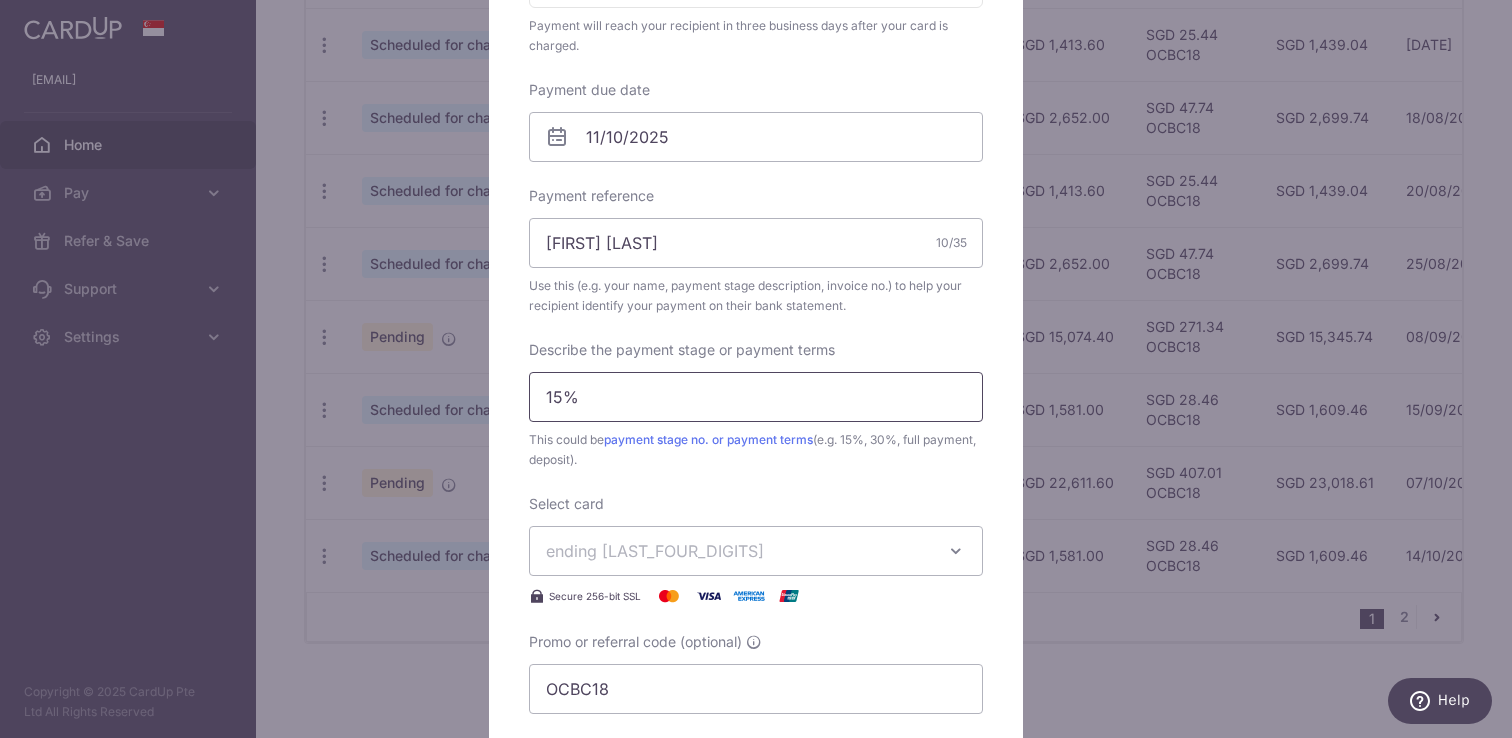 type on "15%" 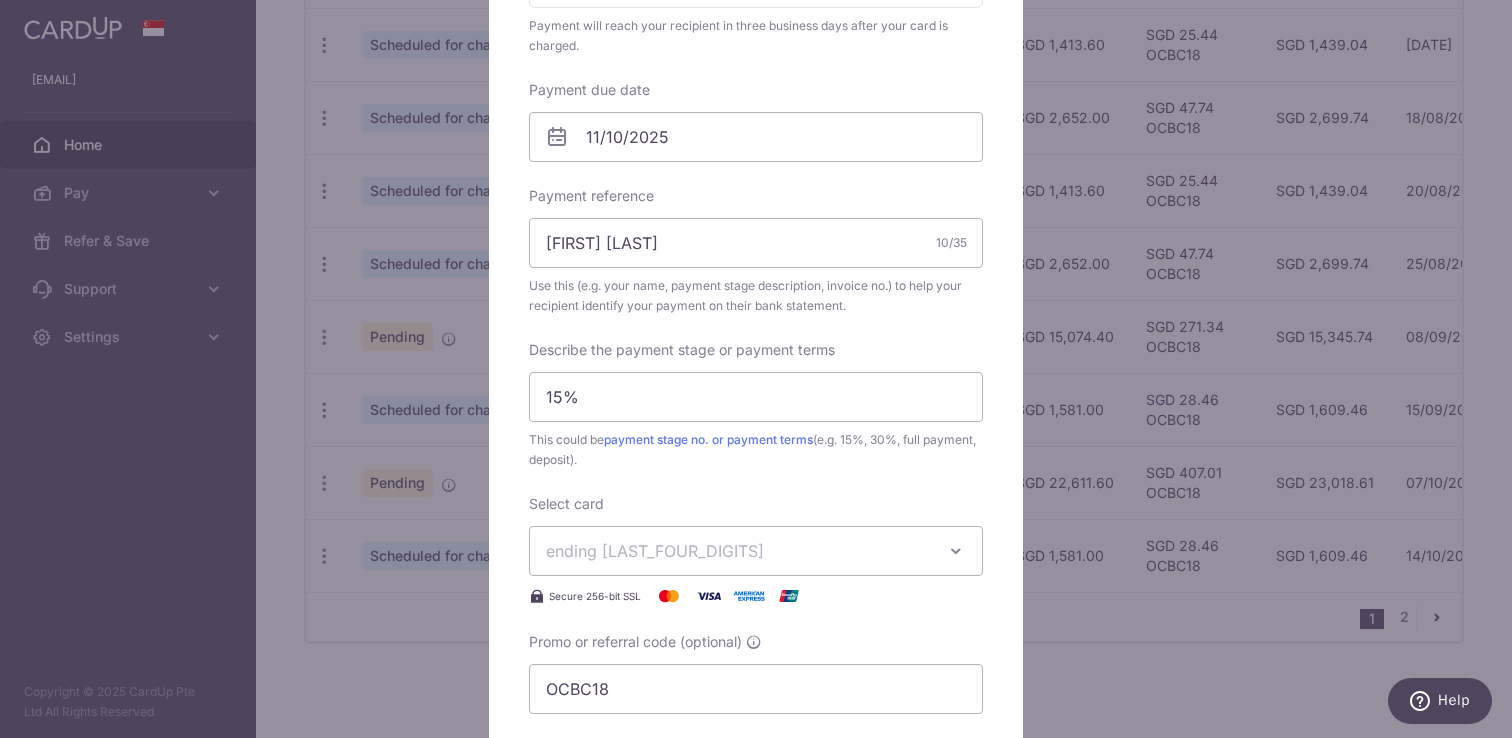 click on "Enter payment amount
7,537.20
7537.20
SGD
To change the payment amount, please cancel this payment and create a new payment with updated supporting documents.
As the payment amount is large, for your account security we will send you a notification via SMS and email on the payment charge date requiring your response to confirm the charge.
Select payment plan
Standard payment
15%" at bounding box center [756, 184] 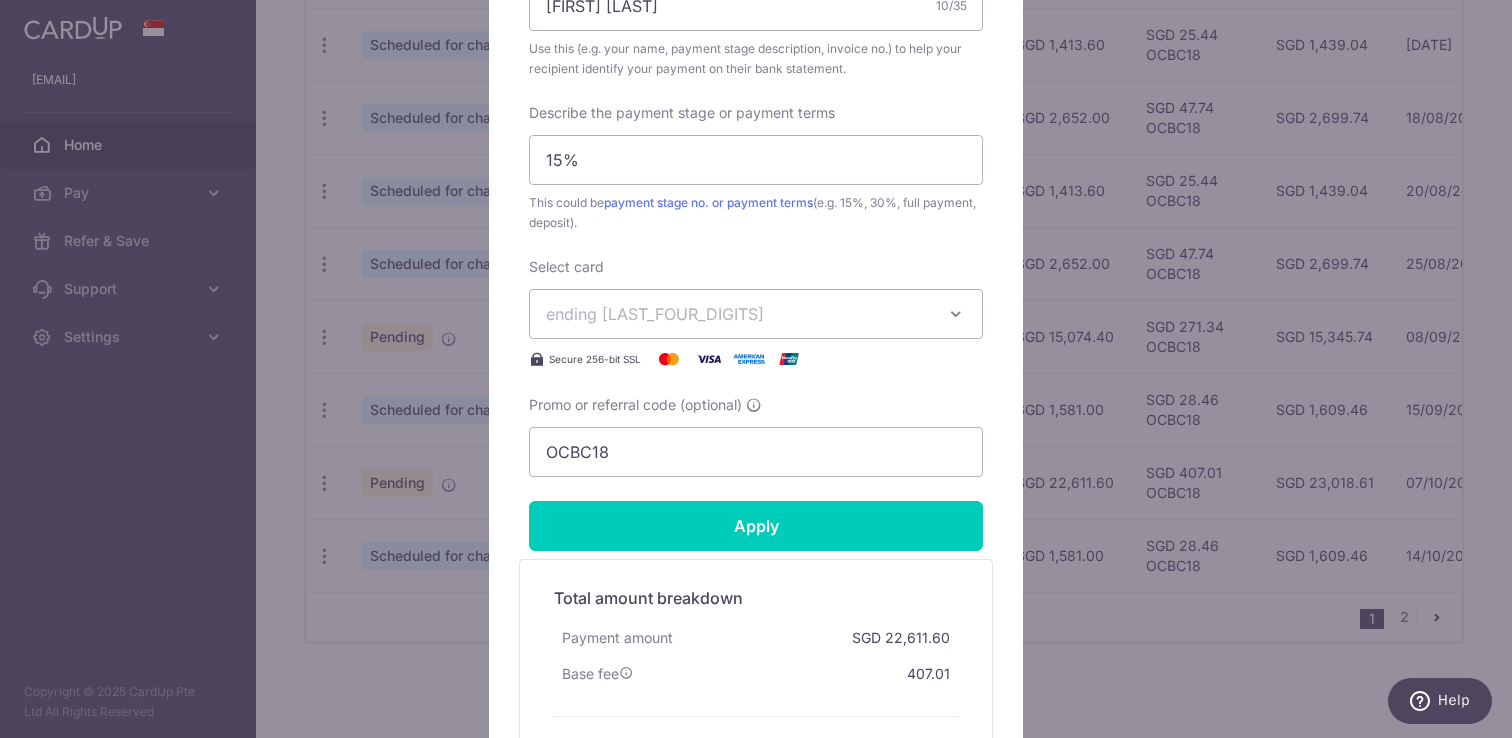 scroll, scrollTop: 812, scrollLeft: 0, axis: vertical 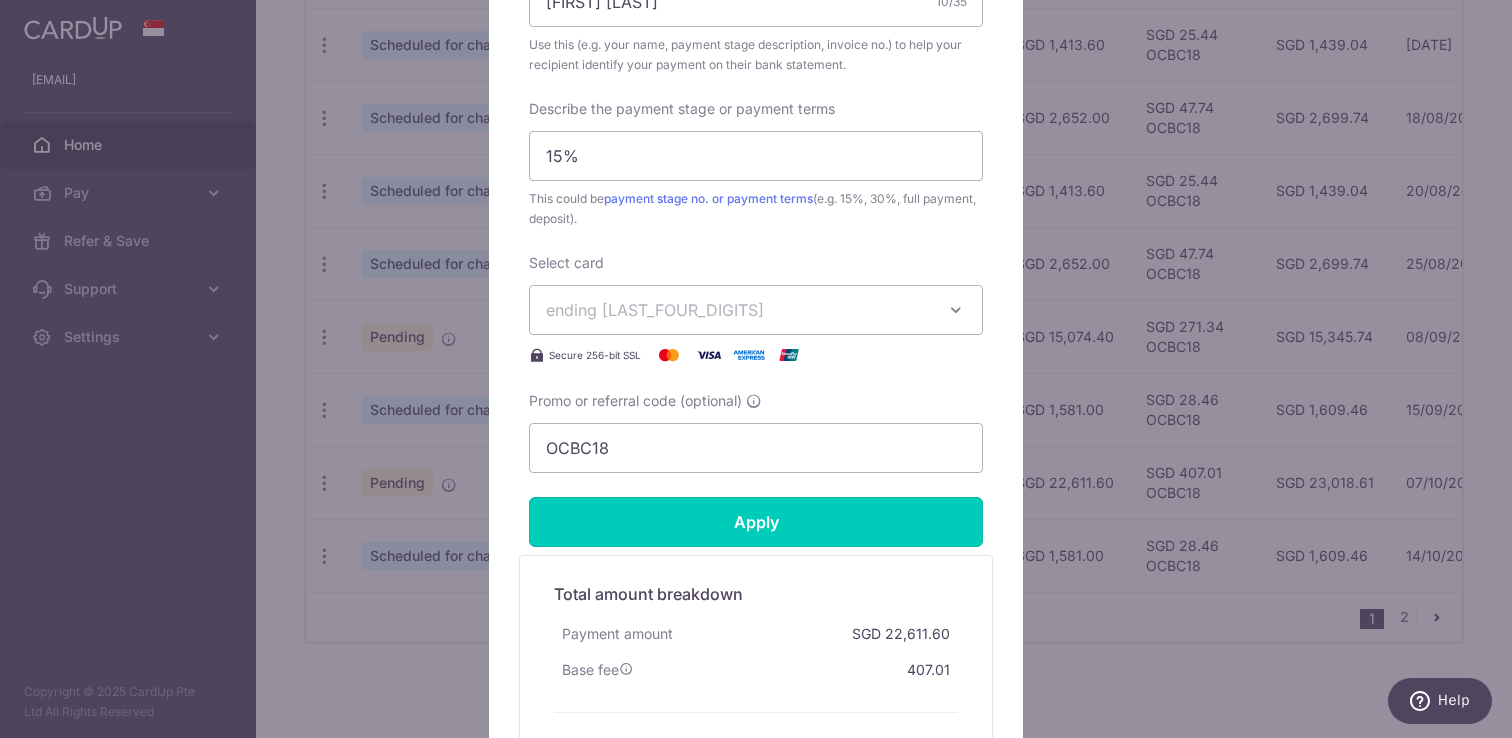 click on "Apply" at bounding box center (756, 522) 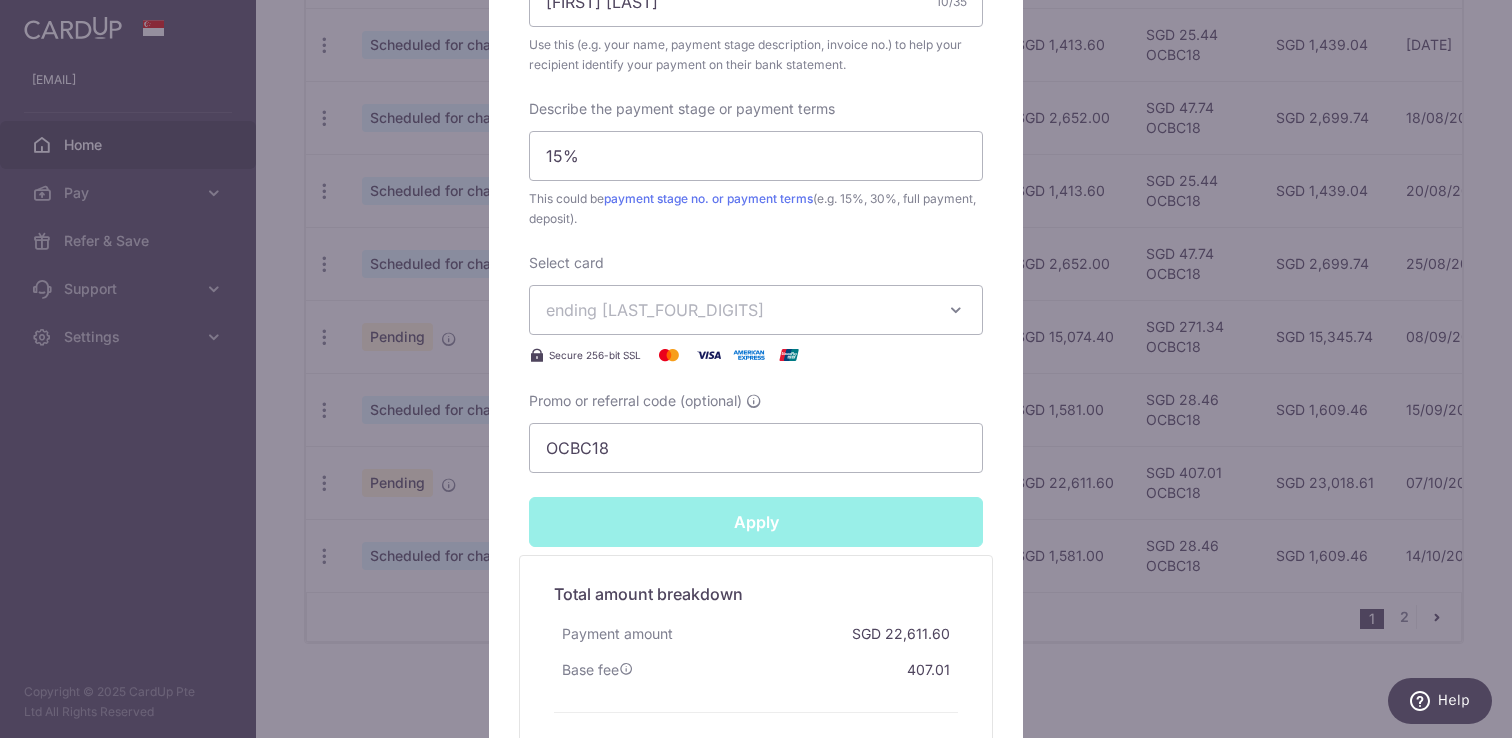 type on "Successfully Applied" 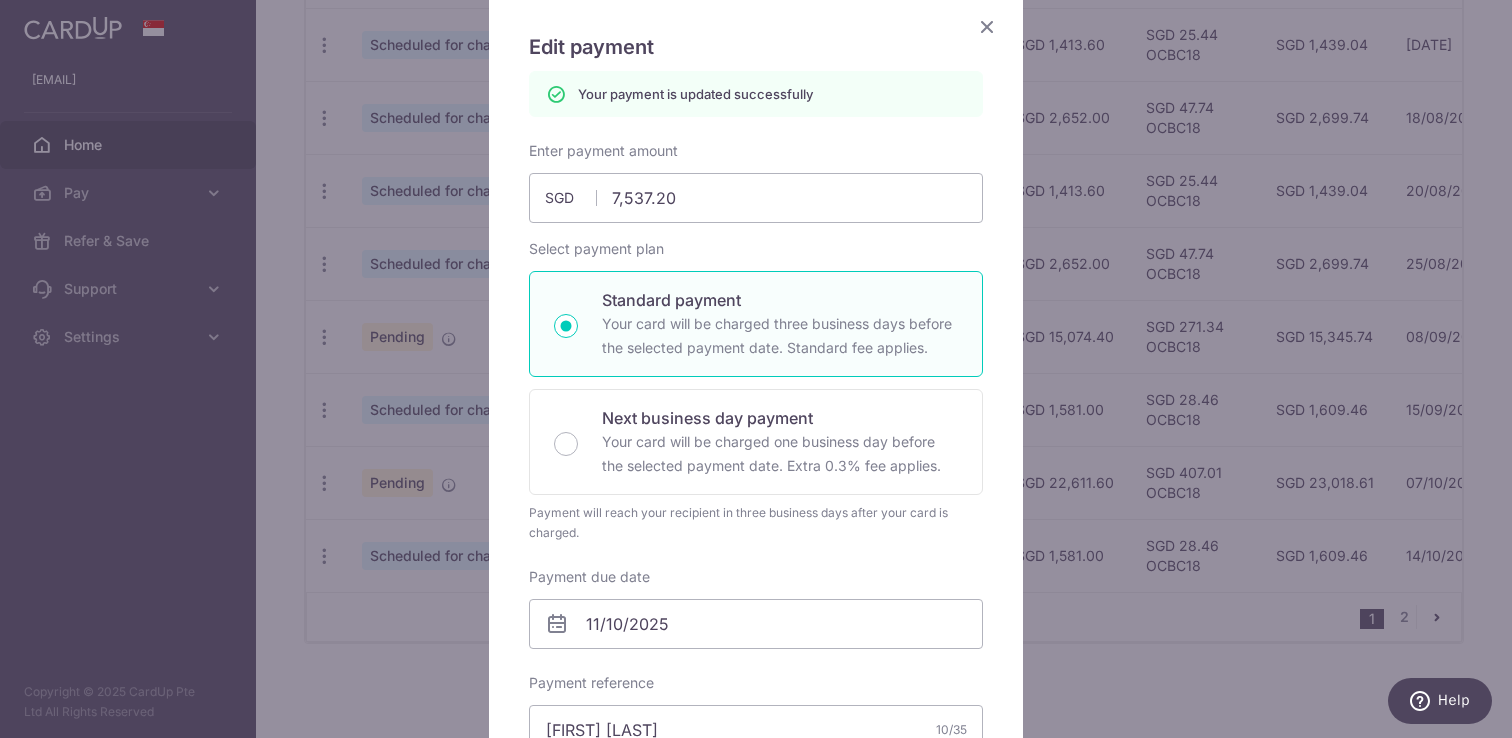 scroll, scrollTop: 0, scrollLeft: 0, axis: both 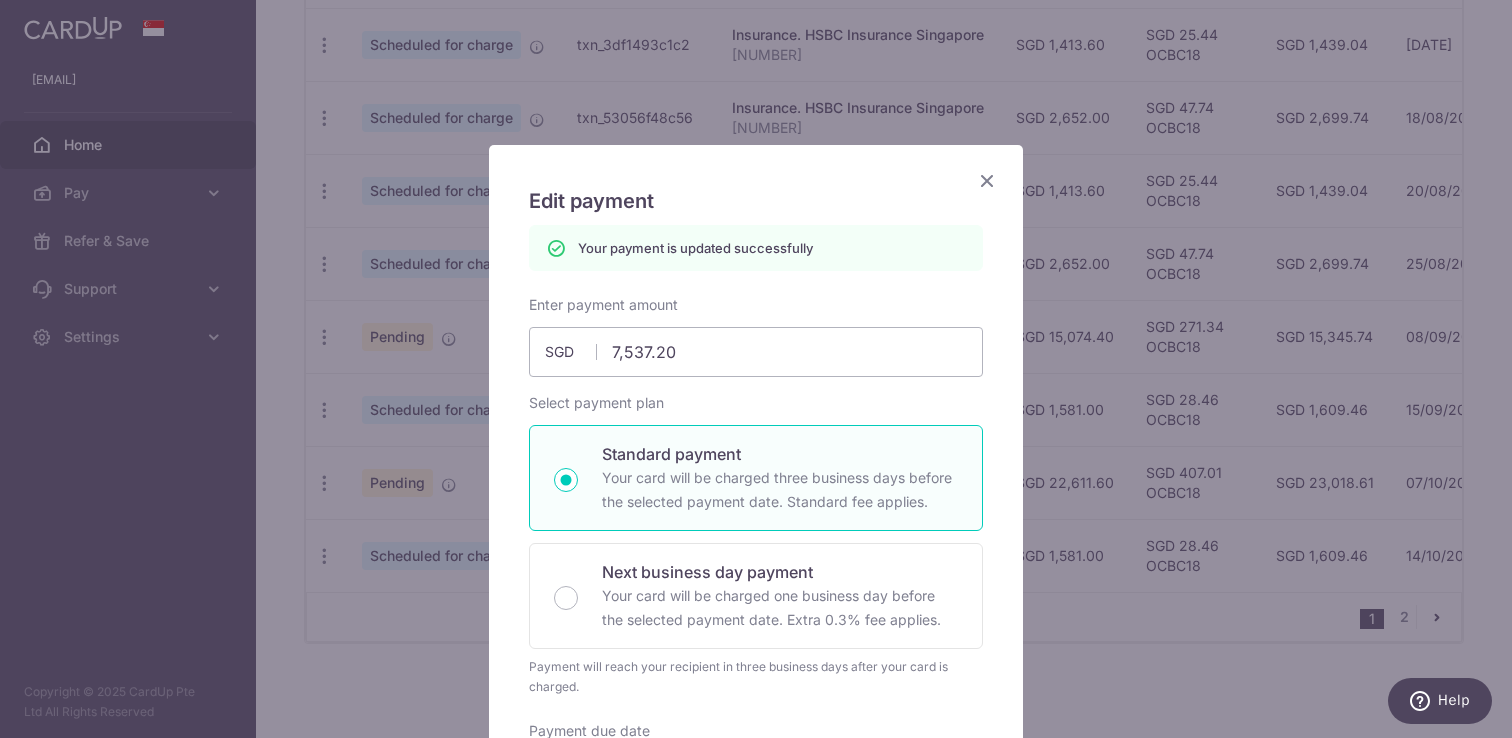 click at bounding box center (987, 180) 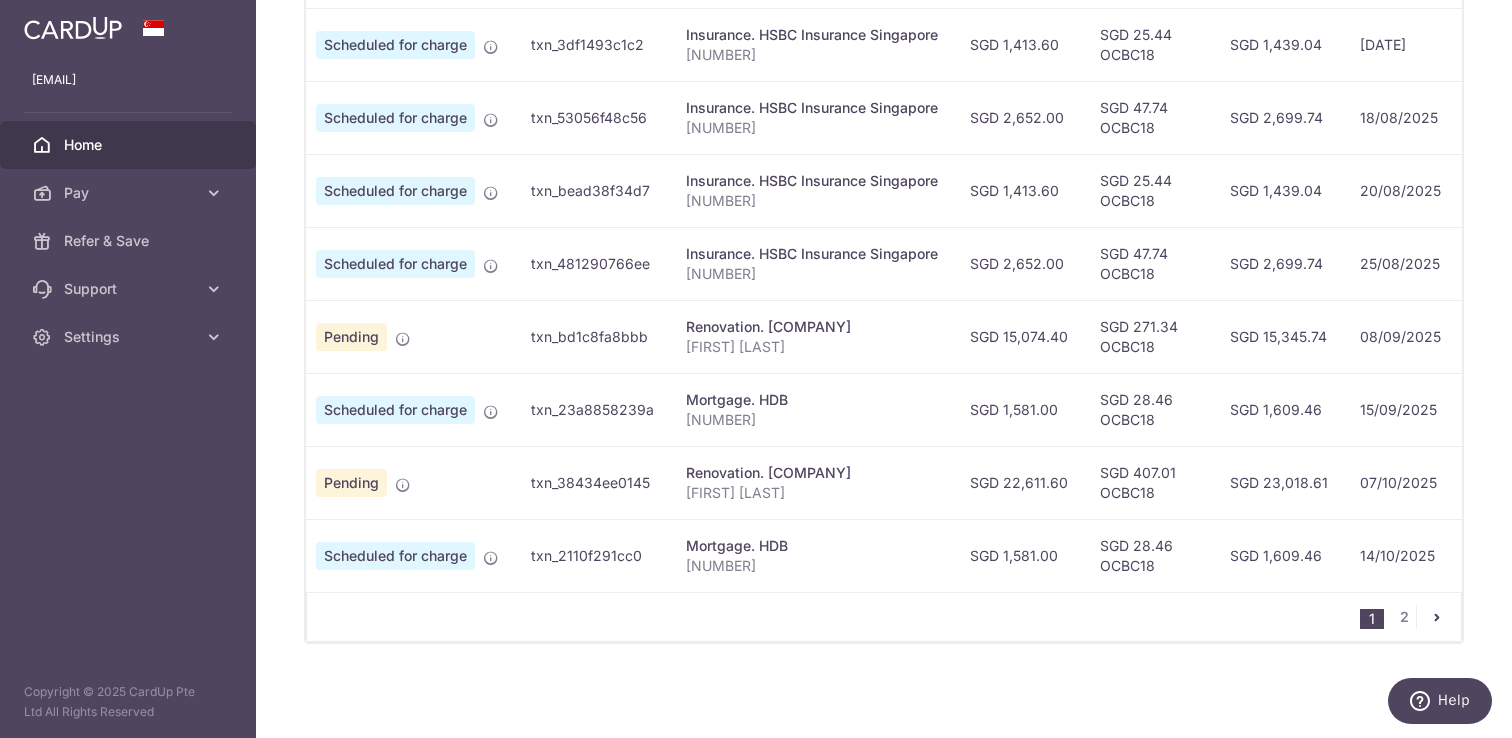 scroll, scrollTop: 0, scrollLeft: 69, axis: horizontal 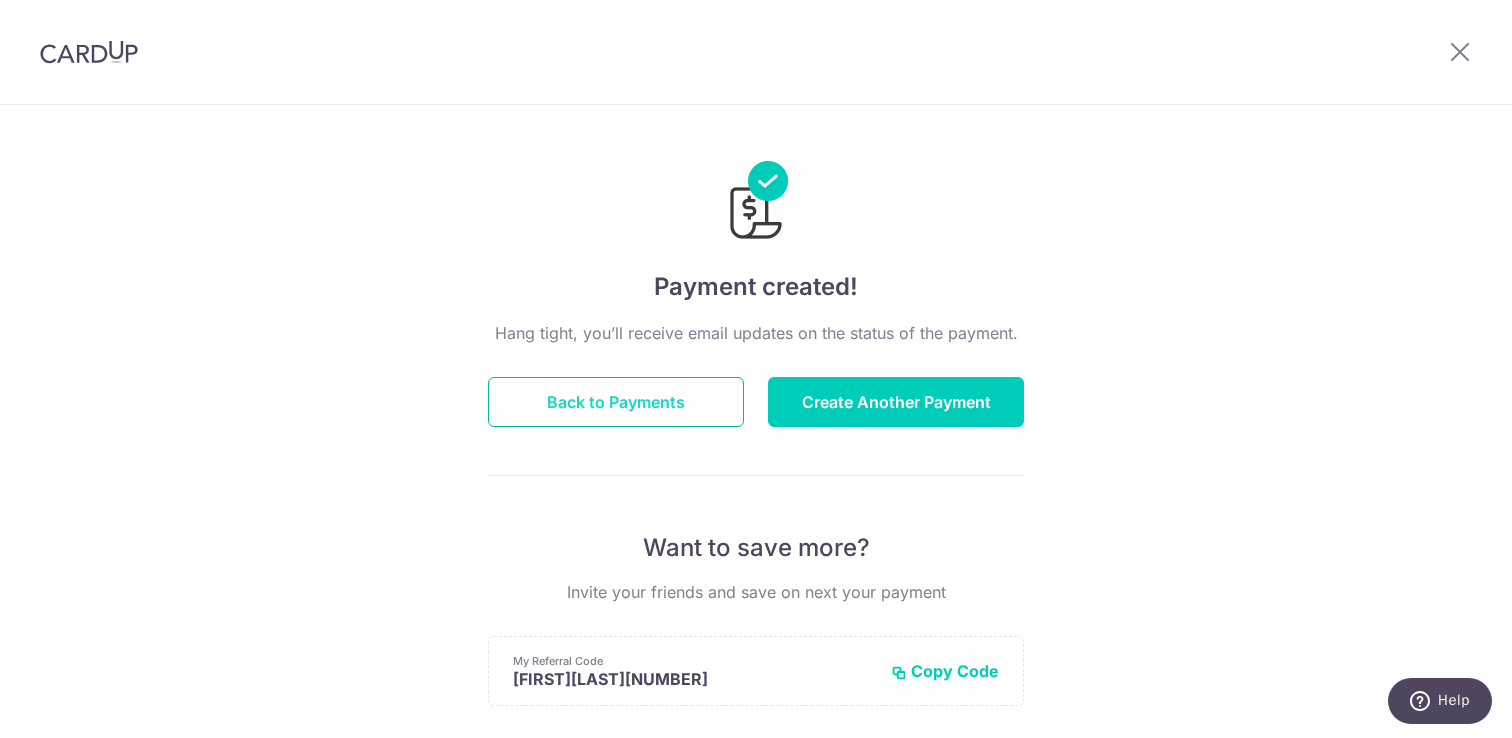 click on "Back to Payments" at bounding box center [616, 402] 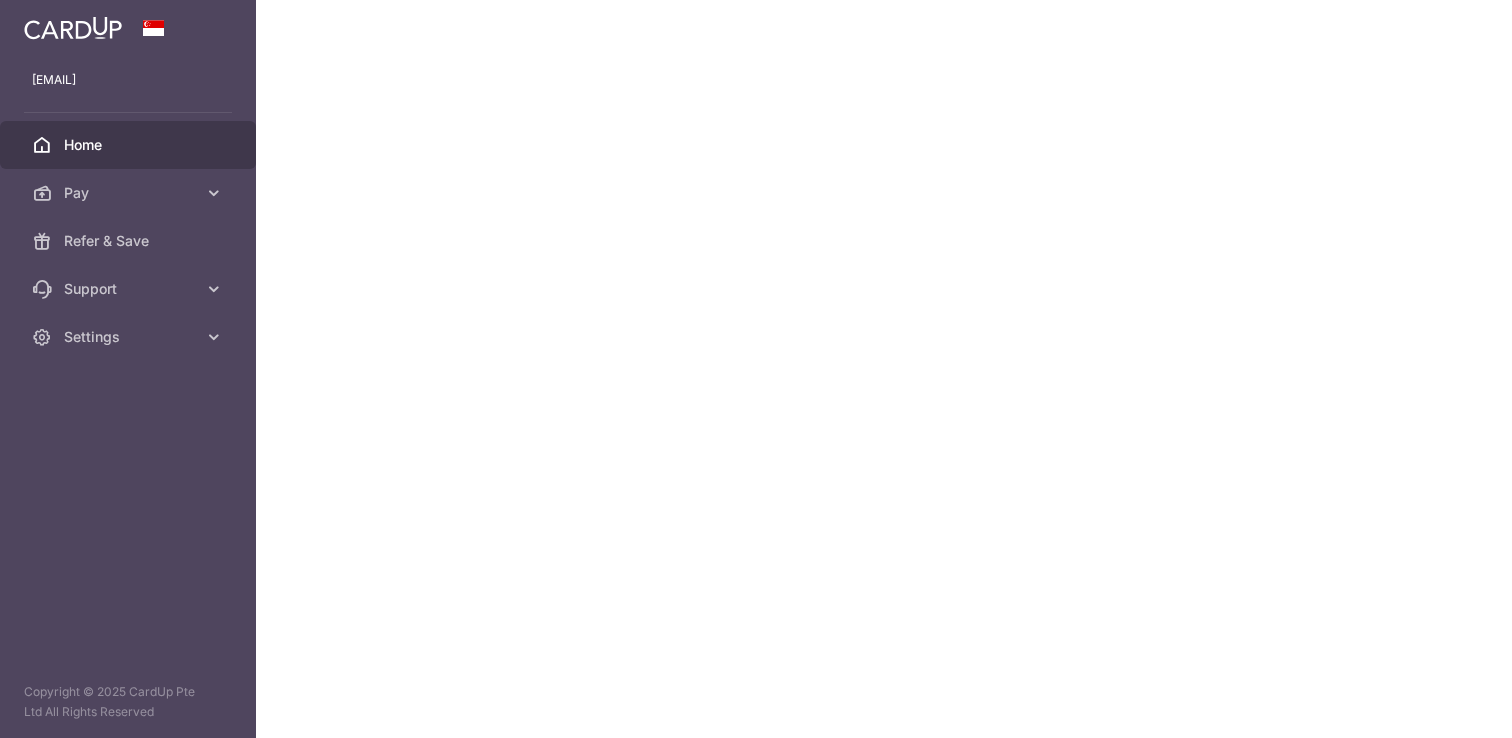 scroll, scrollTop: 0, scrollLeft: 0, axis: both 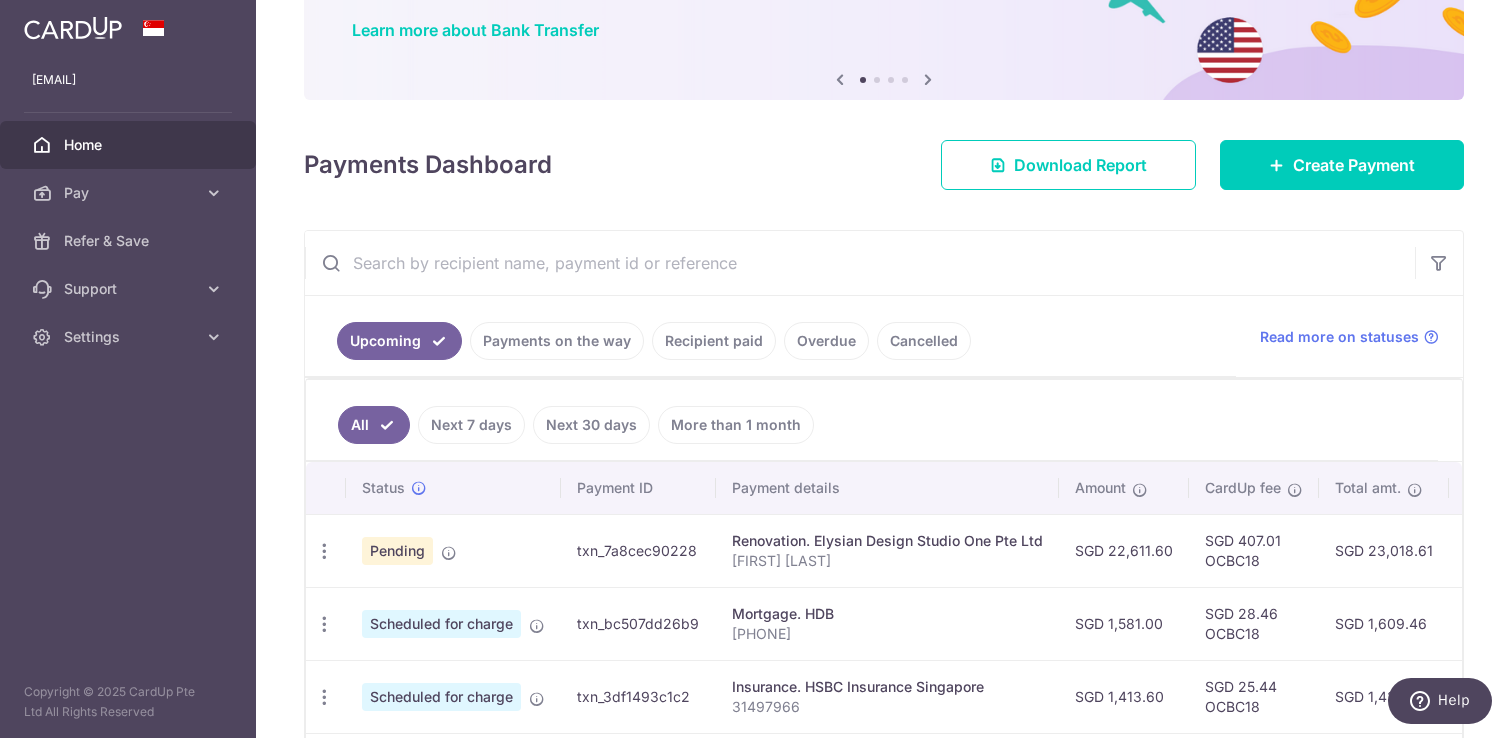 click on "txn_7a8cec90228" at bounding box center (638, 550) 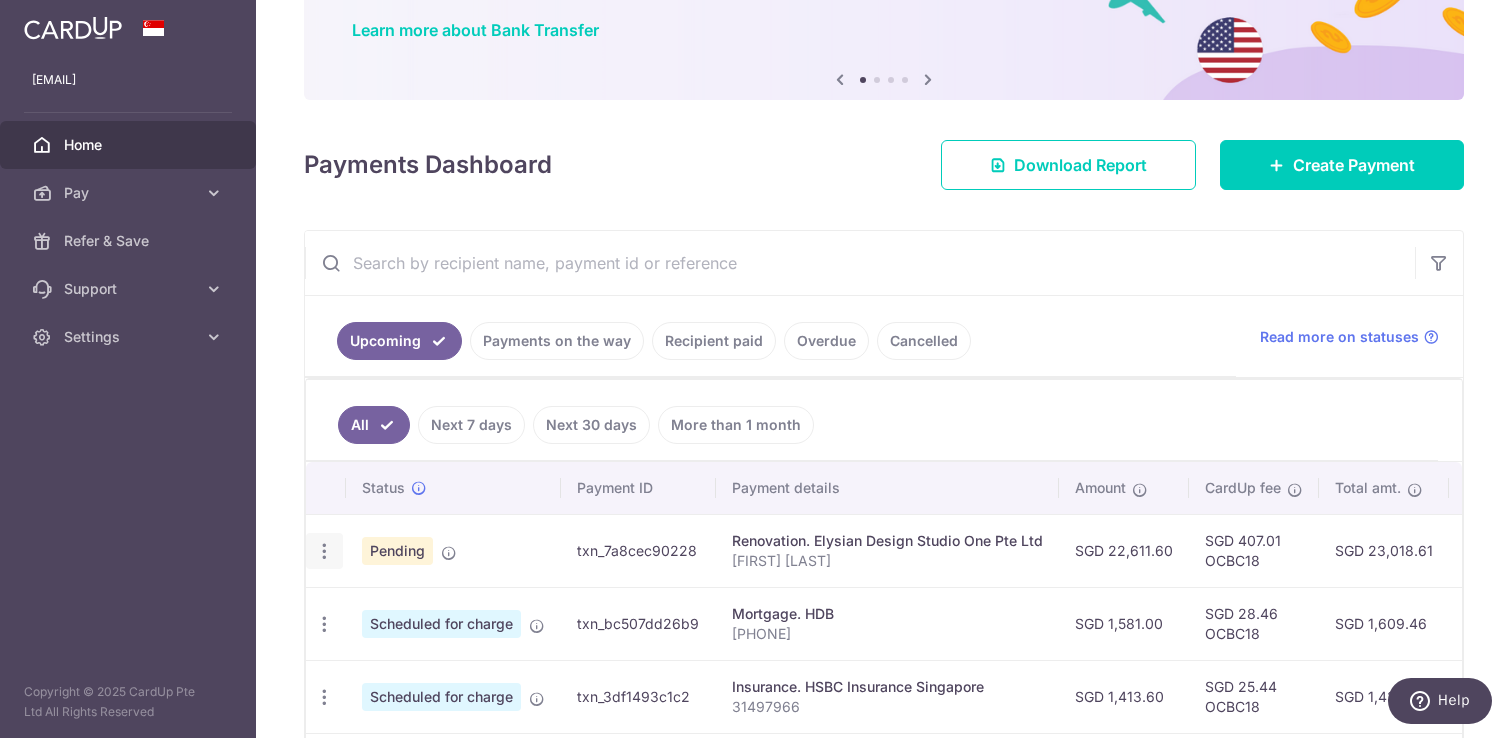click at bounding box center (324, 551) 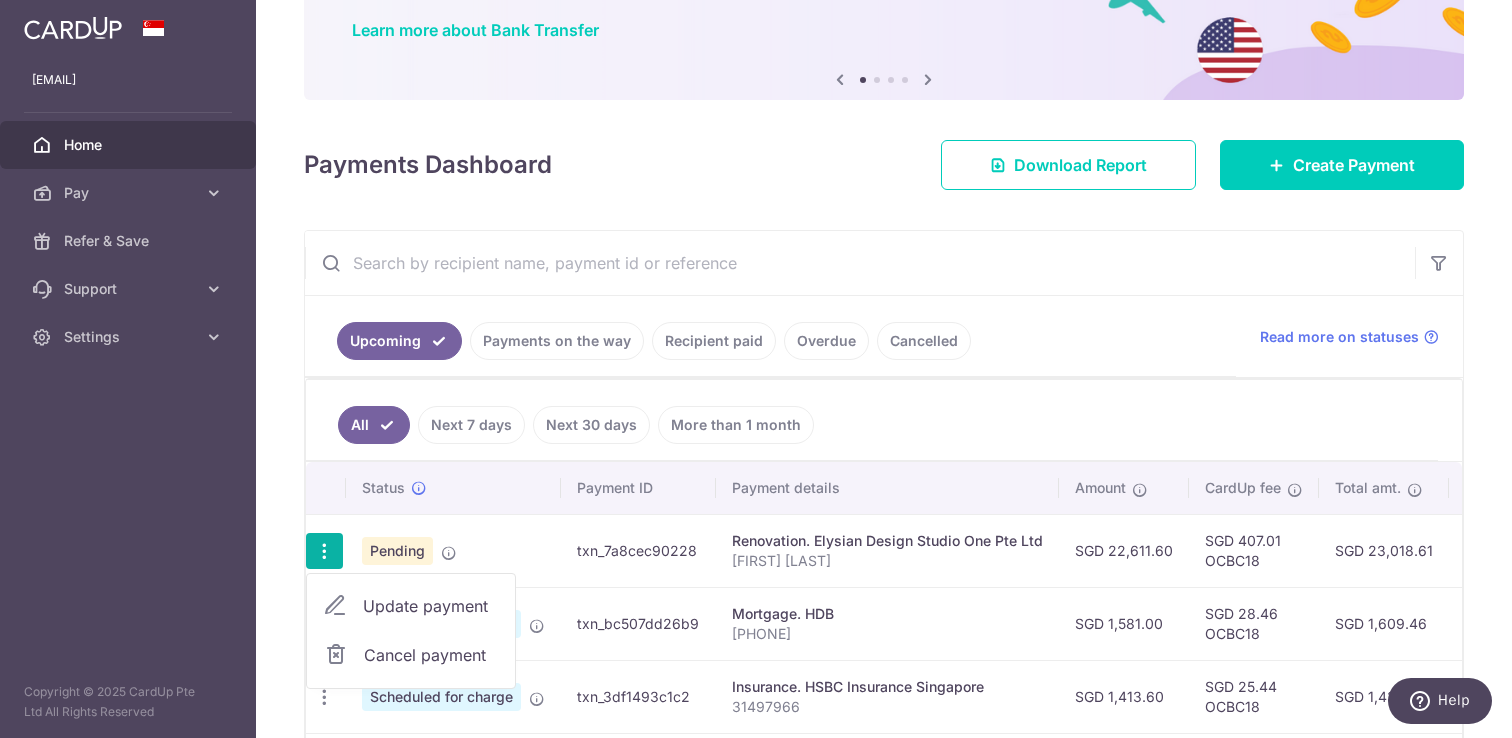 click on "Update payment" at bounding box center (431, 606) 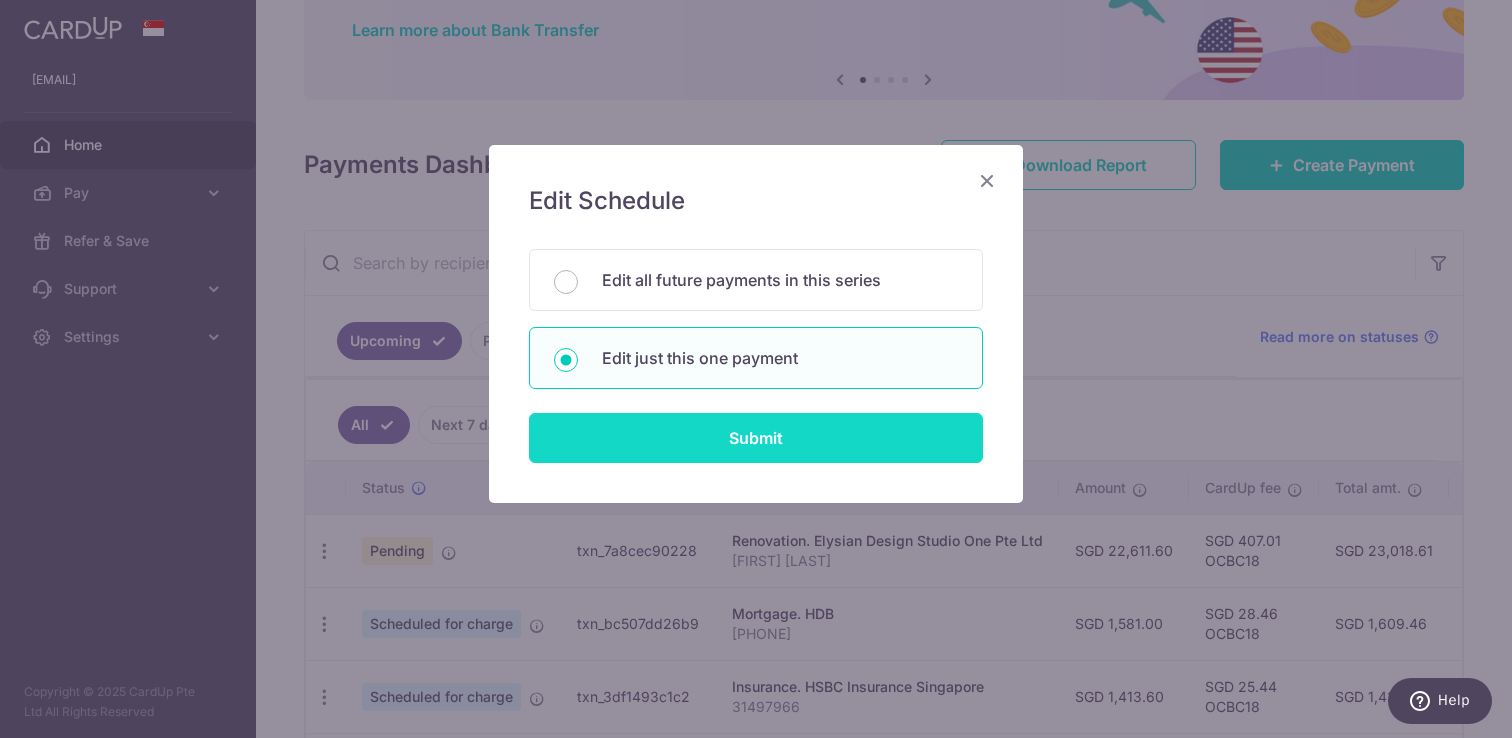 click on "Submit" at bounding box center (756, 438) 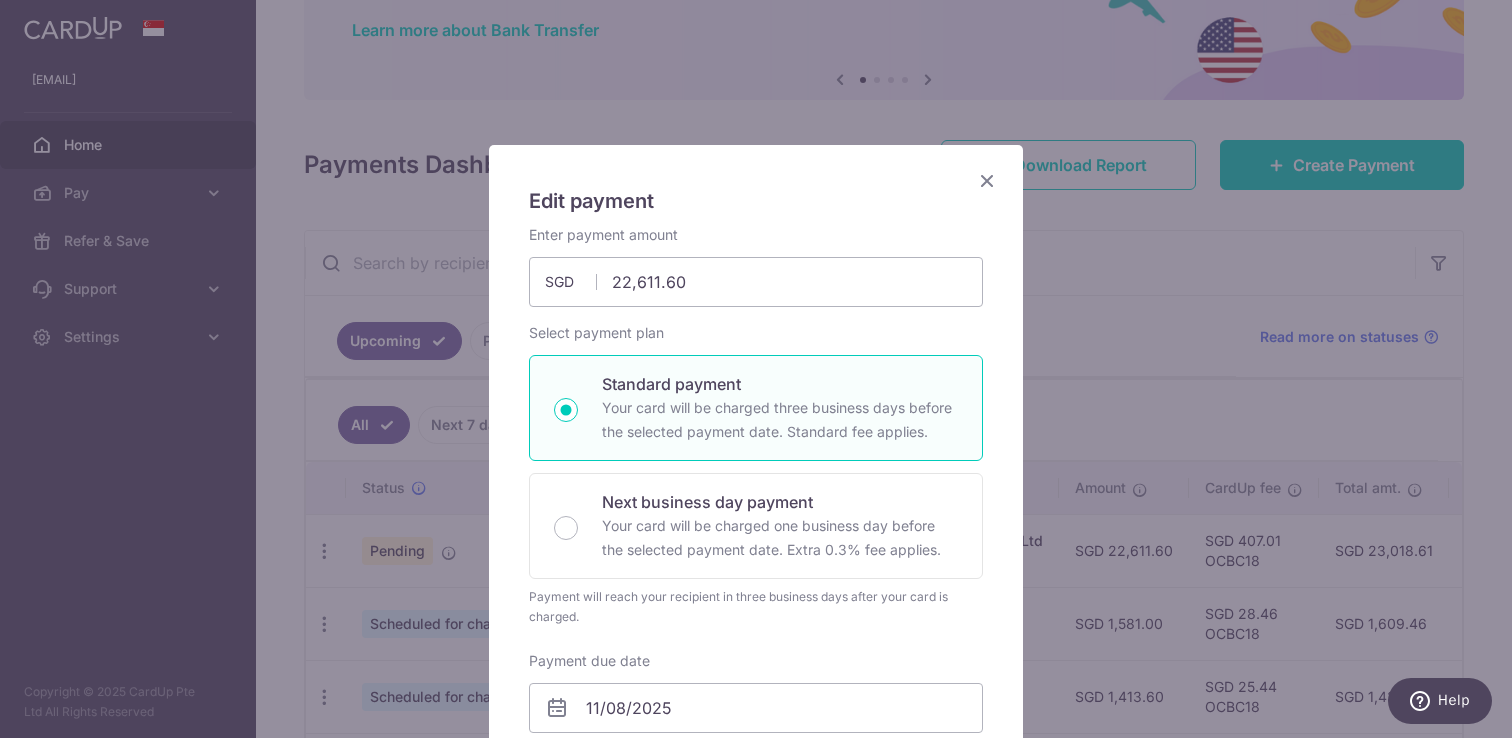 type on "OCBC18" 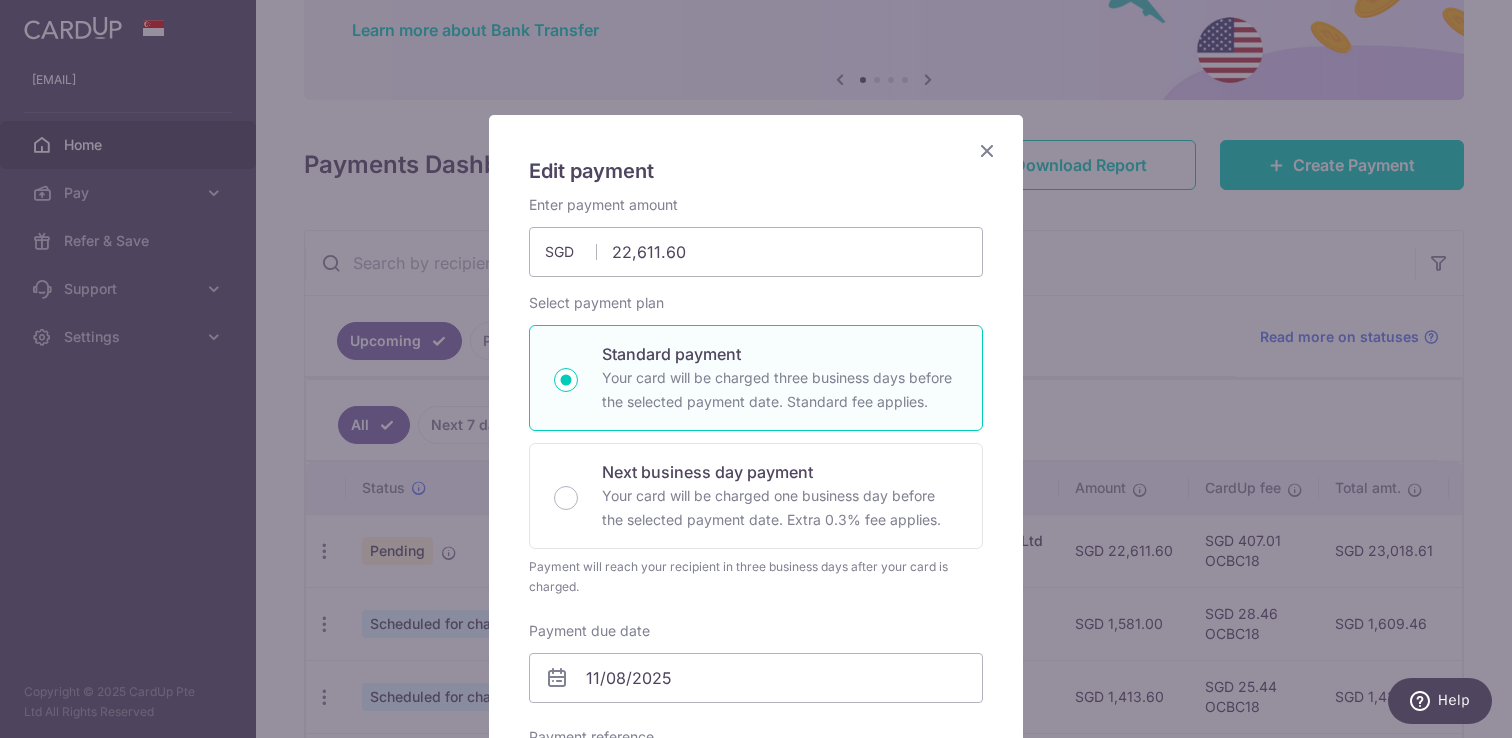 scroll, scrollTop: 0, scrollLeft: 0, axis: both 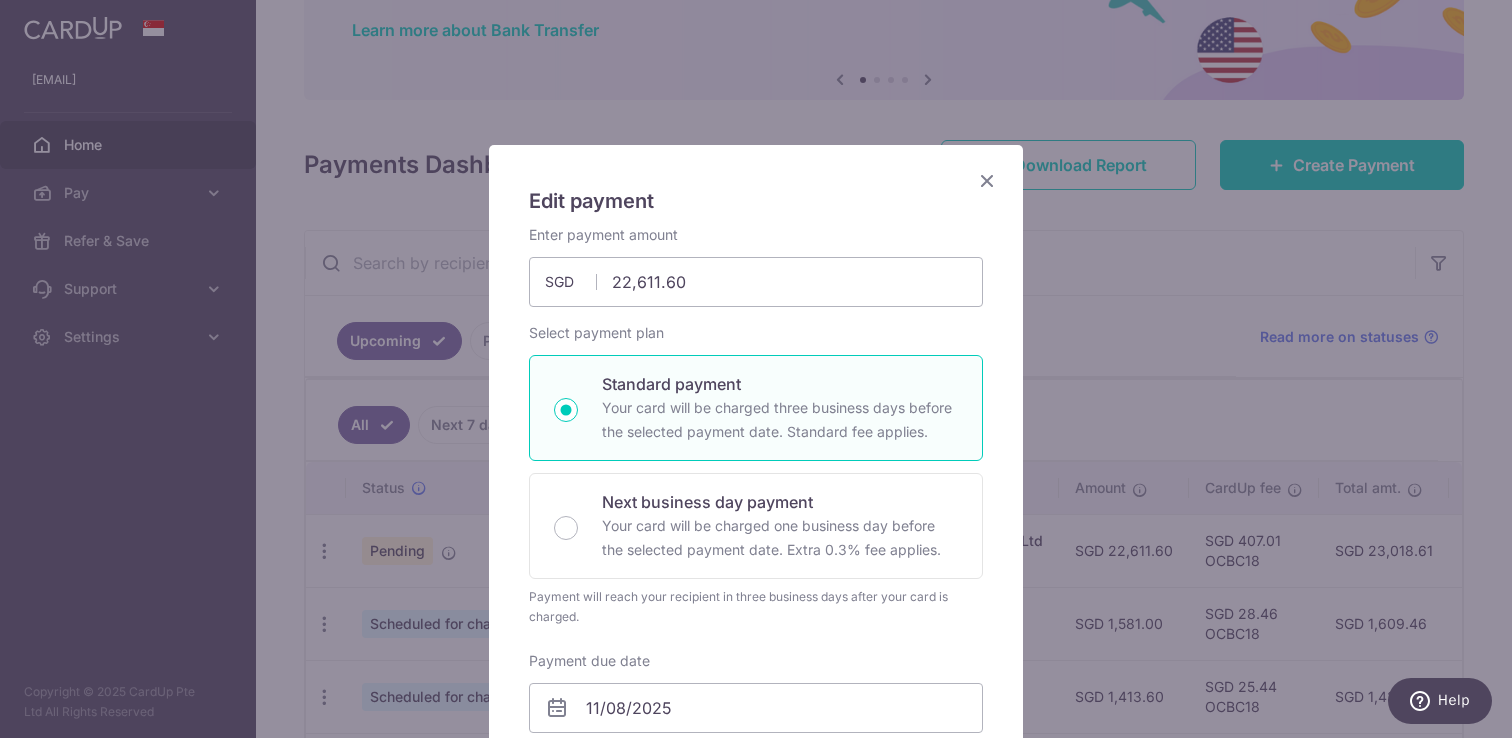 click at bounding box center (987, 180) 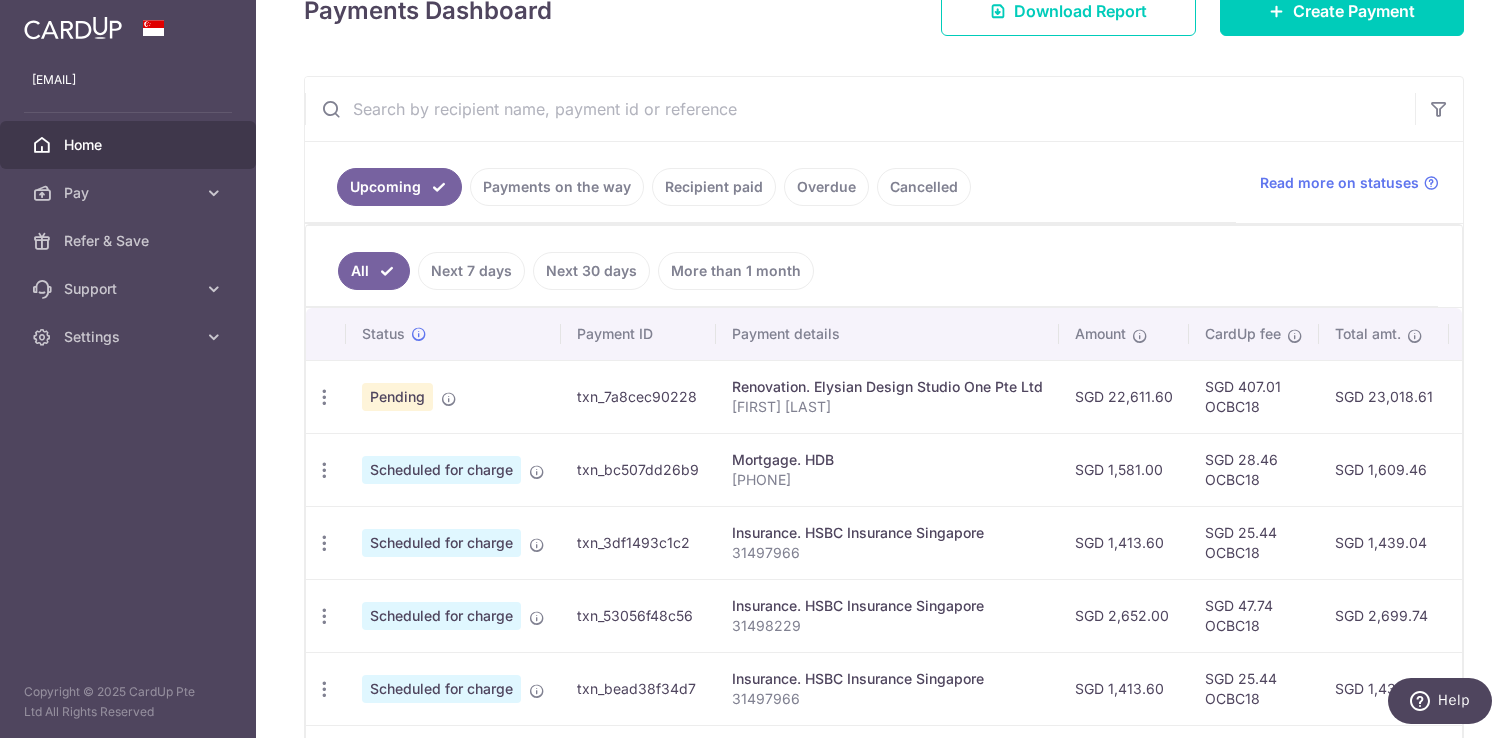 scroll, scrollTop: 359, scrollLeft: 0, axis: vertical 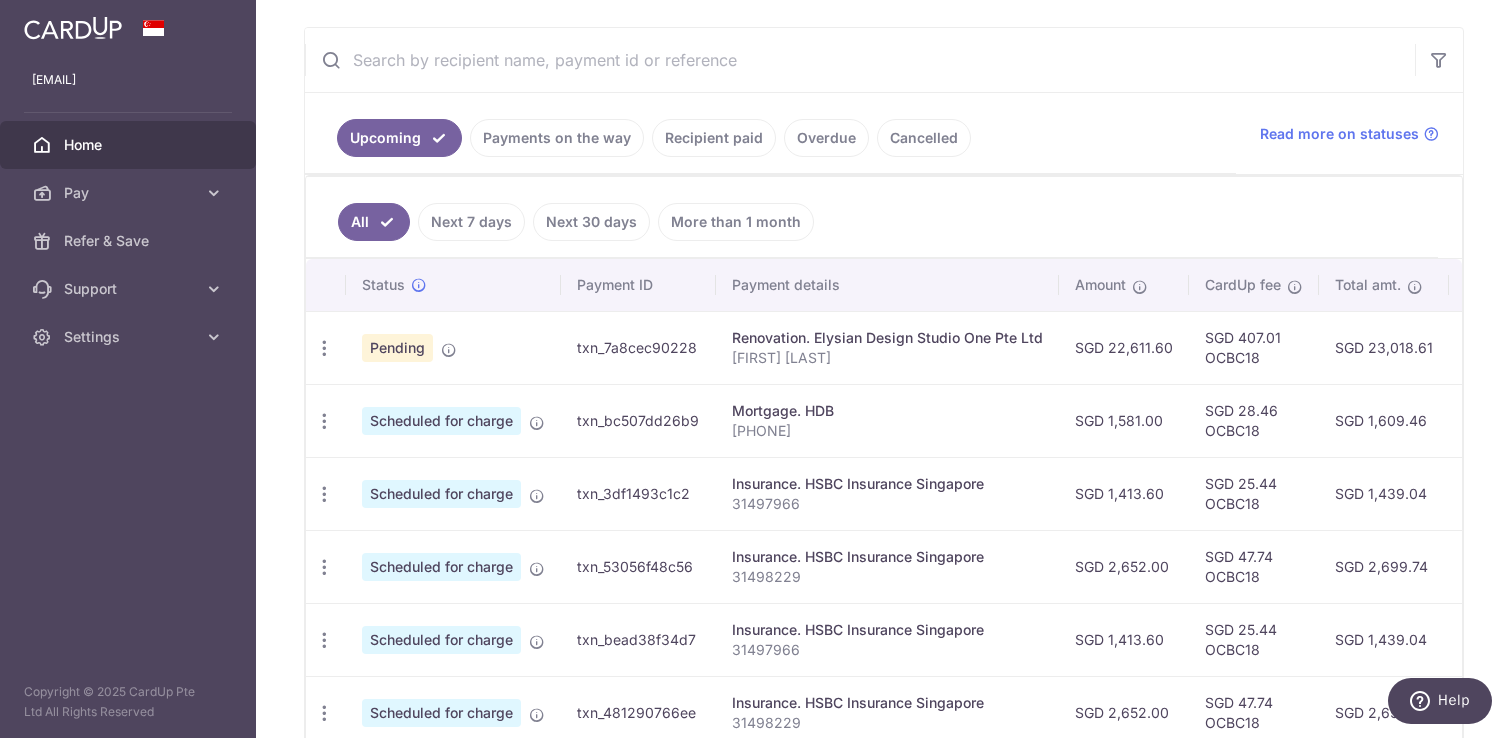 click on "Renovation. Elysian Design Studio One Pte Ltd" at bounding box center (887, 338) 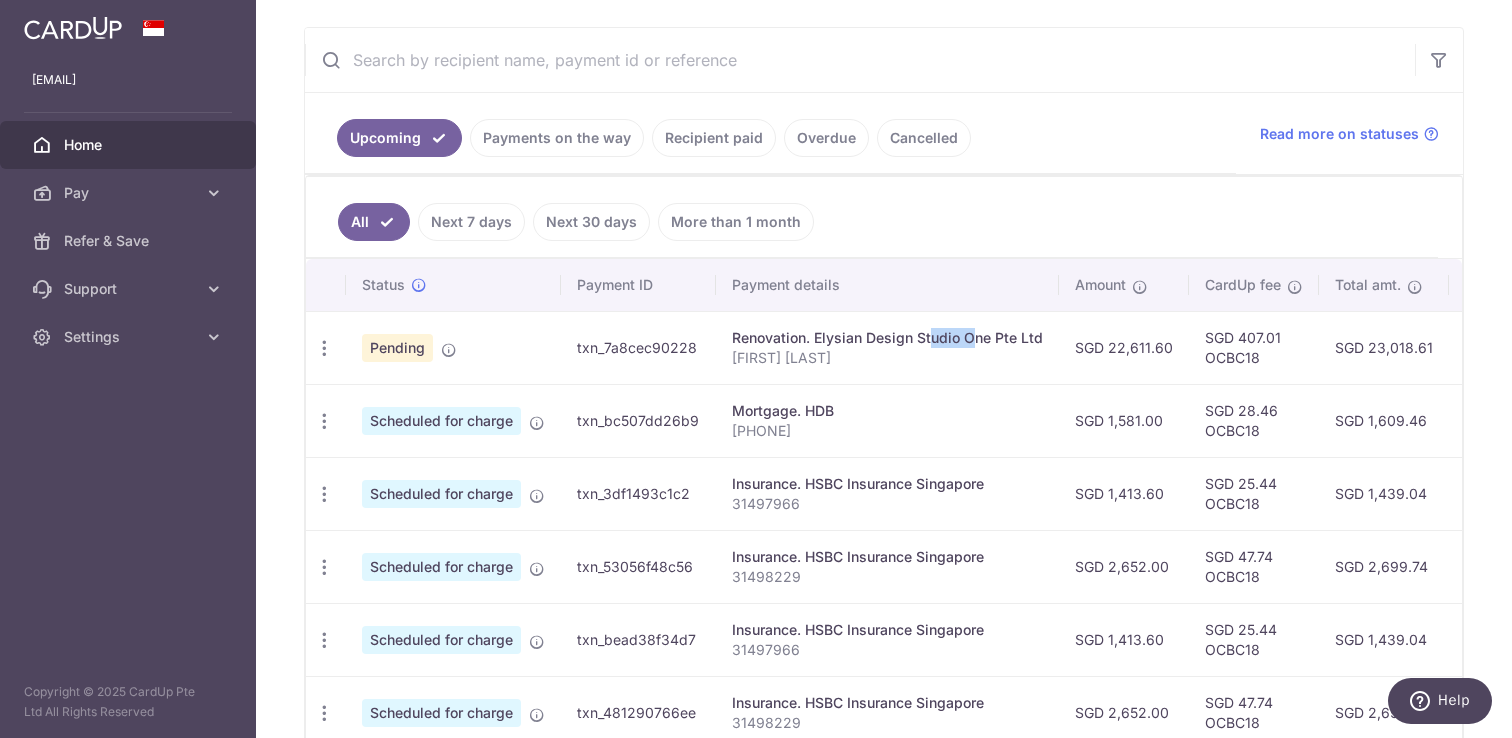 click on "Renovation. Elysian Design Studio One Pte Ltd" at bounding box center (887, 338) 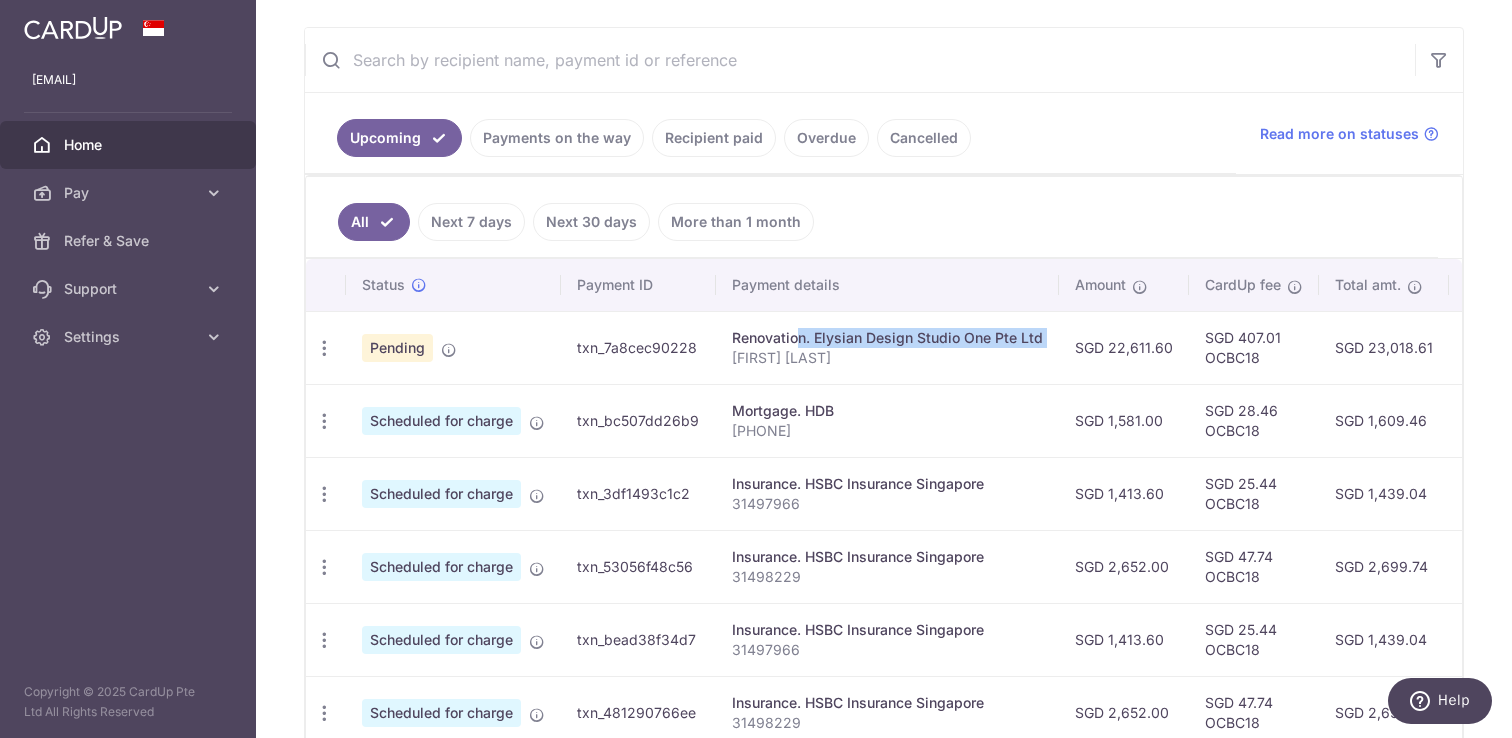 click on "Renovation. Elysian Design Studio One Pte Ltd" at bounding box center [887, 338] 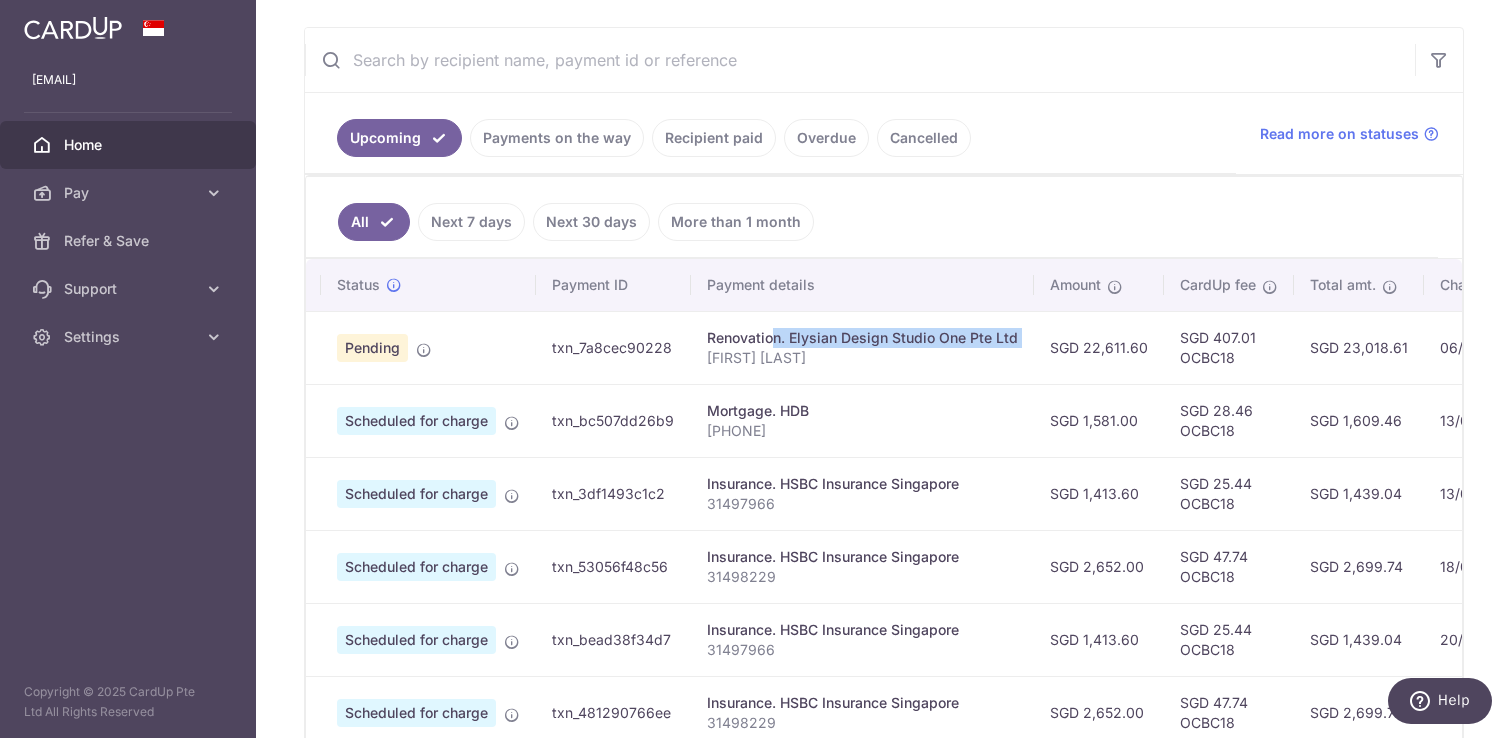 scroll, scrollTop: 0, scrollLeft: 0, axis: both 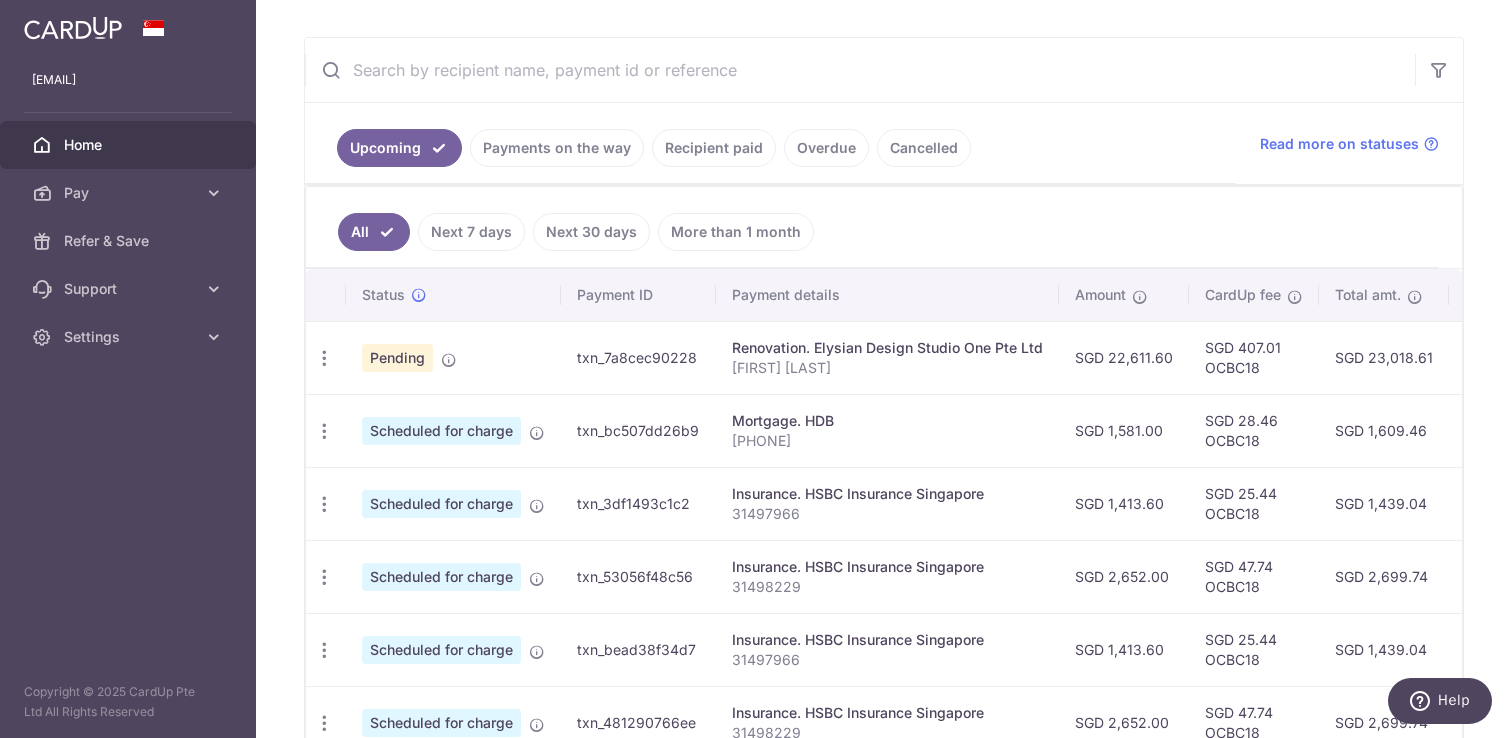 click on "Pending" at bounding box center (453, 357) 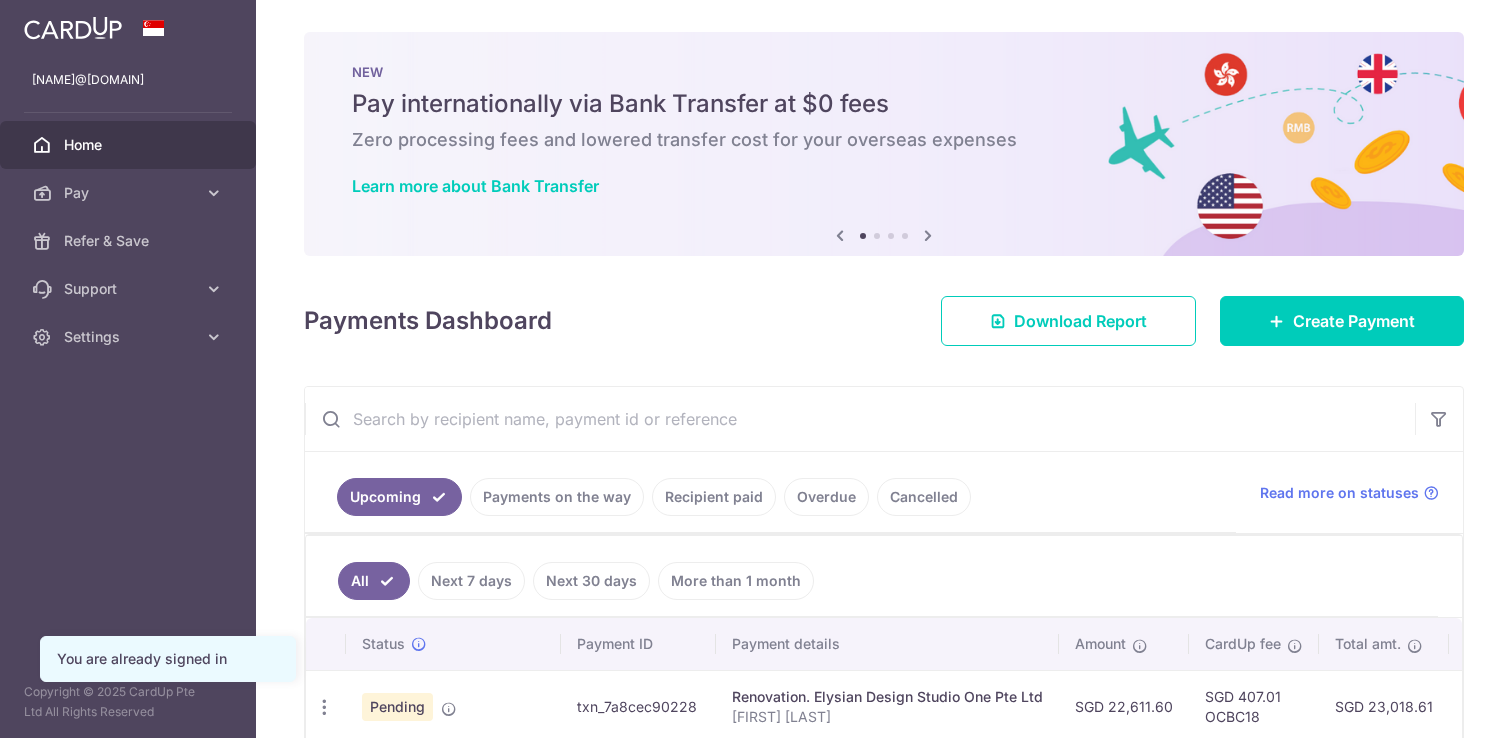 scroll, scrollTop: 0, scrollLeft: 0, axis: both 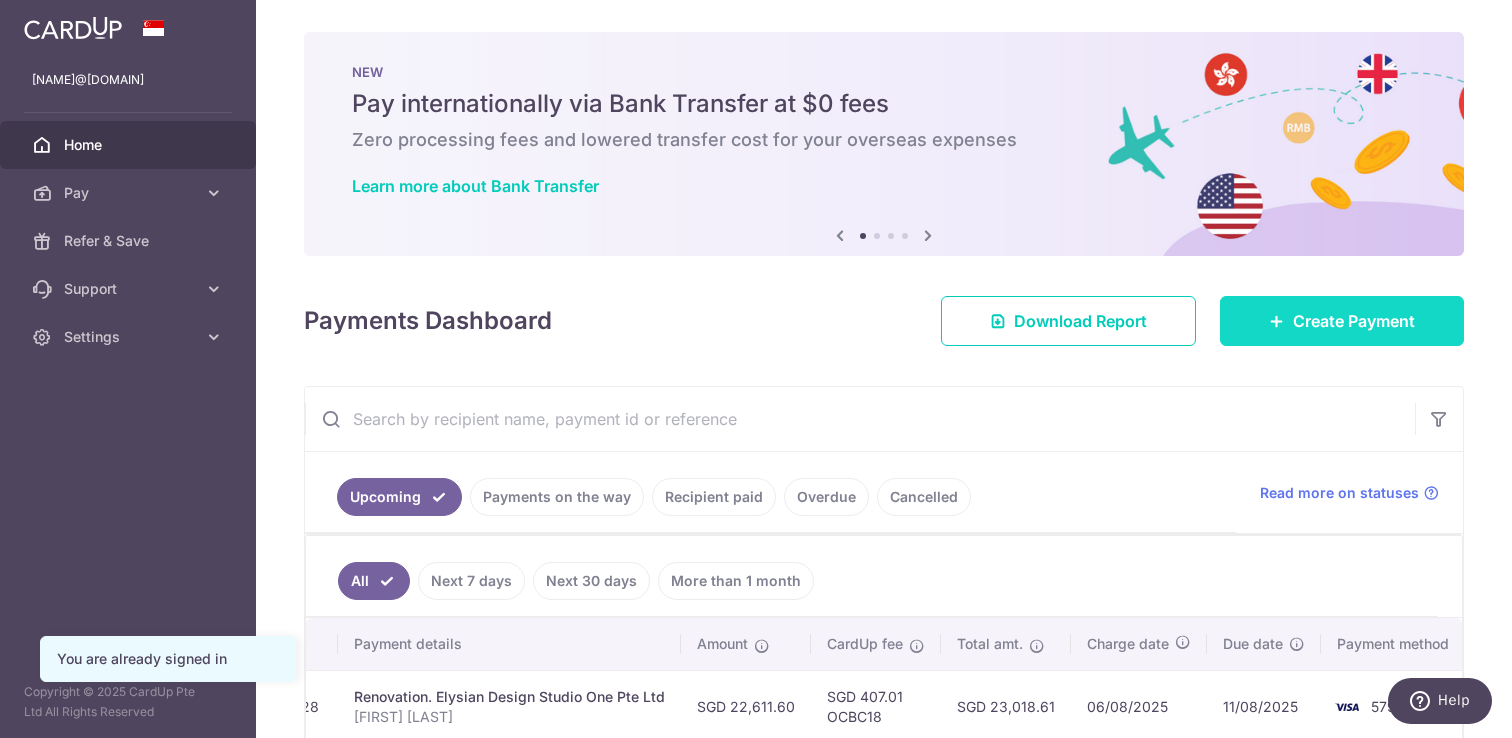 click on "Create Payment" at bounding box center (1342, 321) 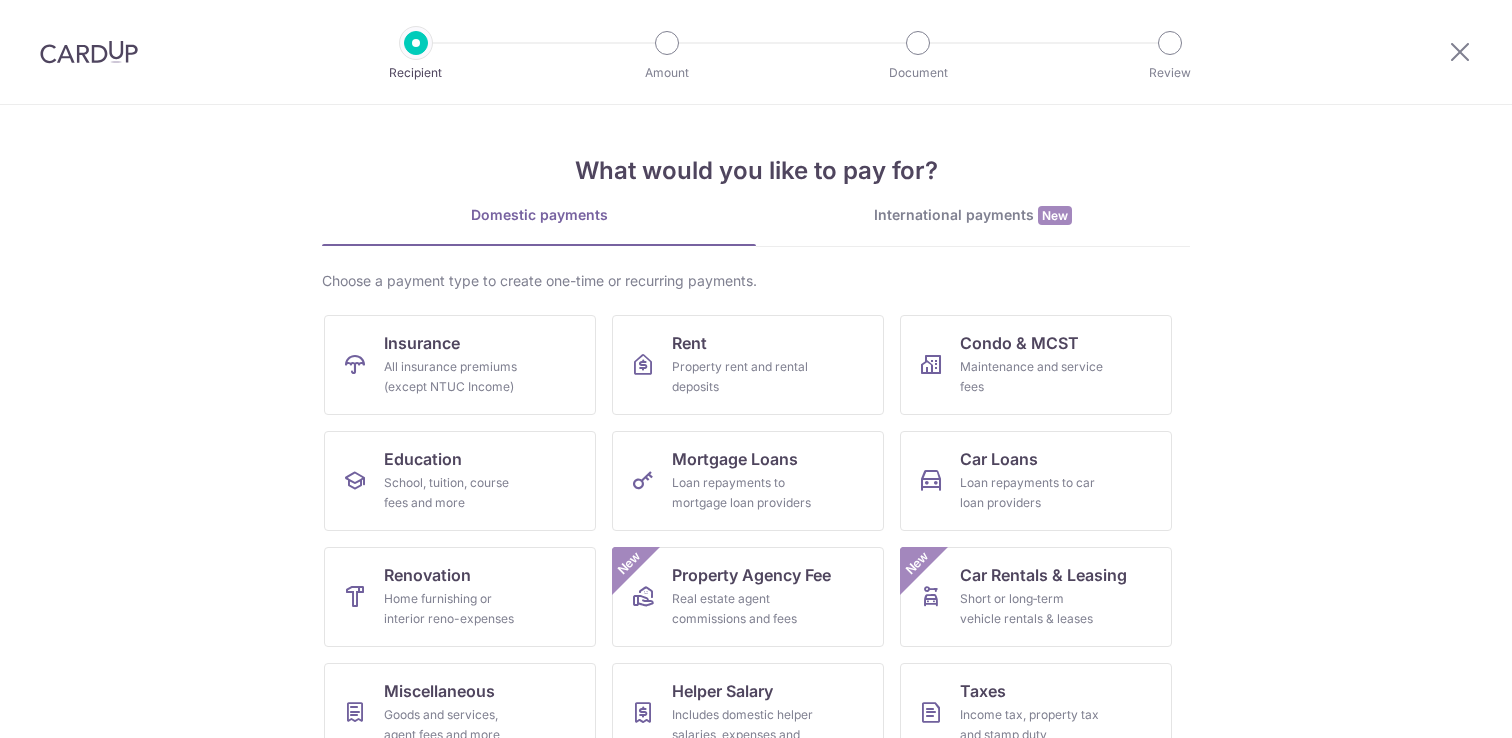 scroll, scrollTop: 0, scrollLeft: 0, axis: both 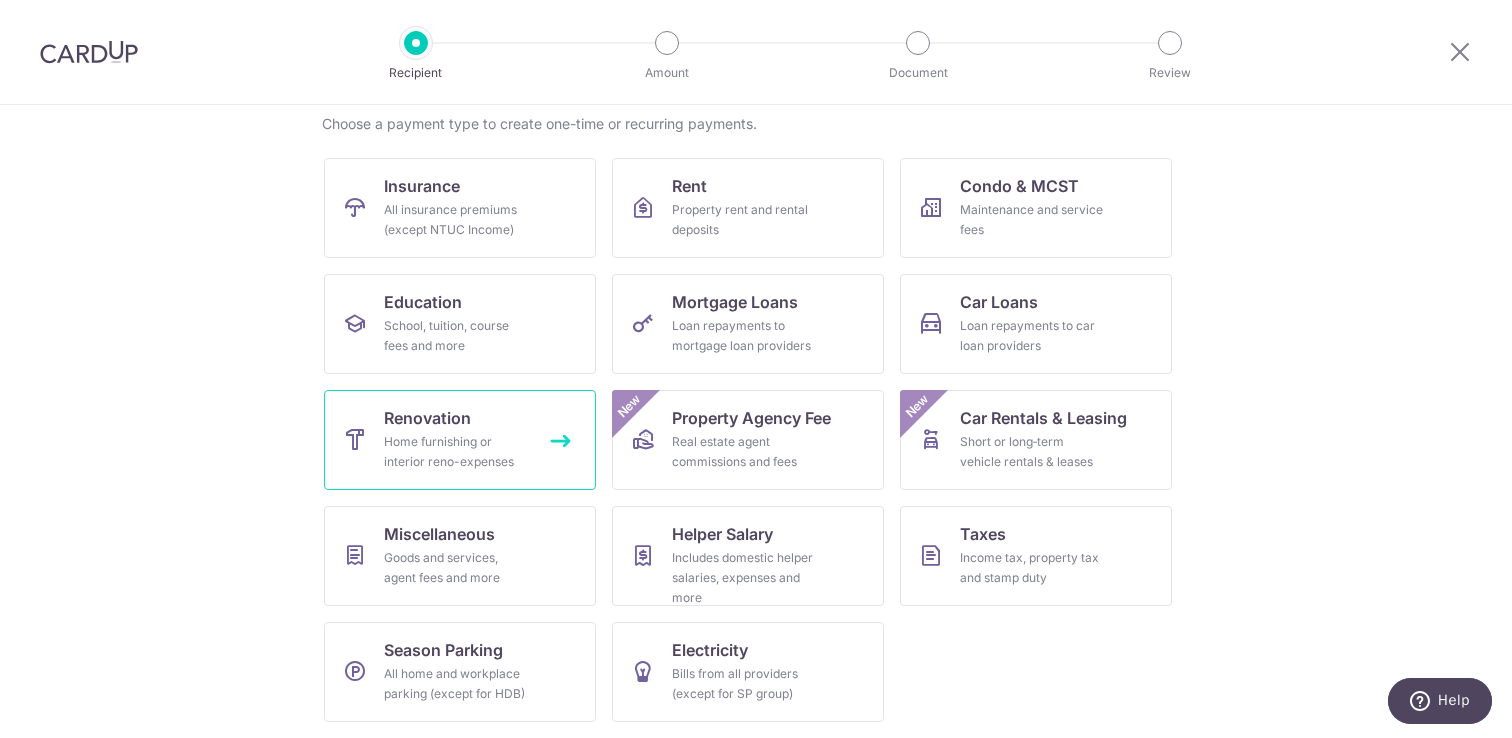 click on "Renovation Home furnishing or interior reno-expenses" at bounding box center (460, 440) 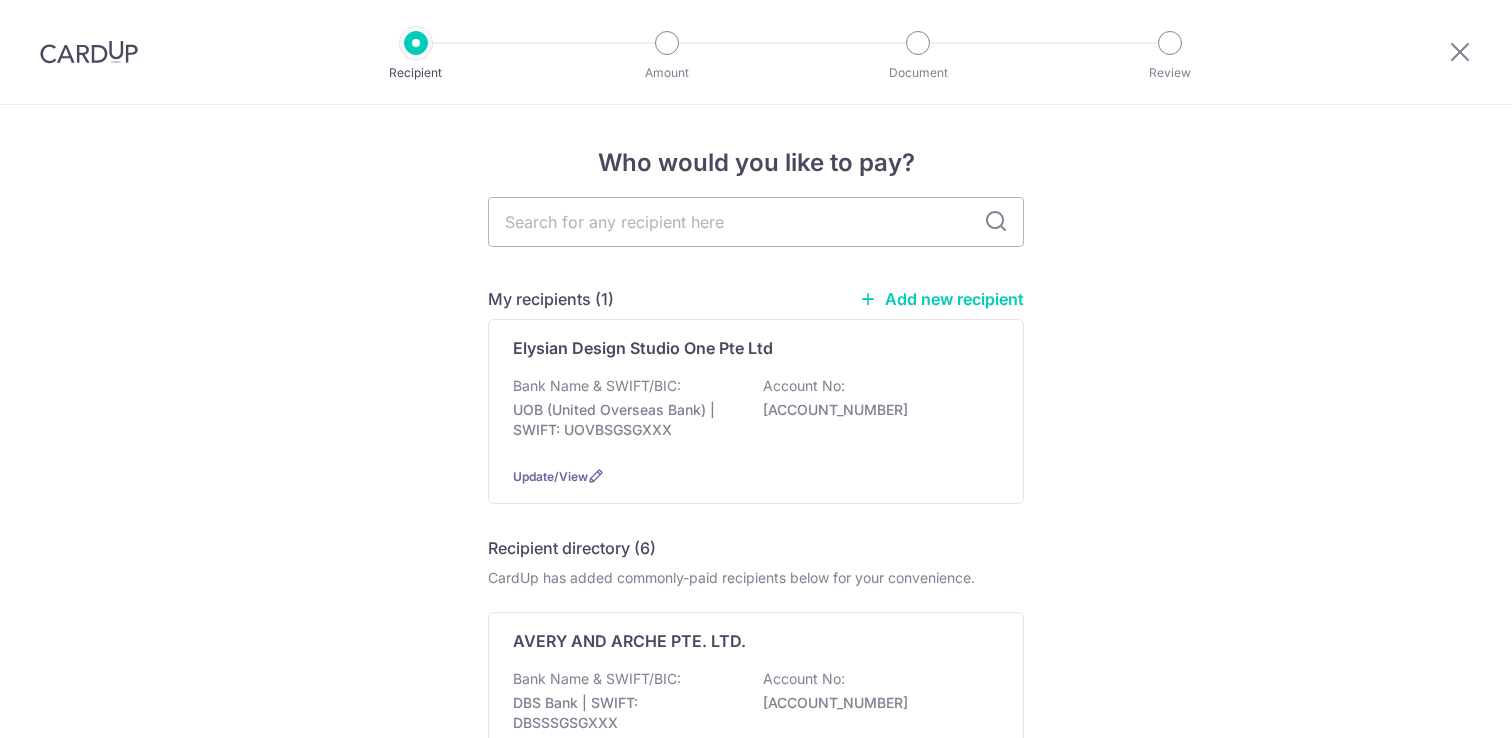 scroll, scrollTop: 0, scrollLeft: 0, axis: both 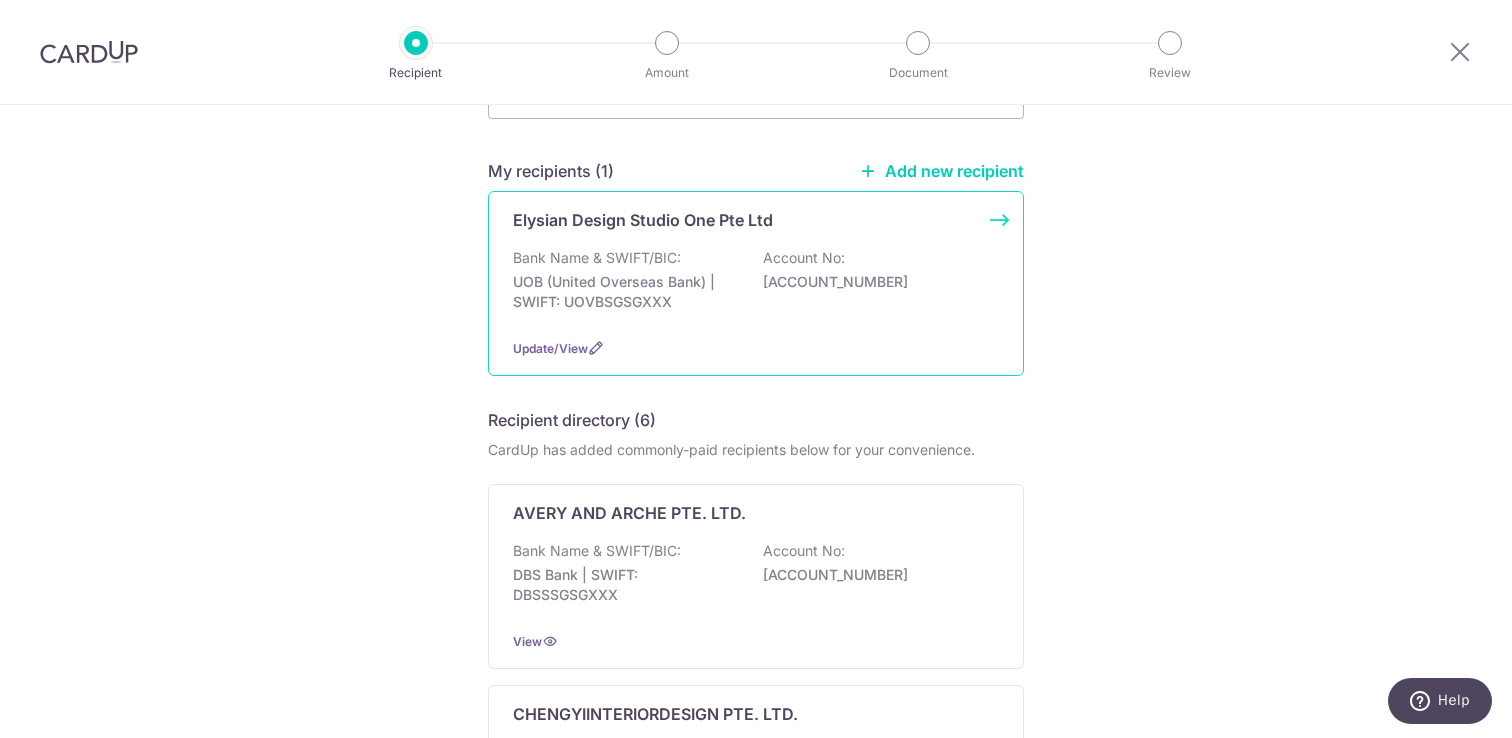 click on "Elysian Design Studio One Pte Ltd
Bank Name & SWIFT/BIC:
UOB (United Overseas Bank) | SWIFT: UOVBSGSGXXX
Account No:
3493396305
Update/View" at bounding box center (756, 283) 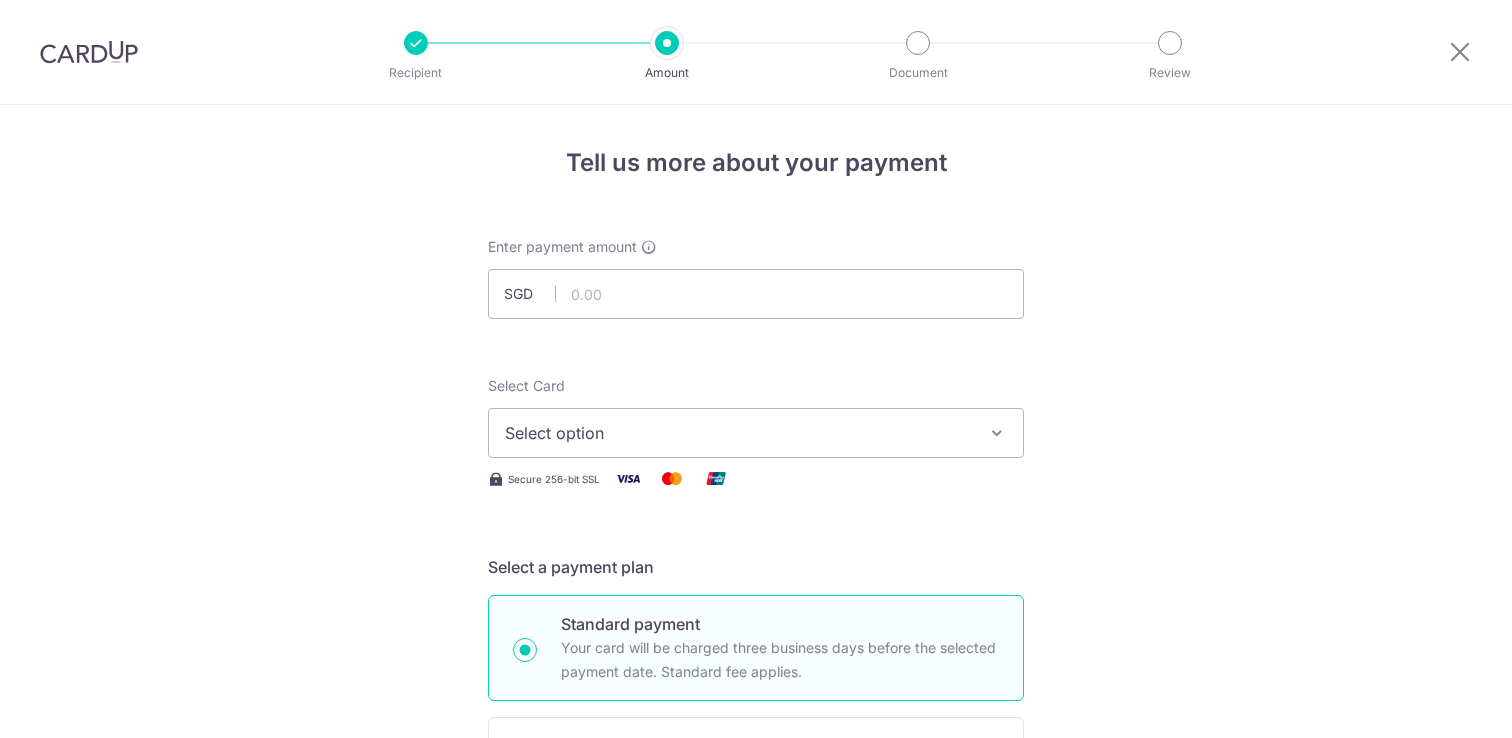 scroll, scrollTop: 0, scrollLeft: 0, axis: both 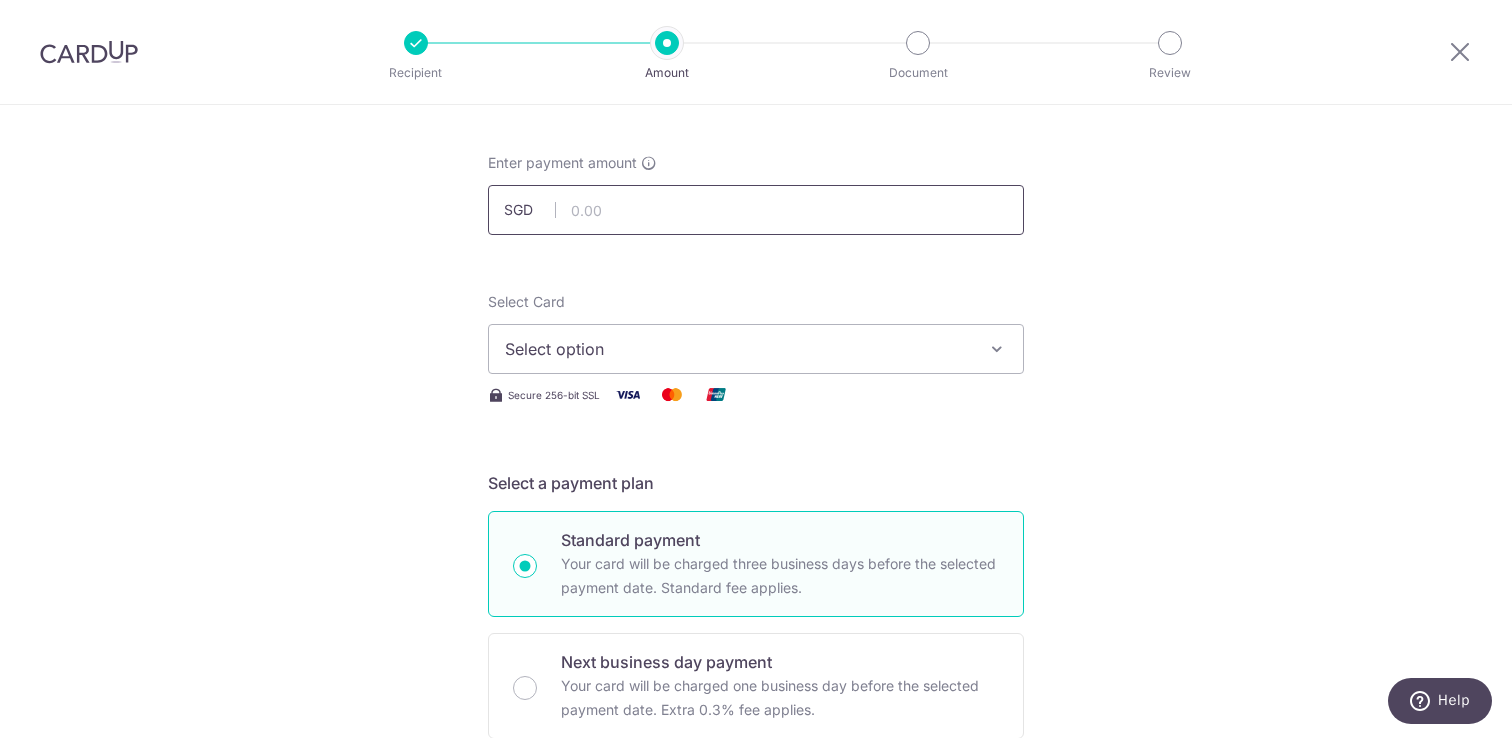 click at bounding box center [756, 210] 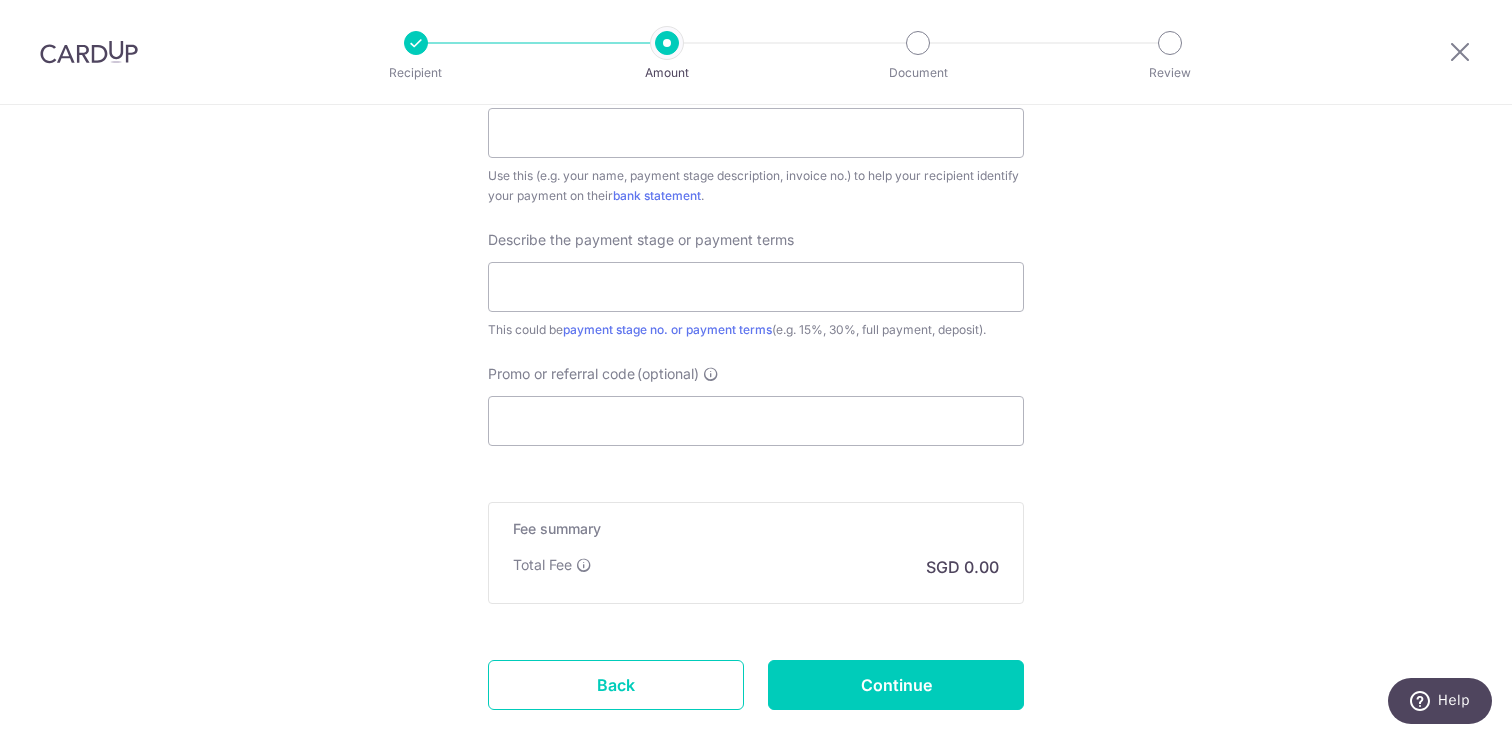 scroll, scrollTop: 1150, scrollLeft: 0, axis: vertical 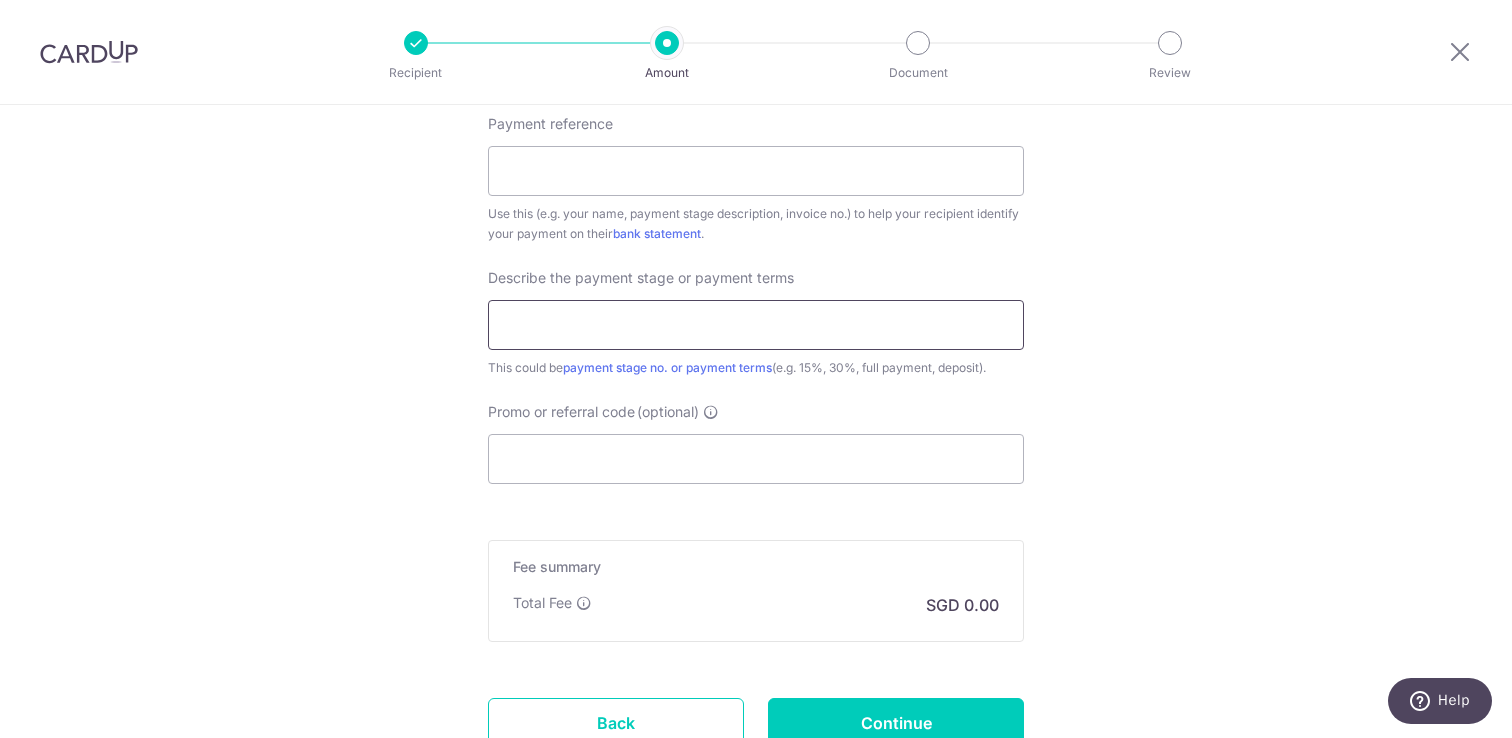 type on "325.00" 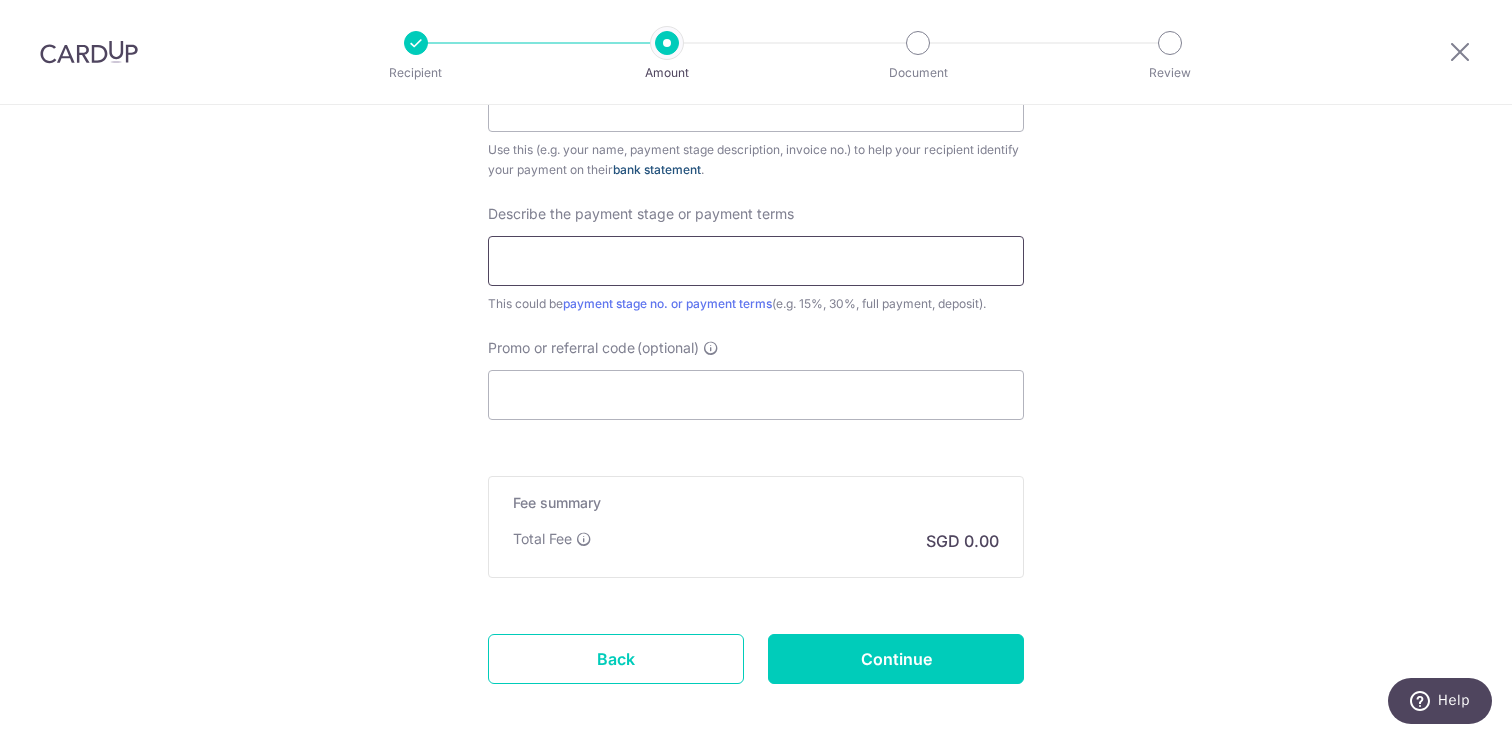 scroll, scrollTop: 1310, scrollLeft: 0, axis: vertical 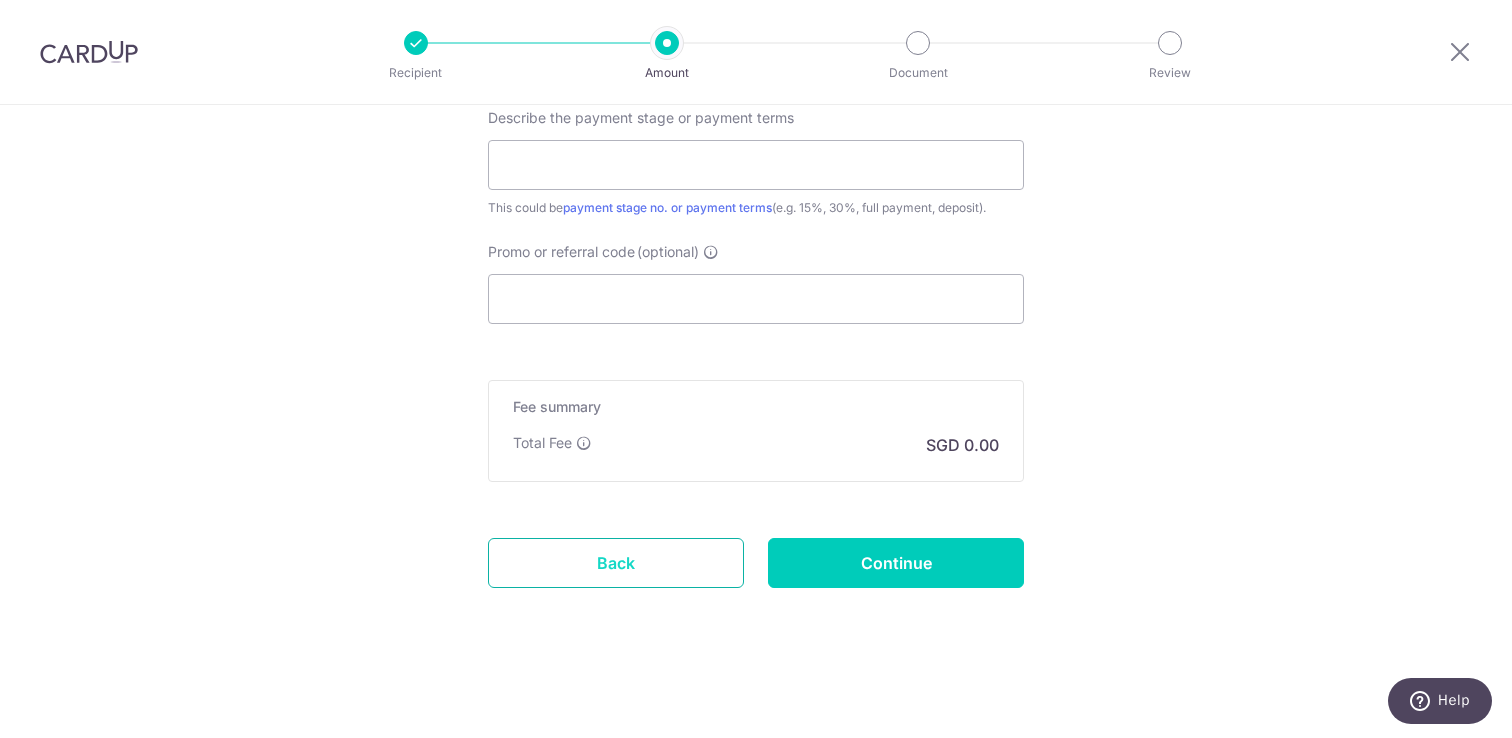click on "Back" at bounding box center [616, 563] 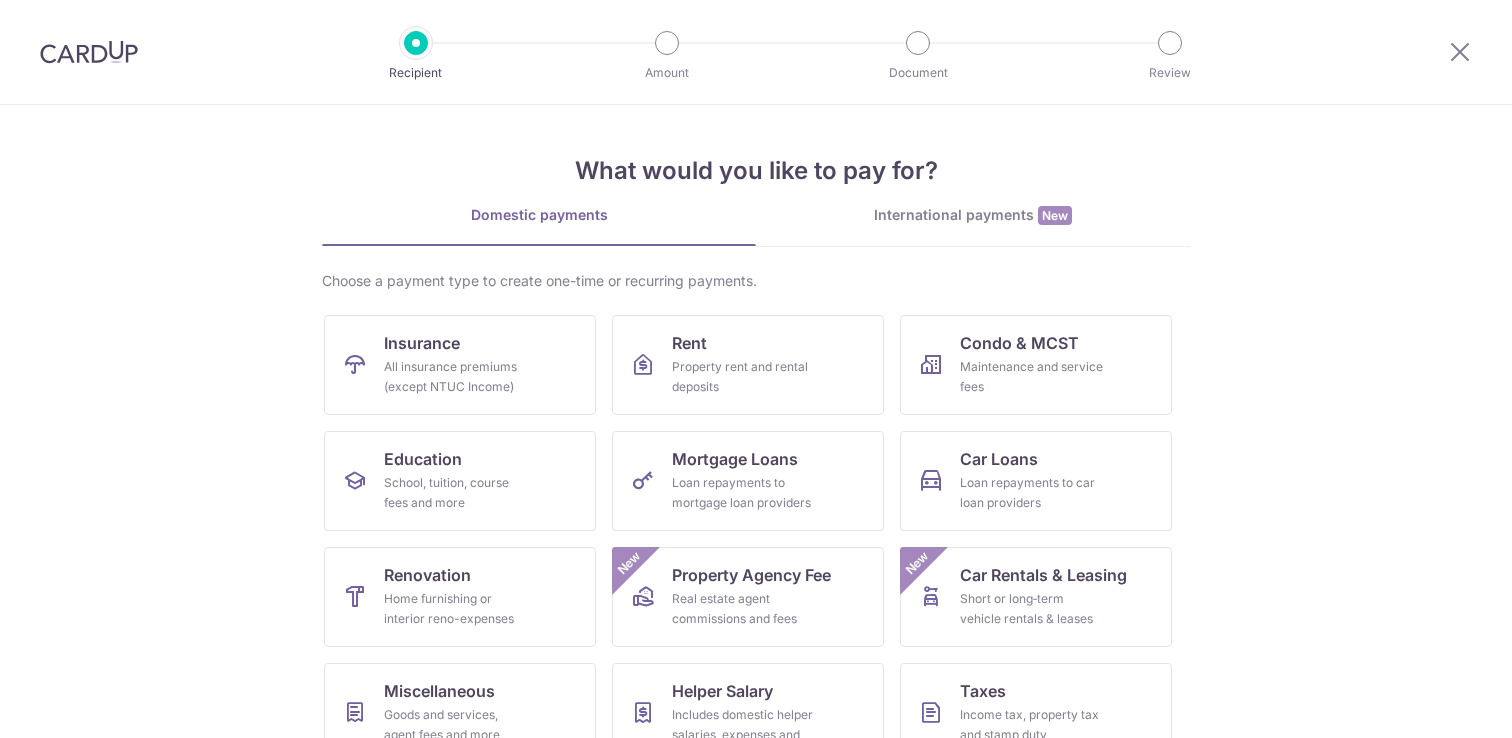 click at bounding box center (89, 52) 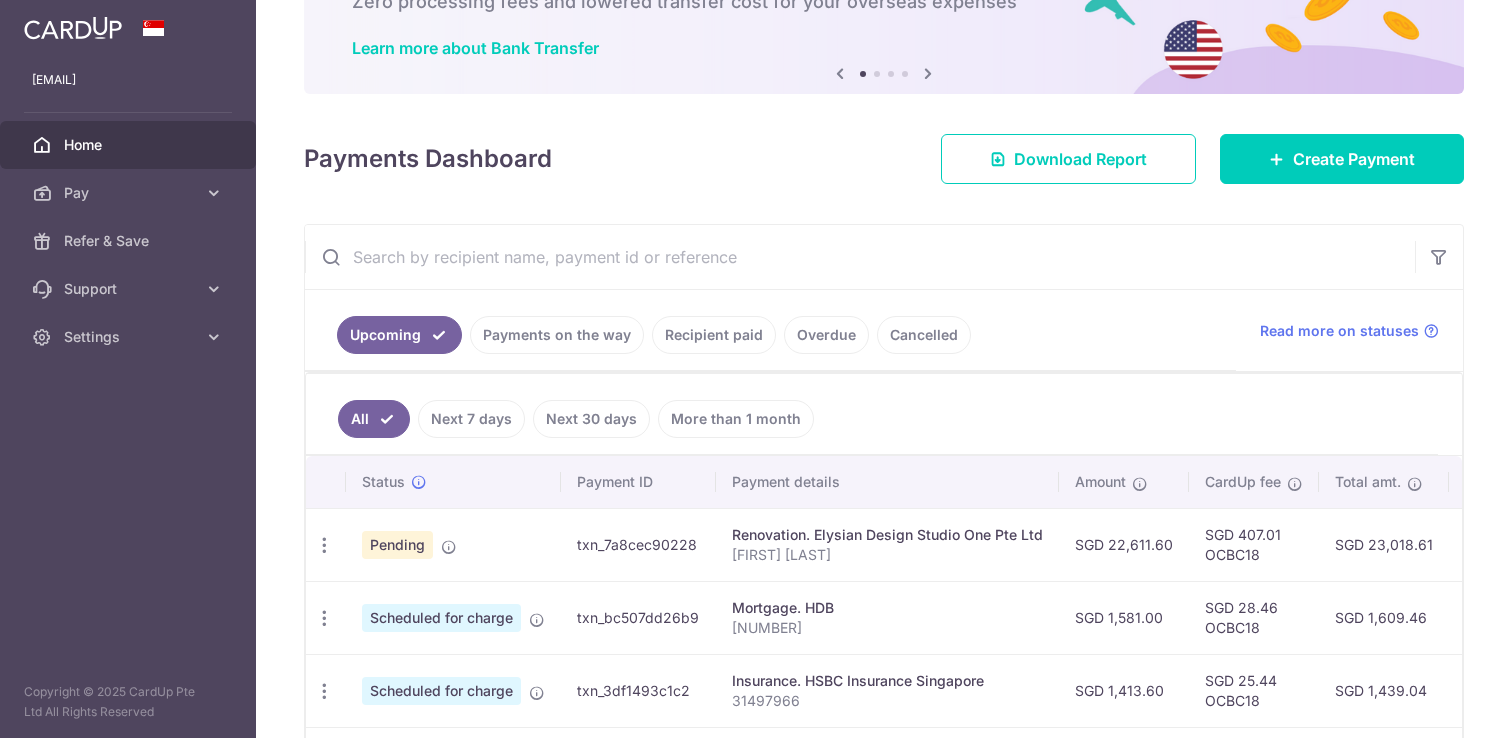 scroll, scrollTop: 158, scrollLeft: 0, axis: vertical 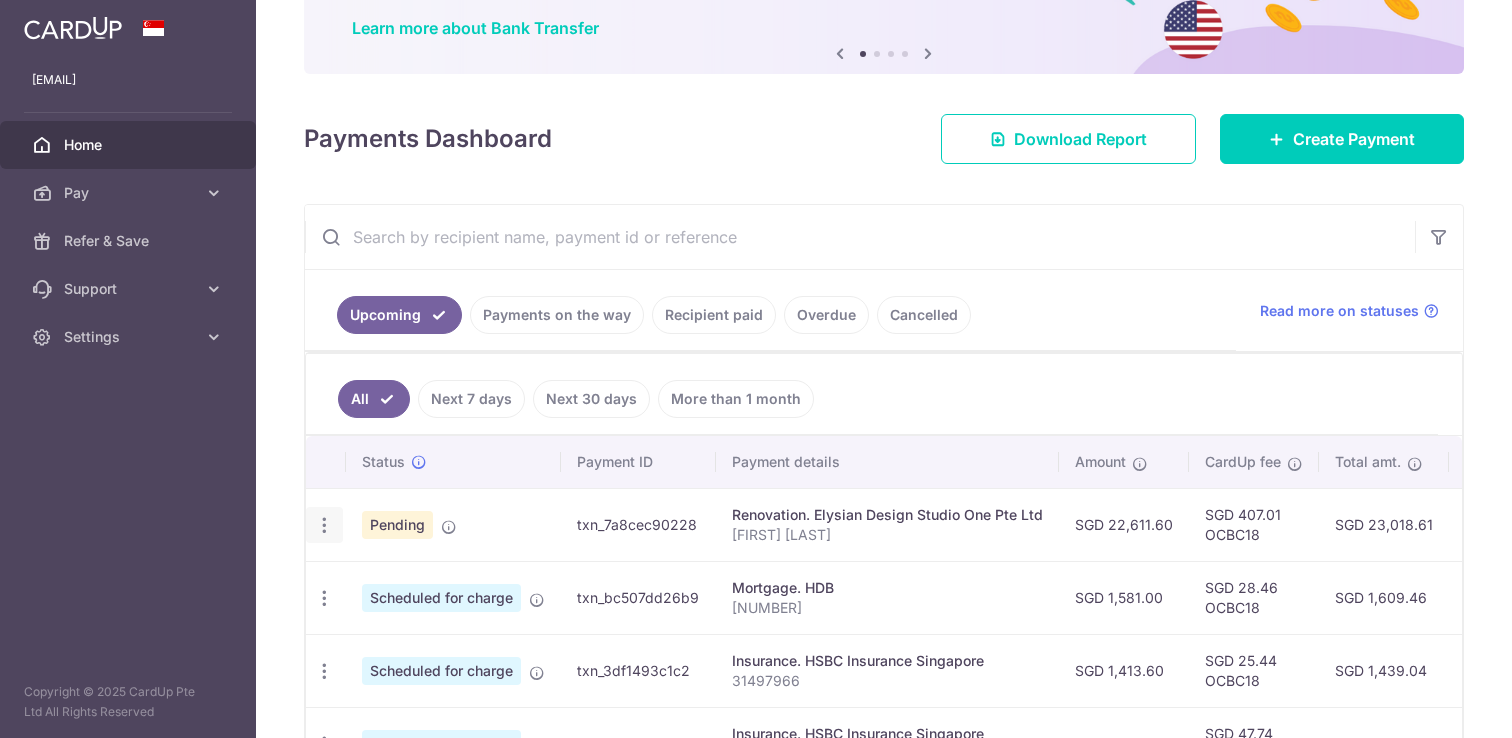 click at bounding box center (324, 525) 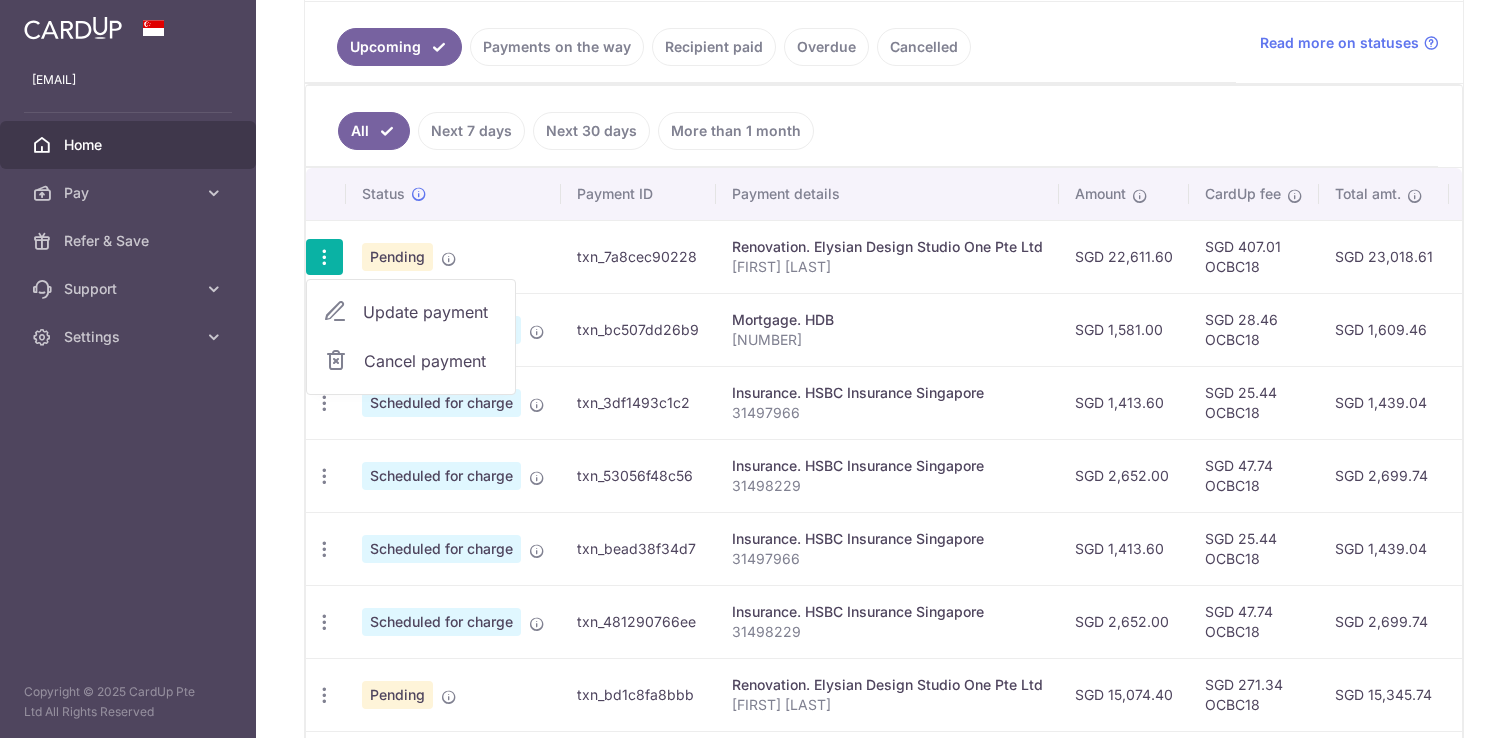 scroll, scrollTop: 441, scrollLeft: 0, axis: vertical 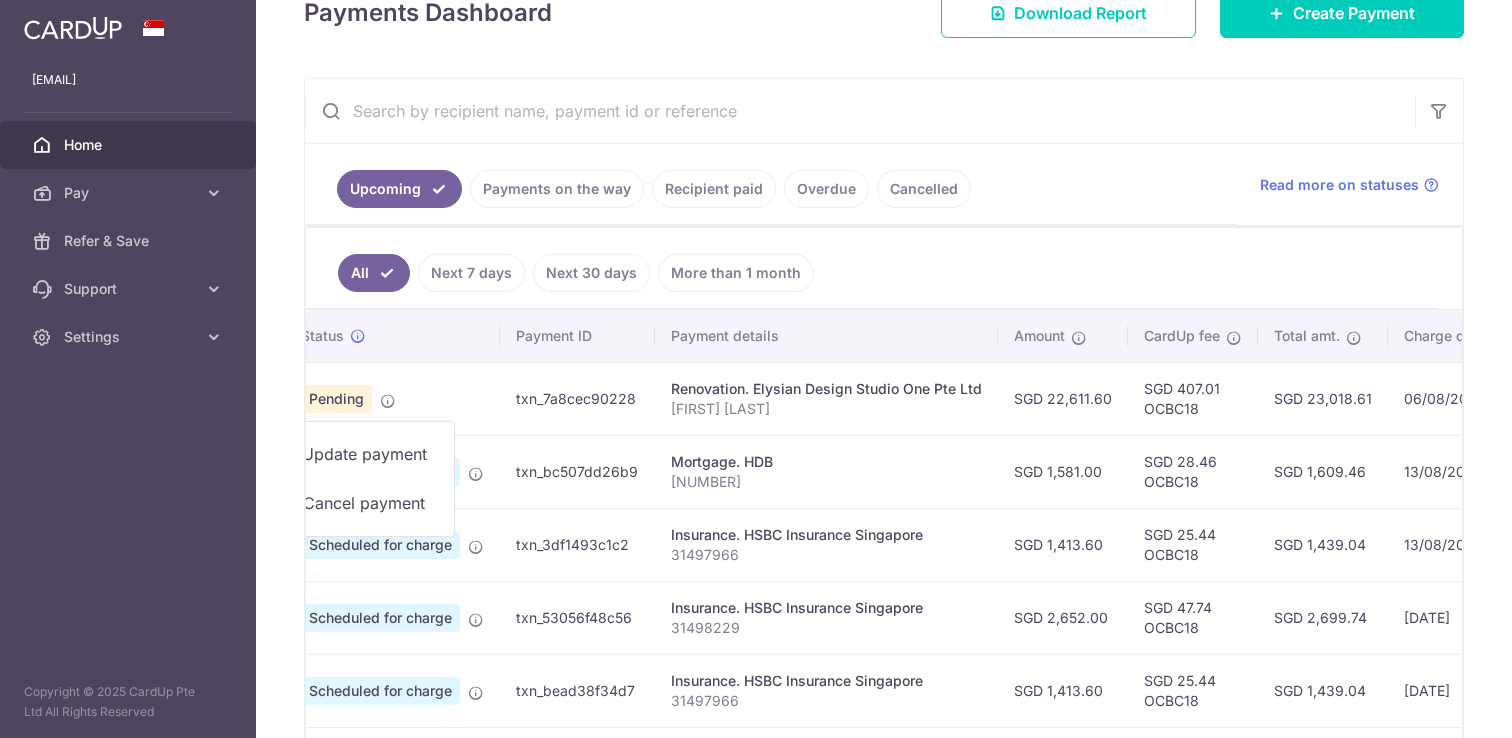 click on "Update payment" at bounding box center (370, 454) 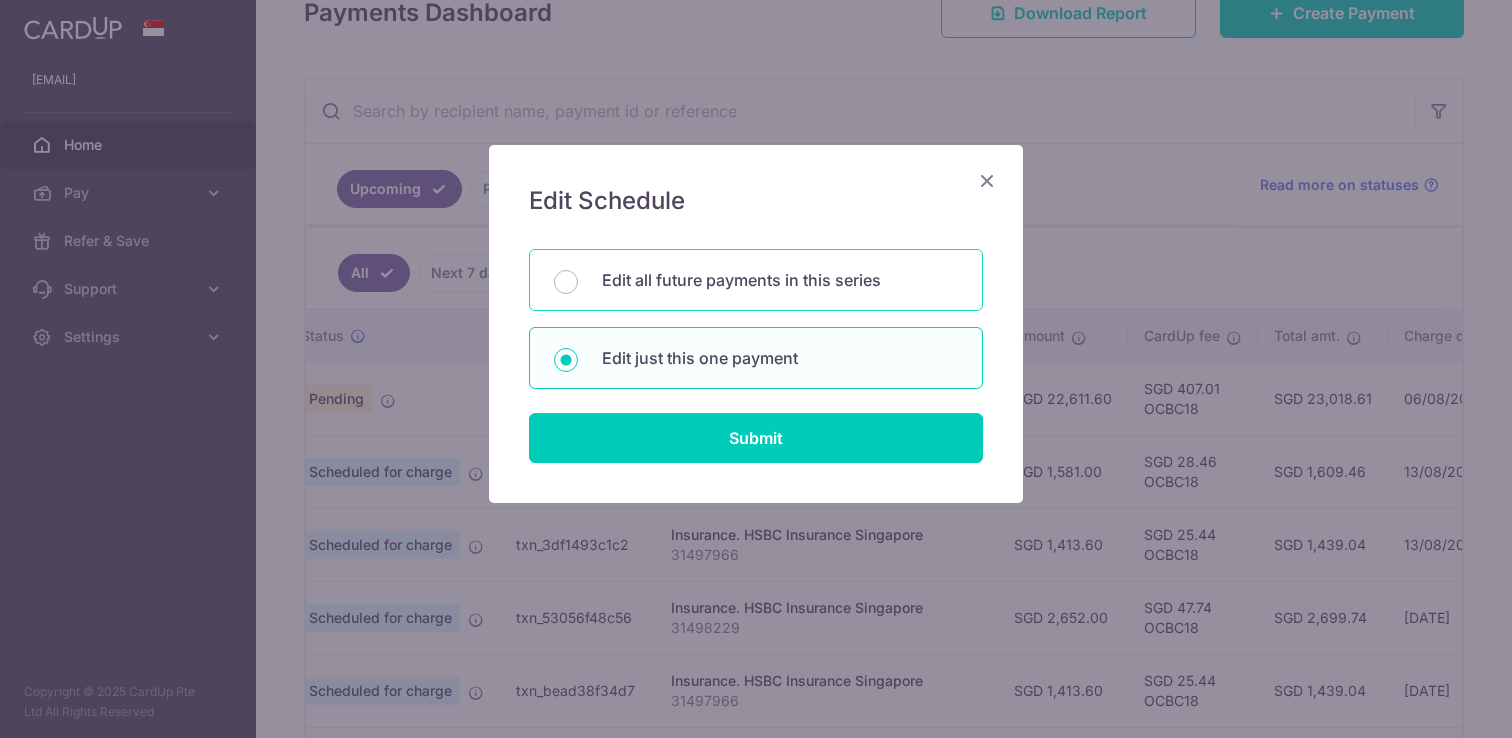 click on "Edit all future payments in this series" at bounding box center (756, 280) 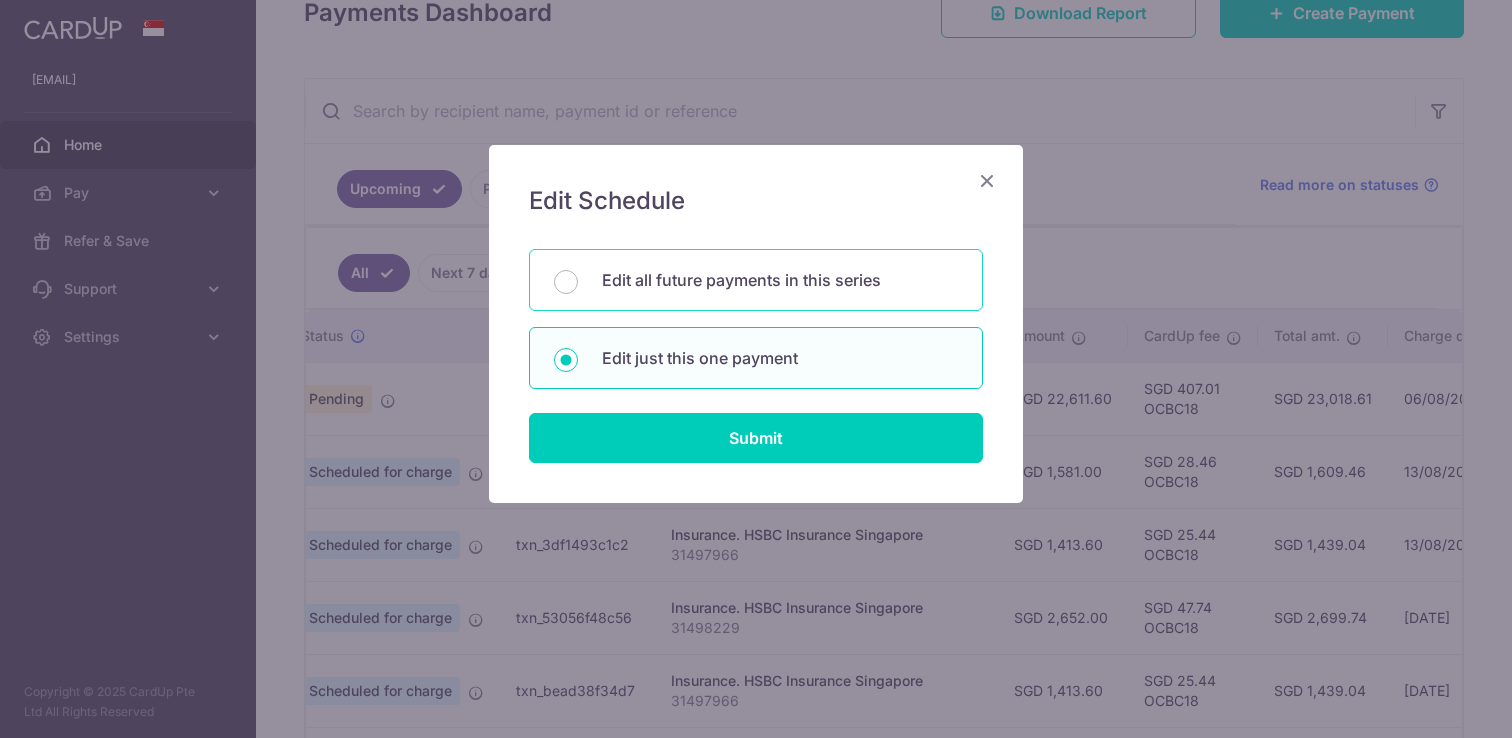 radio on "true" 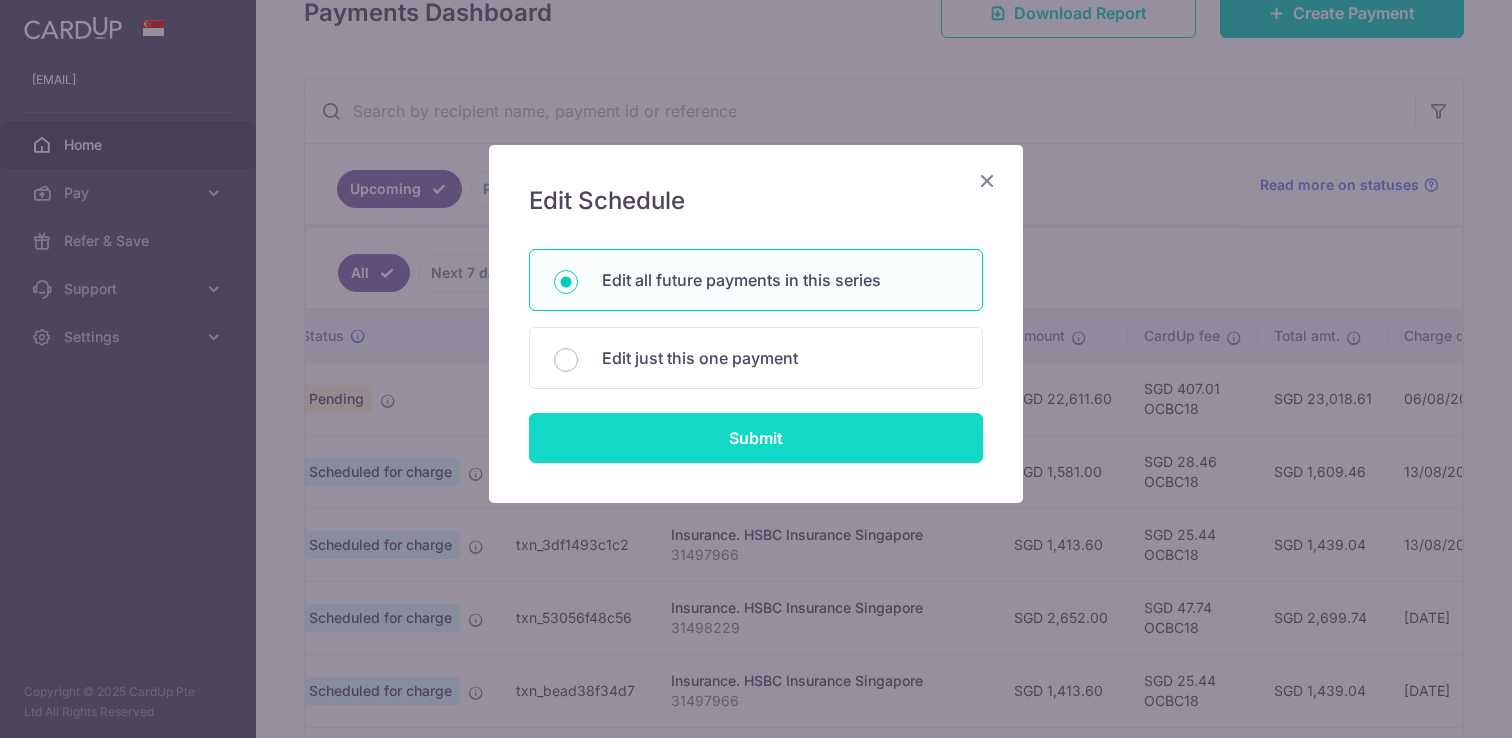 click on "Submit" at bounding box center [756, 438] 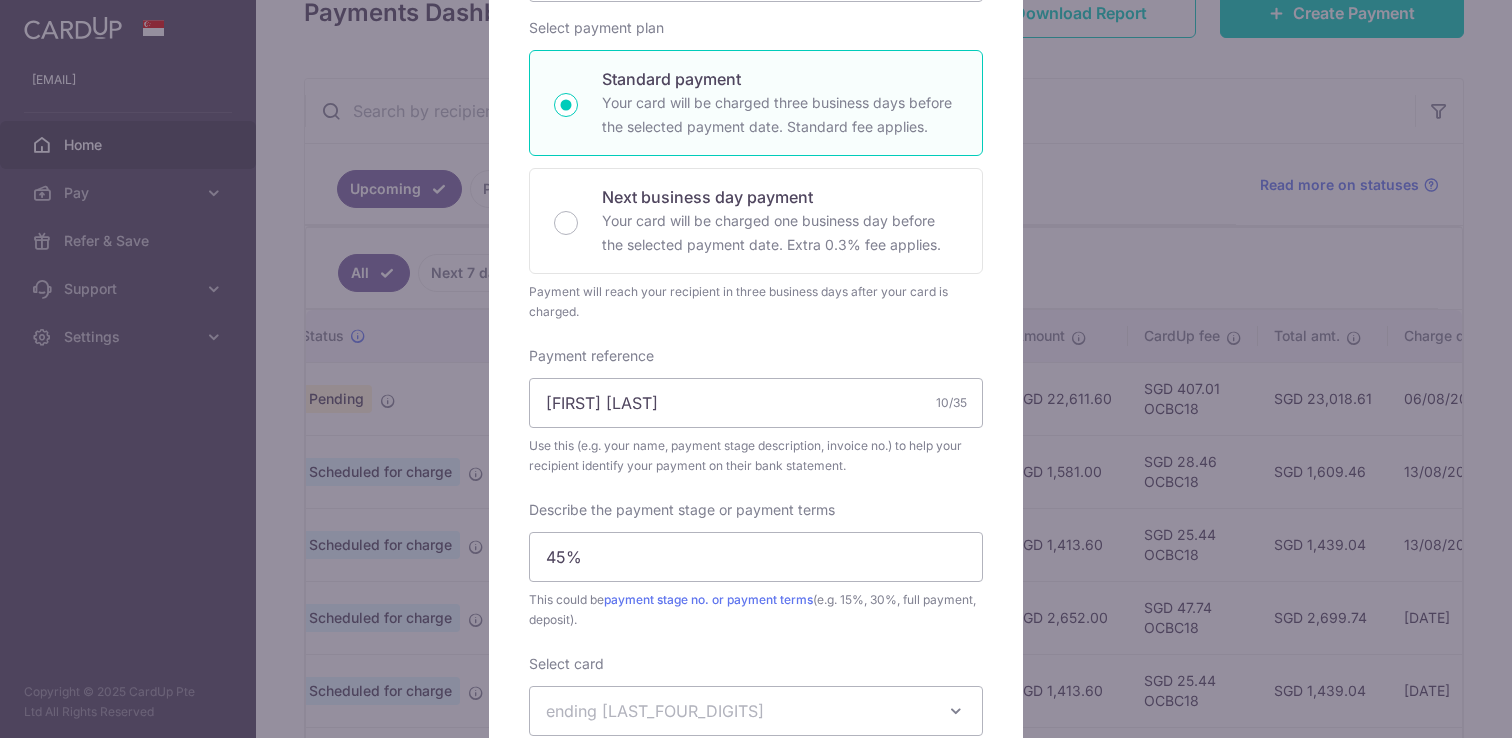 scroll, scrollTop: 0, scrollLeft: 0, axis: both 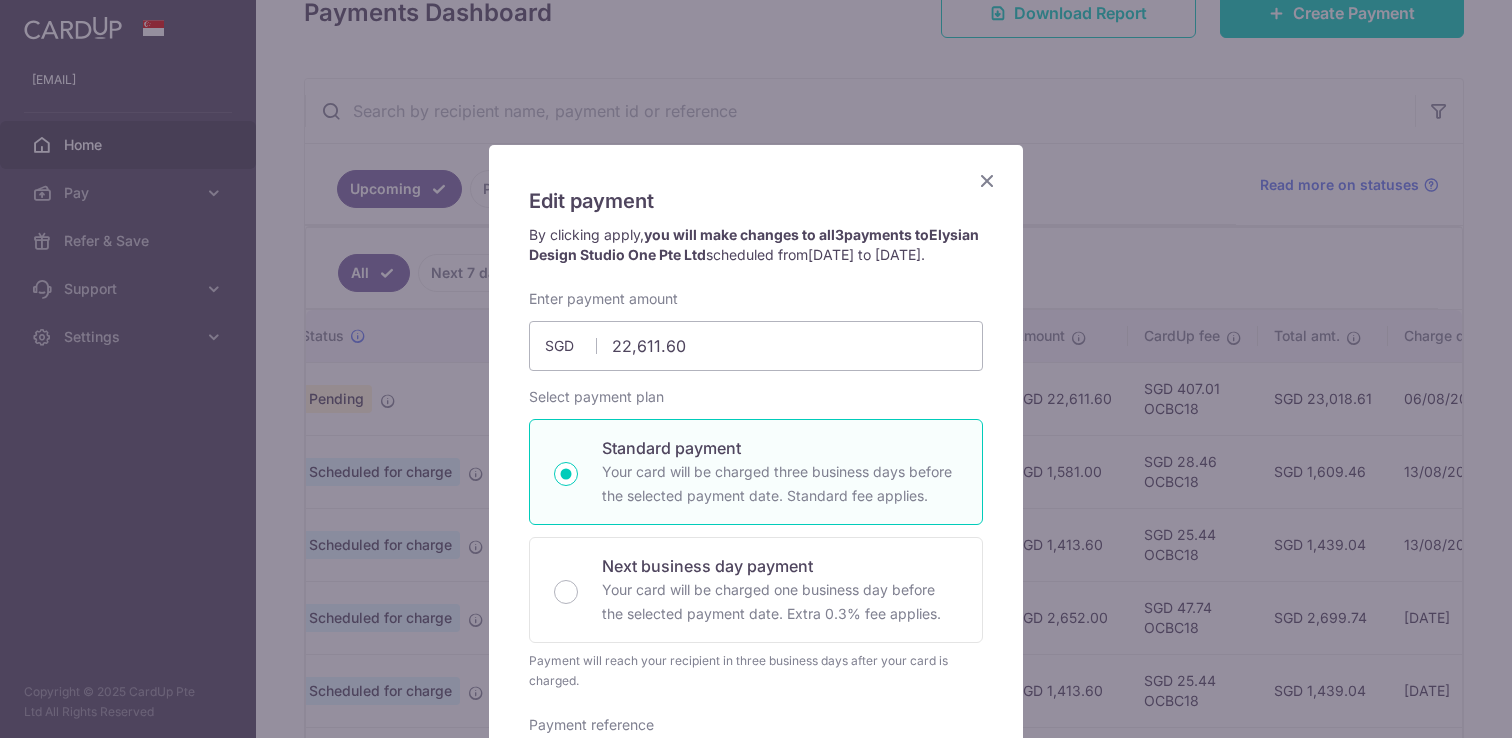 click at bounding box center (987, 180) 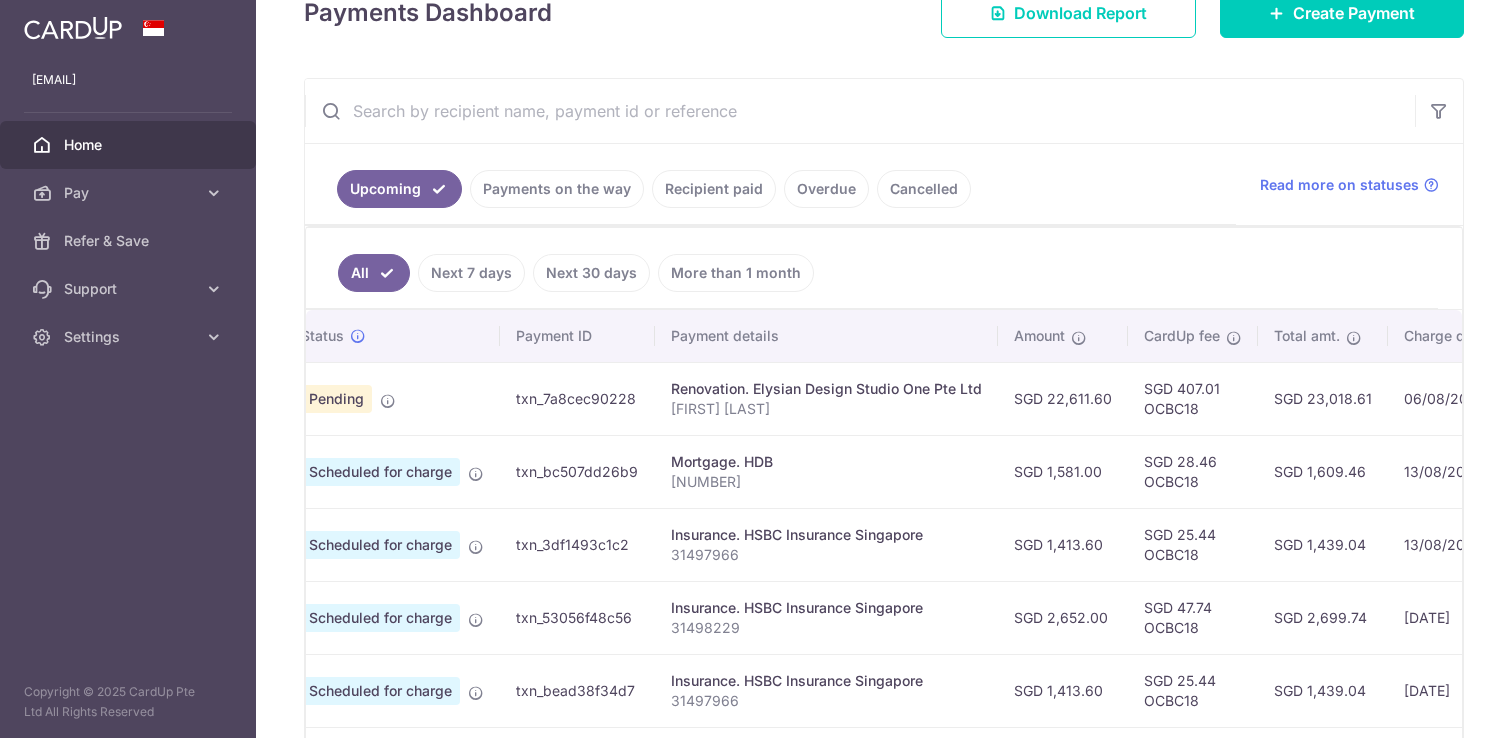 scroll, scrollTop: 0, scrollLeft: 0, axis: both 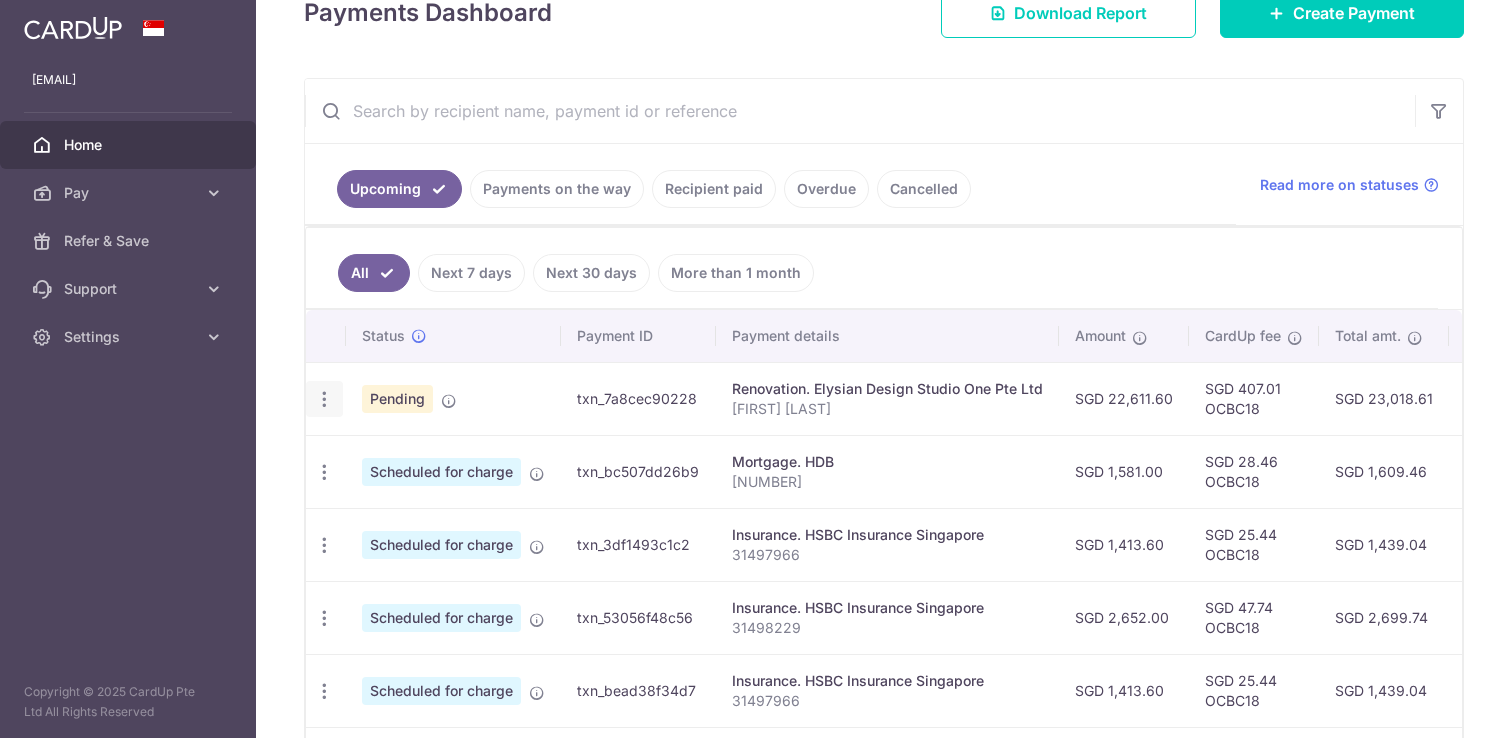 click on "Update payment
Cancel payment" at bounding box center (324, 399) 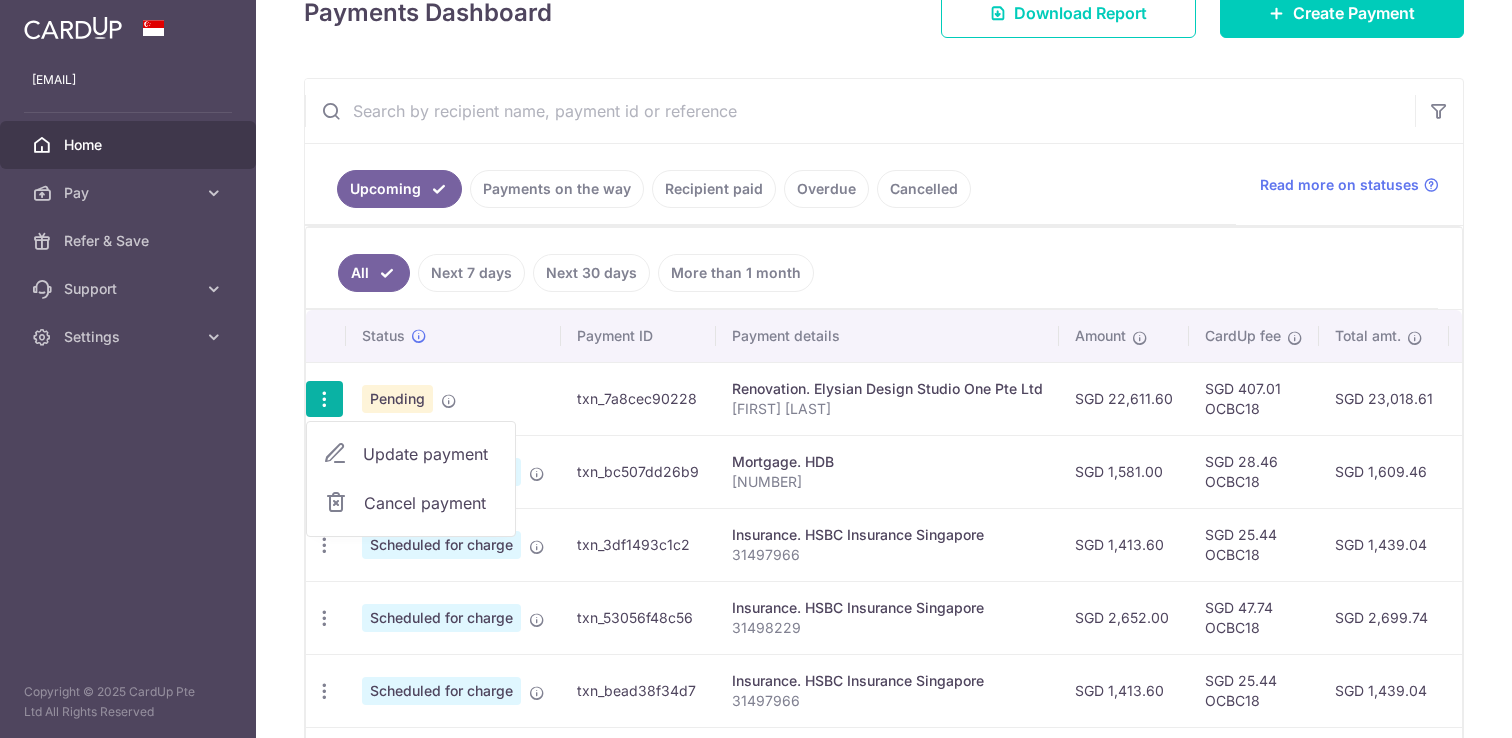 click on "Update payment" at bounding box center (431, 454) 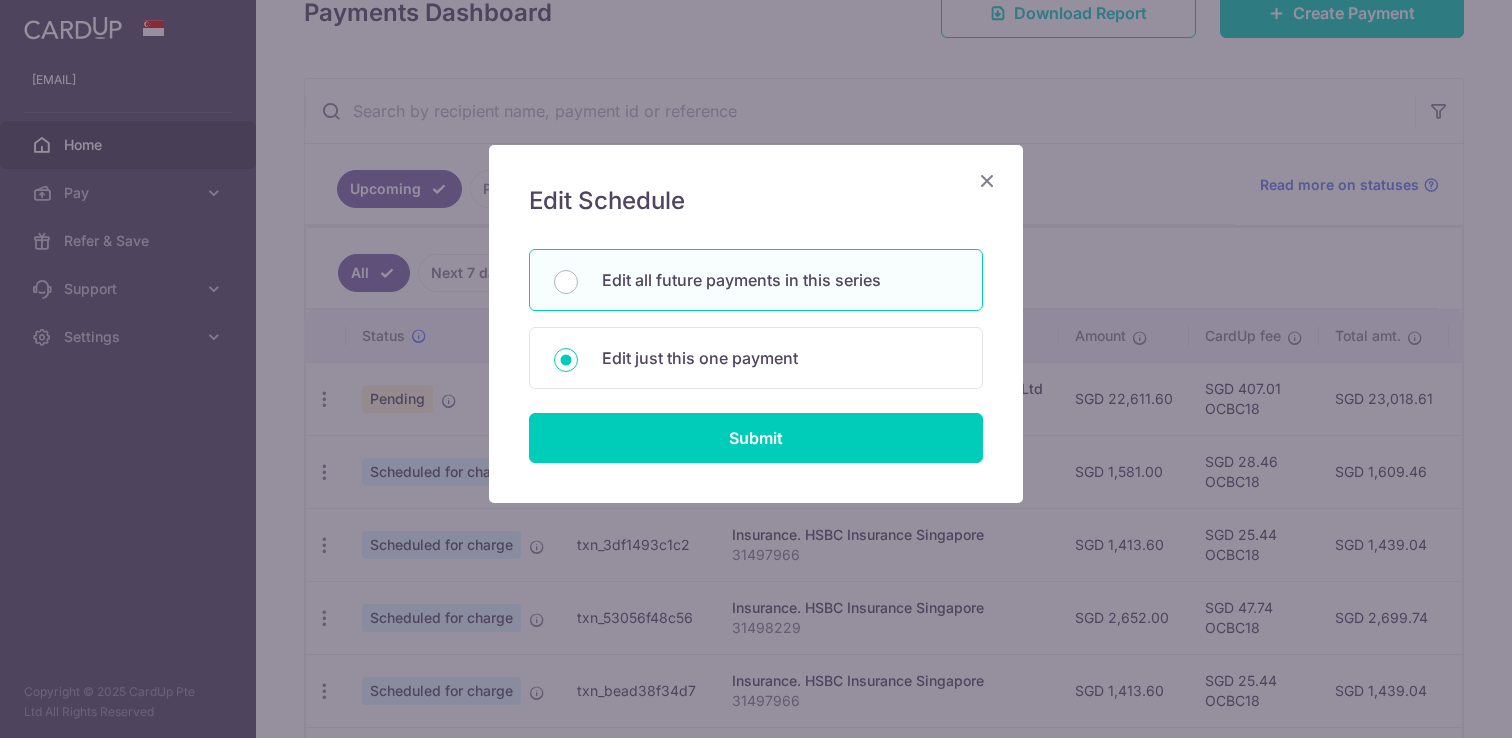 click on "Edit all future payments in this series" at bounding box center (780, 280) 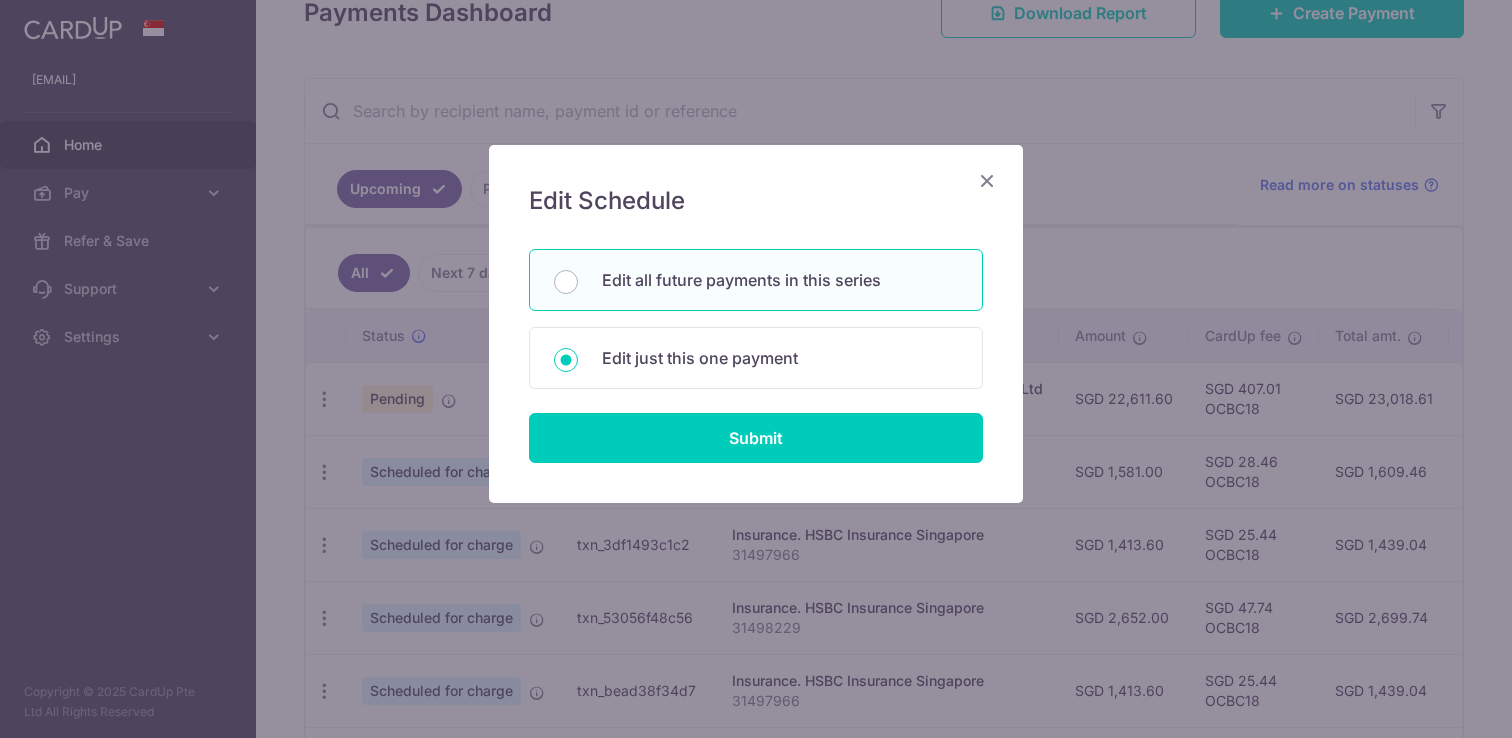 click on "Edit all future payments in this series" at bounding box center (566, 282) 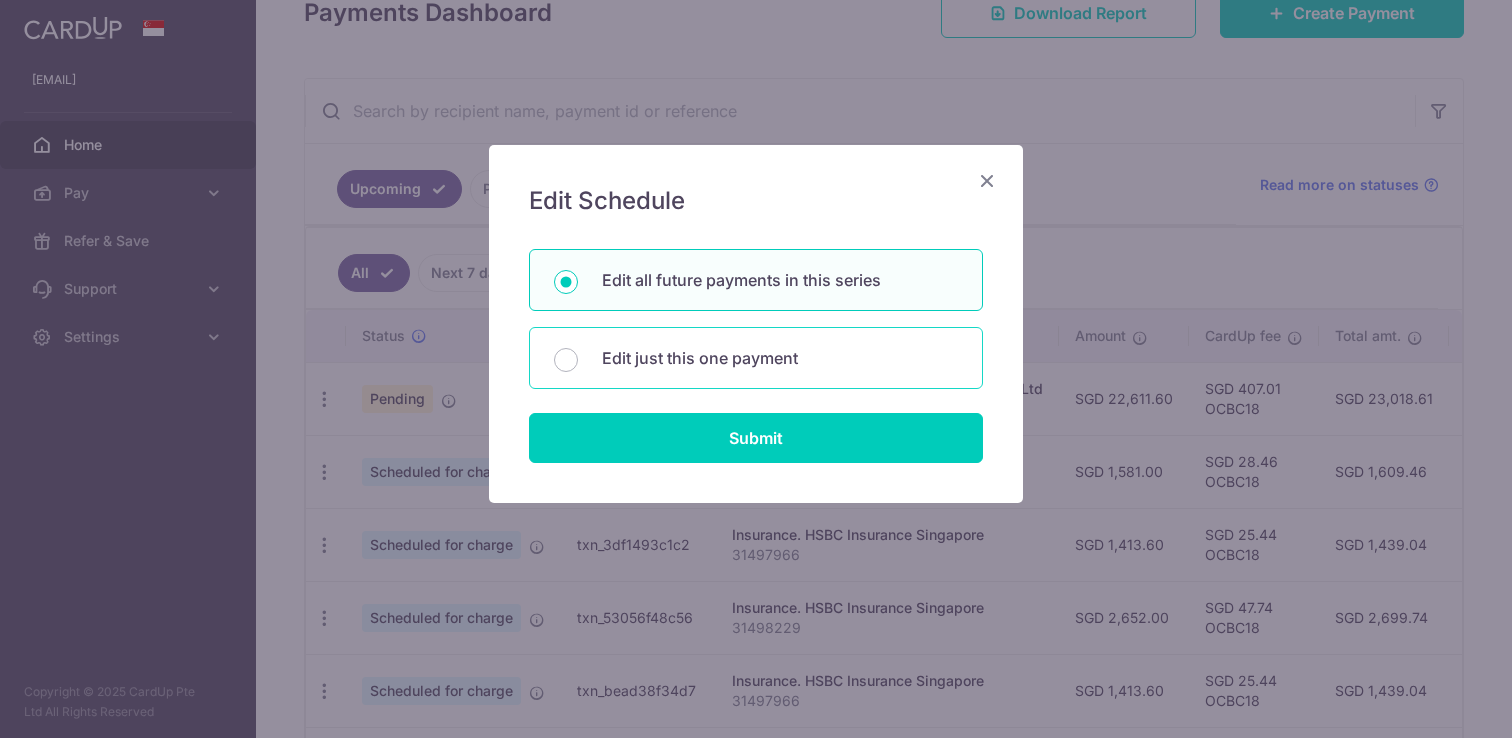 click on "Edit just this one payment" at bounding box center [780, 358] 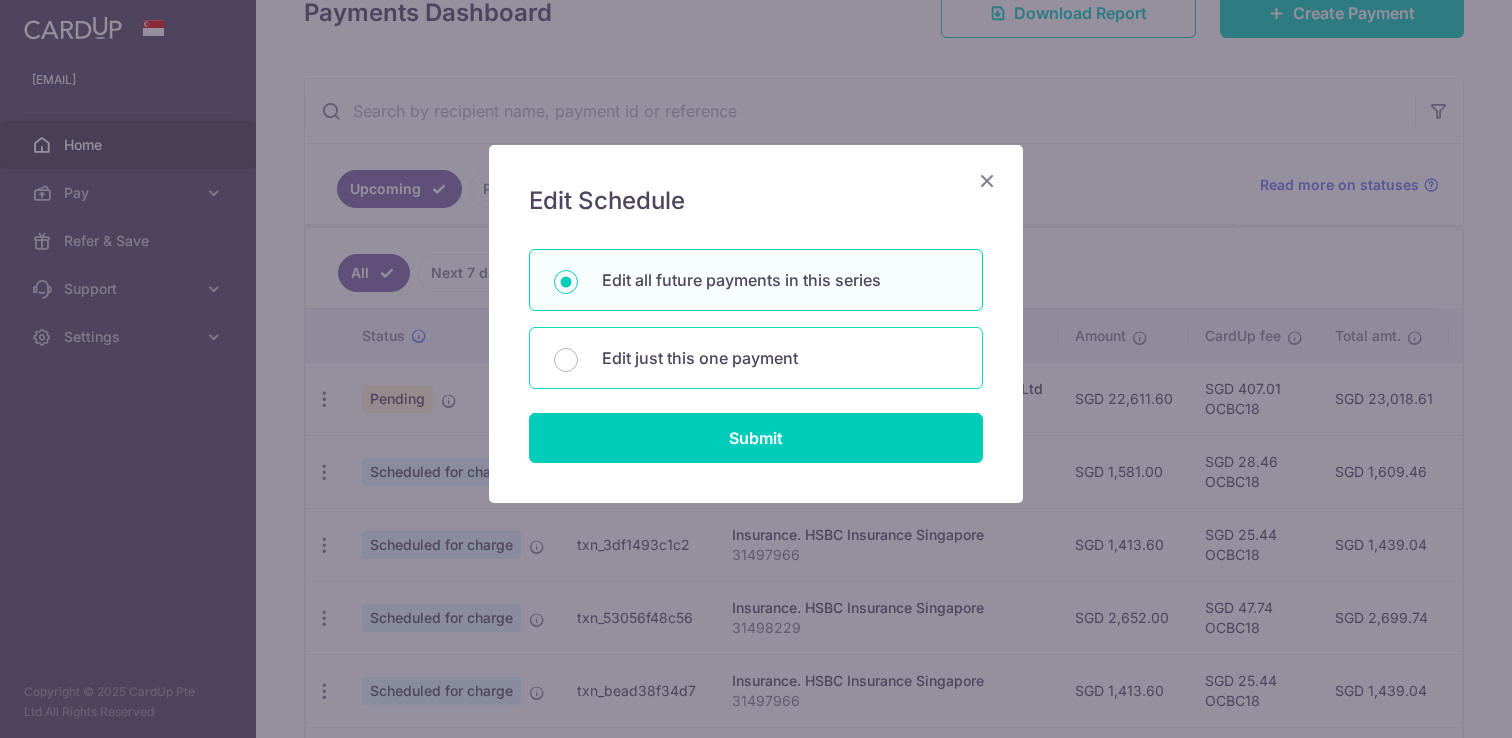 click on "Edit just this one payment" at bounding box center (566, 360) 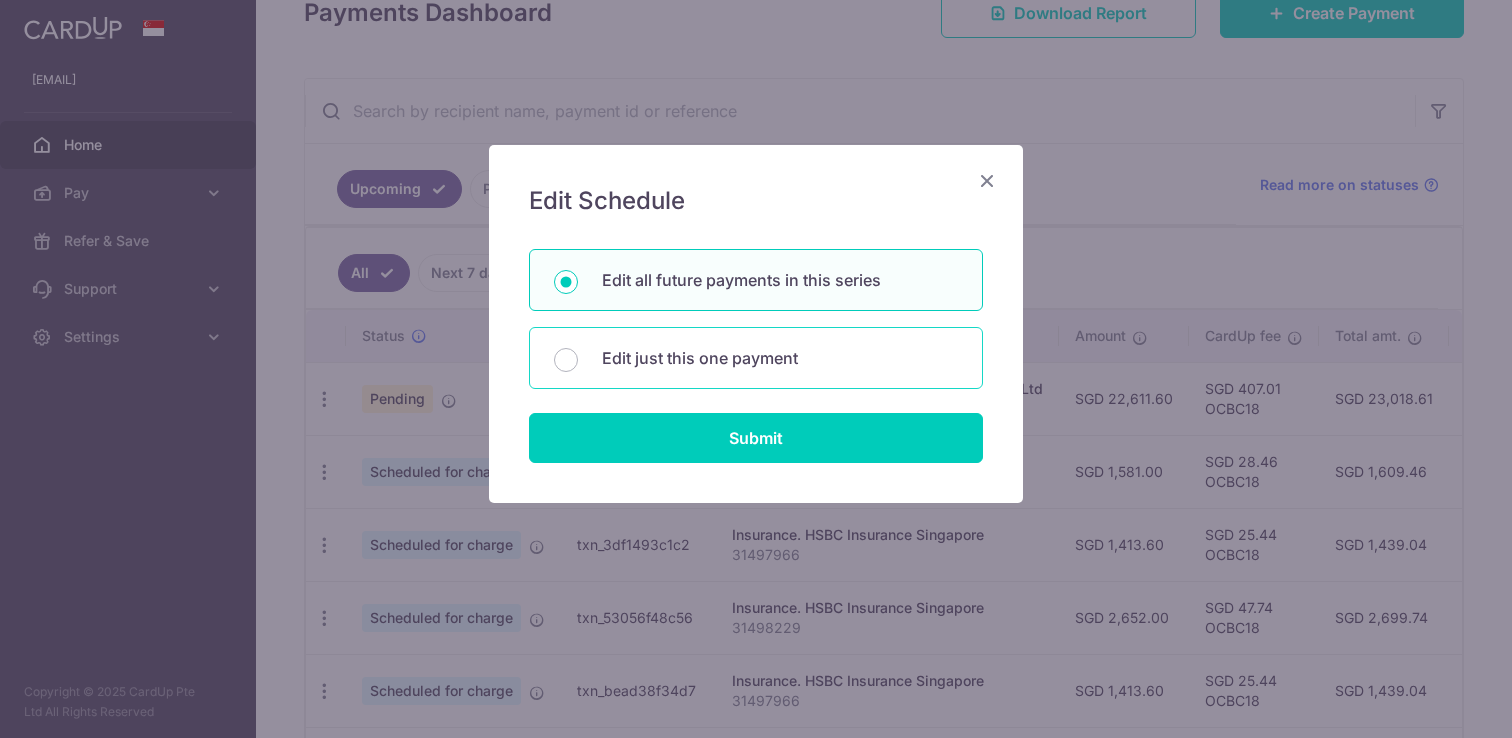 radio on "false" 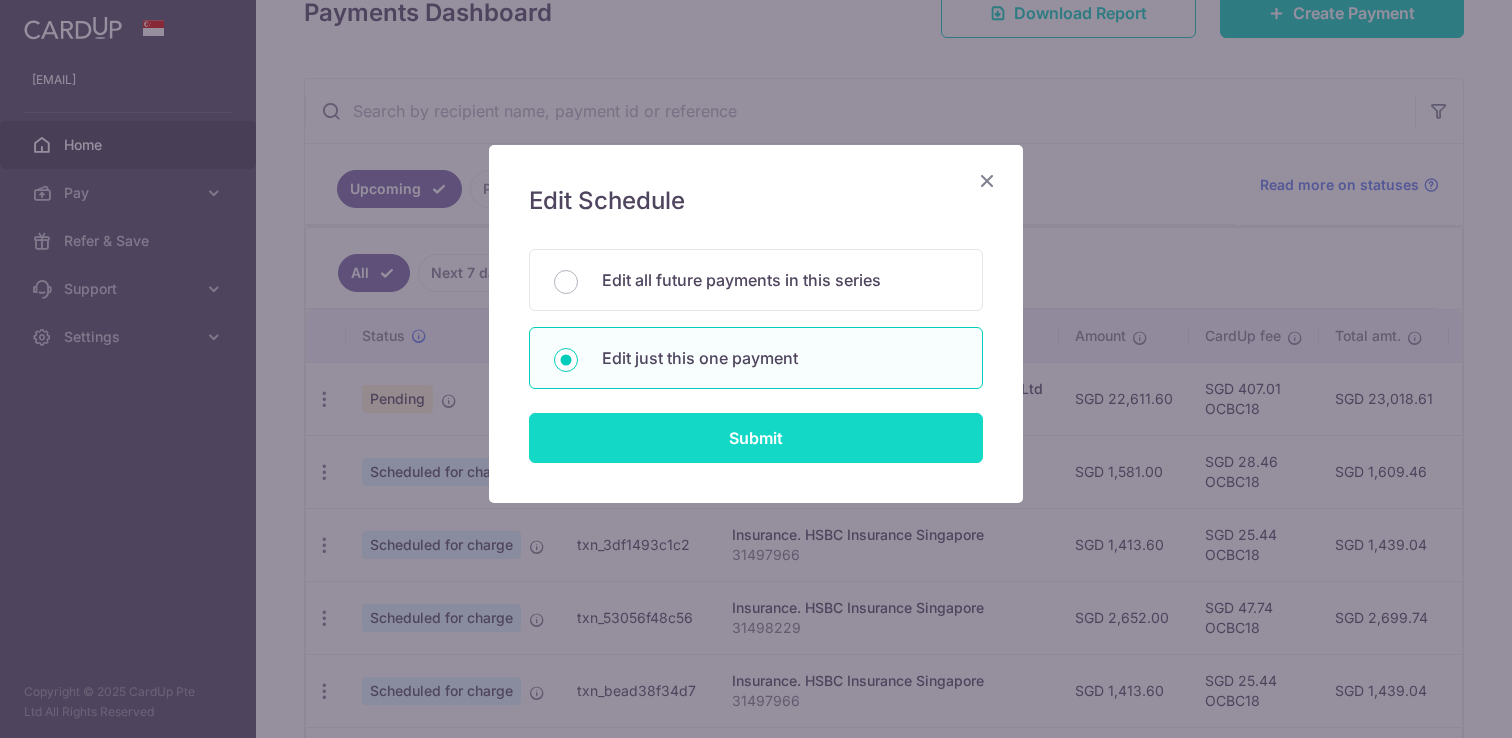click on "Submit" at bounding box center [756, 438] 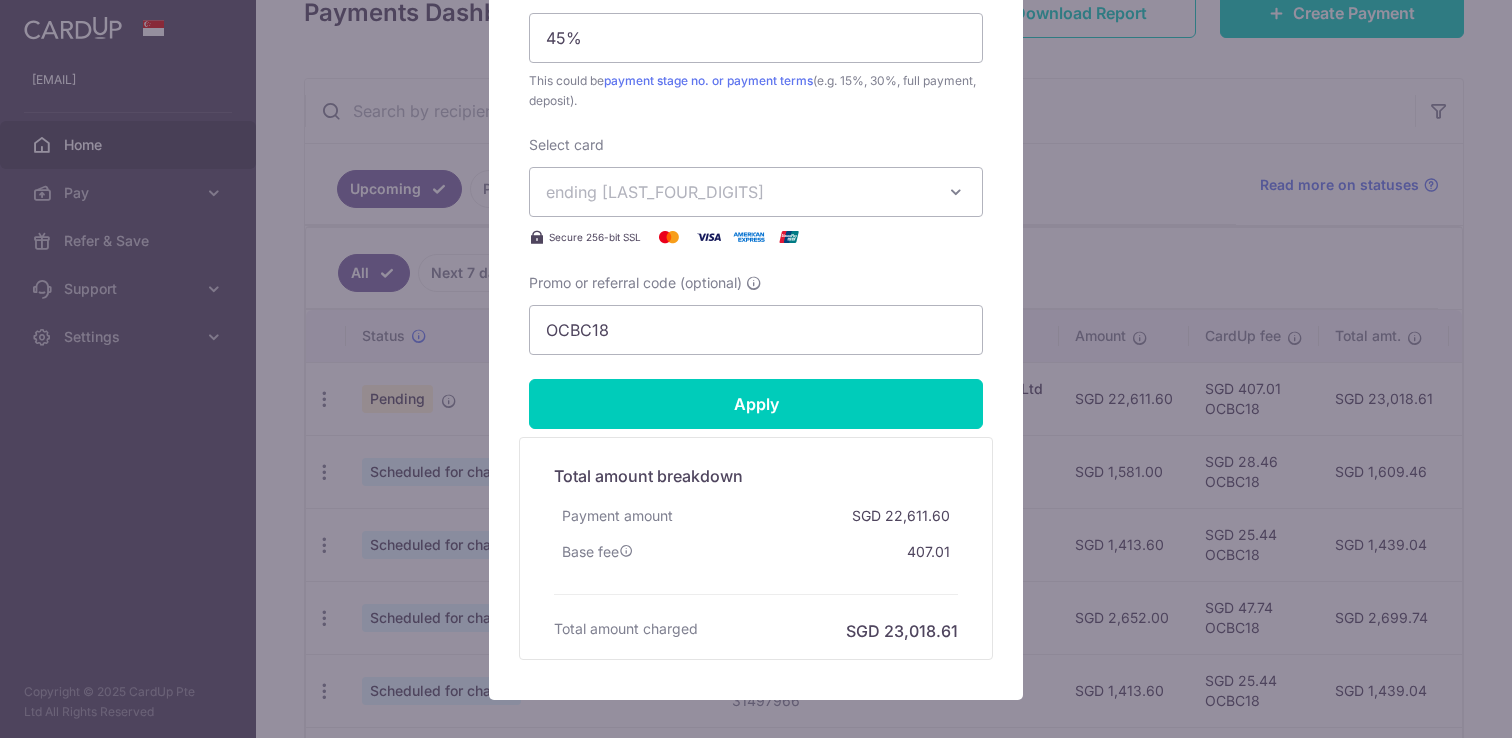 scroll, scrollTop: 1037, scrollLeft: 0, axis: vertical 